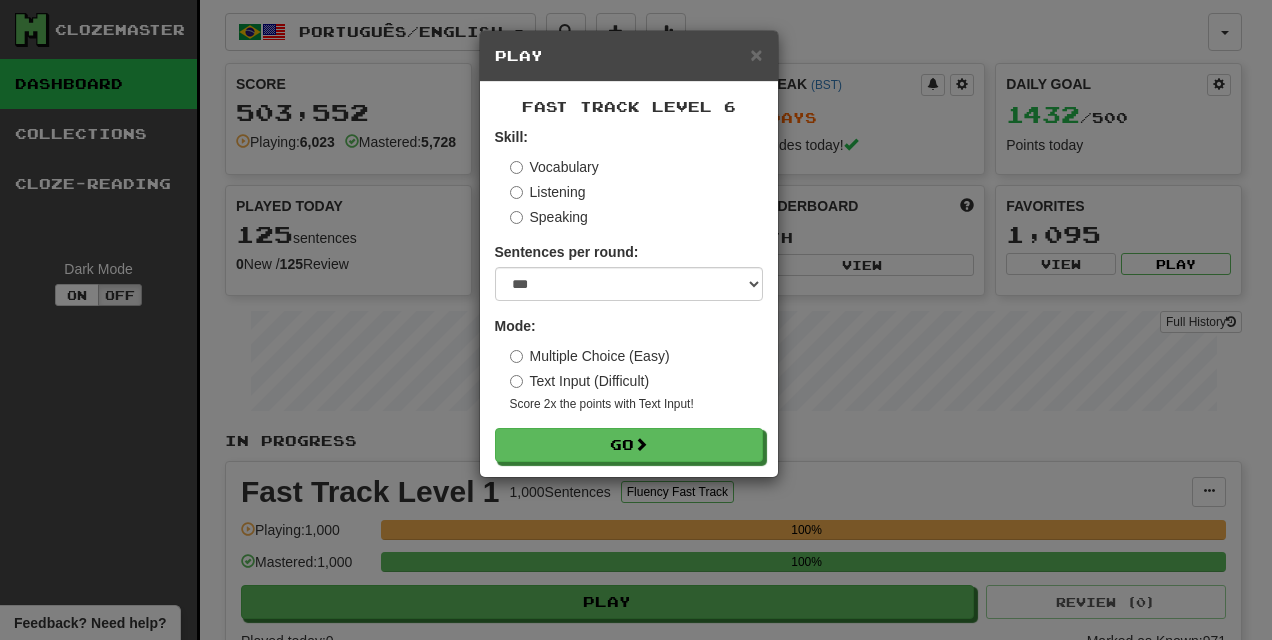 select on "***" 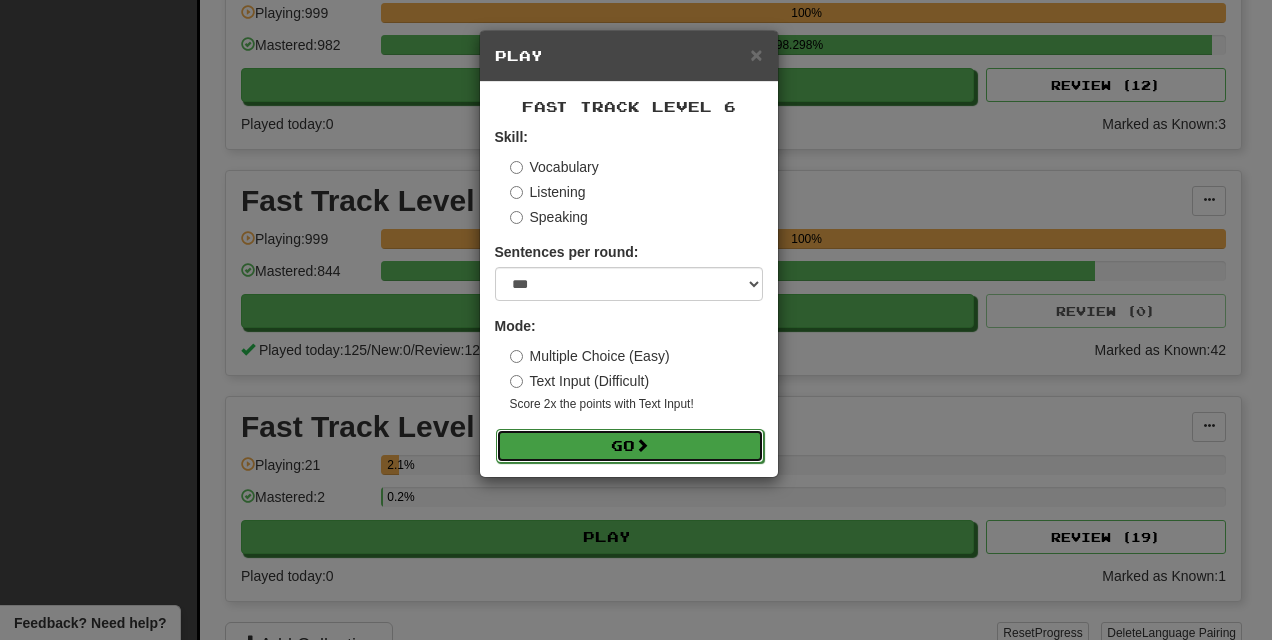 click on "Go" at bounding box center [630, 446] 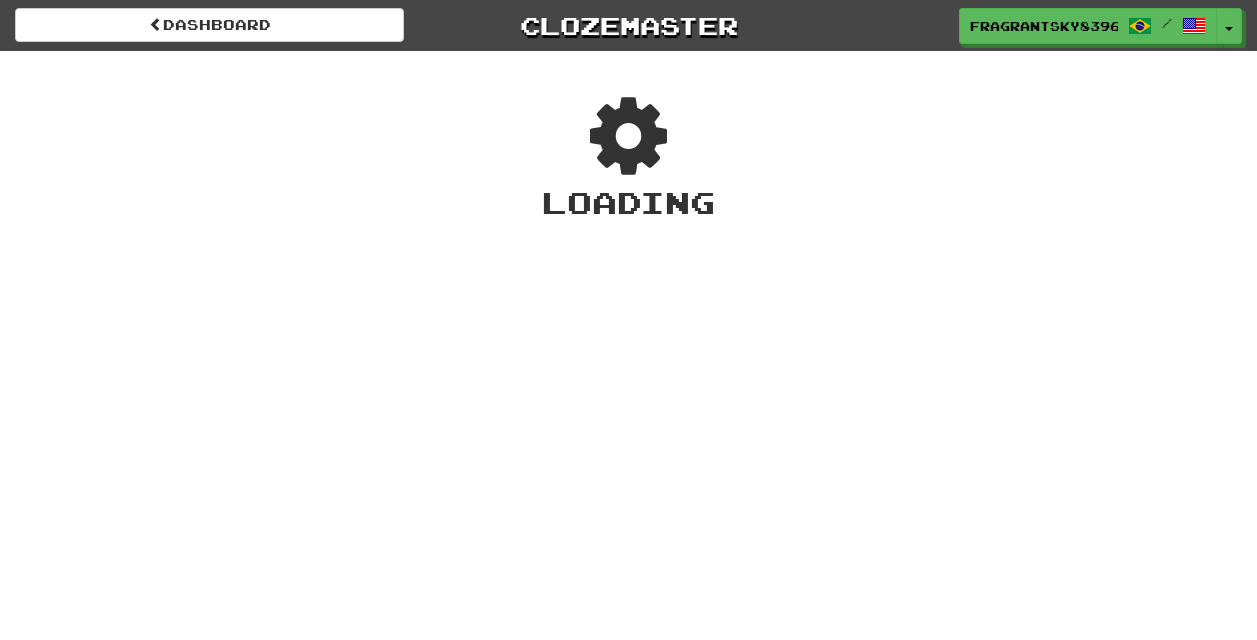 scroll, scrollTop: 0, scrollLeft: 0, axis: both 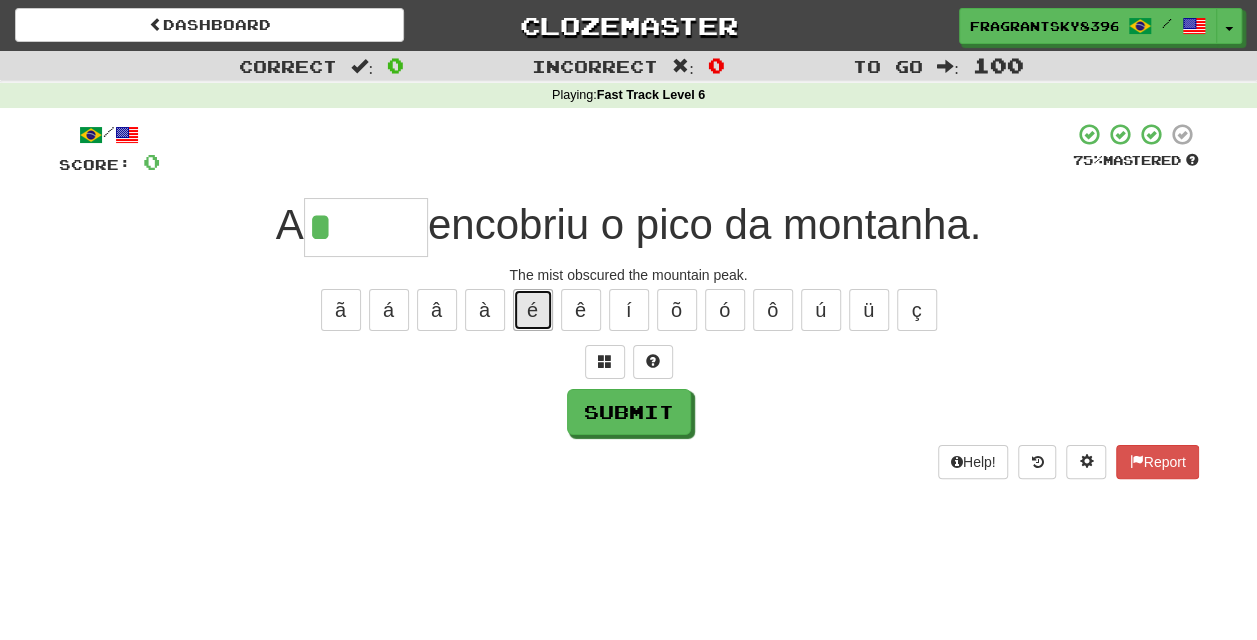 click on "é" at bounding box center (533, 310) 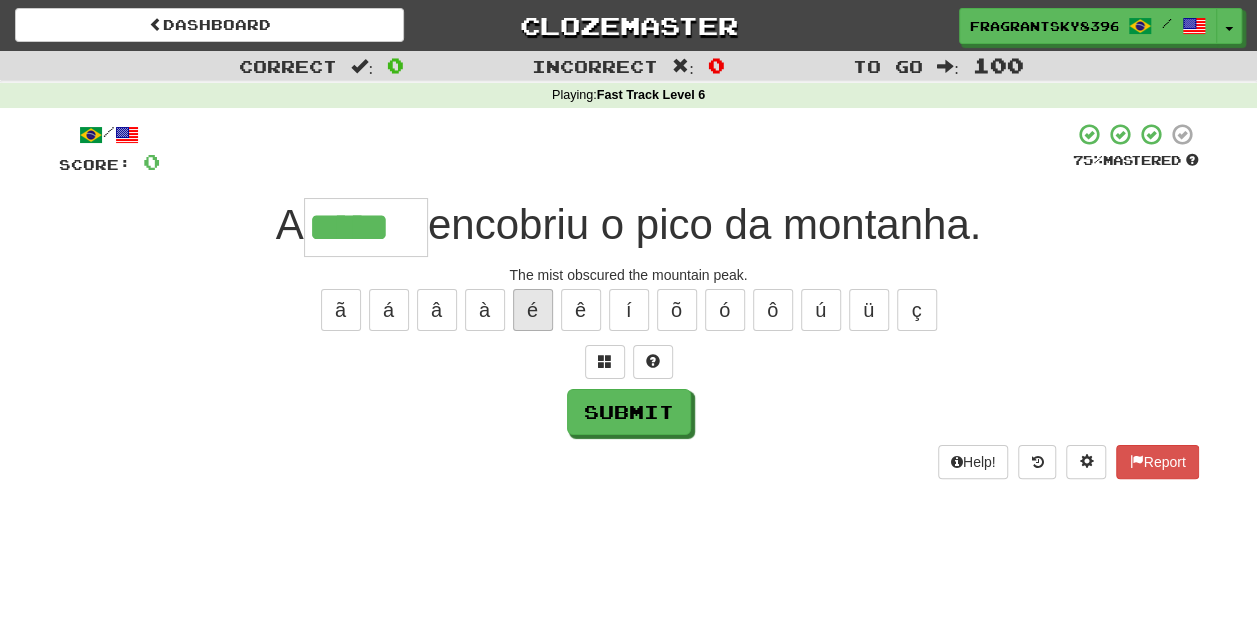 type on "*****" 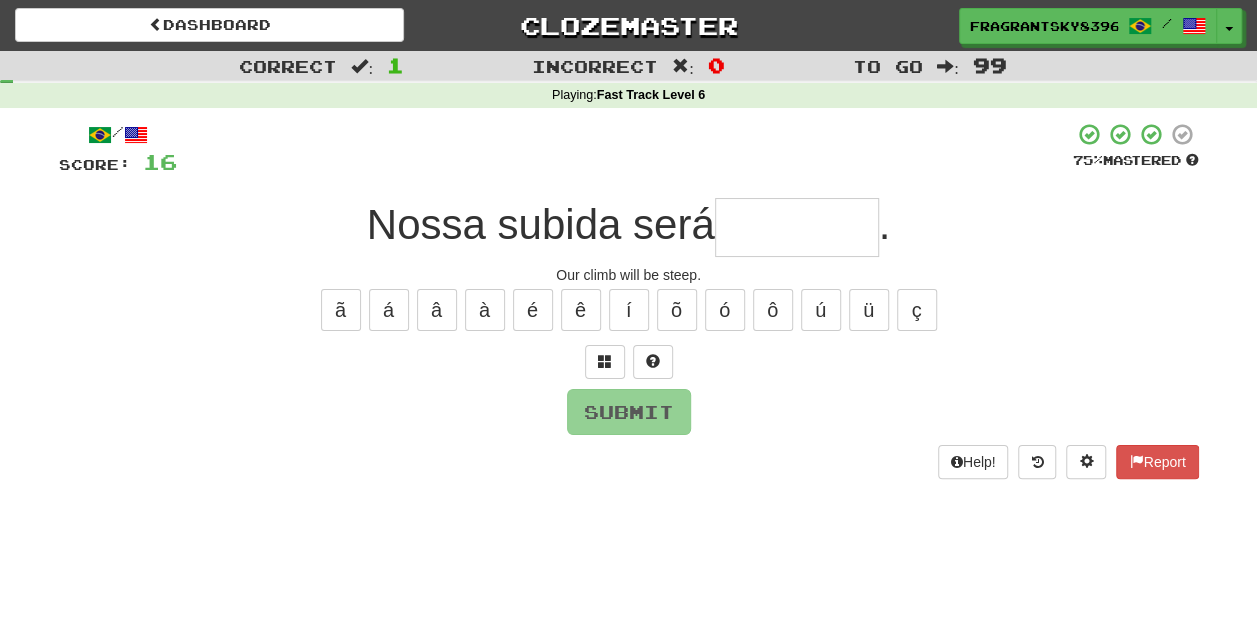 type on "*" 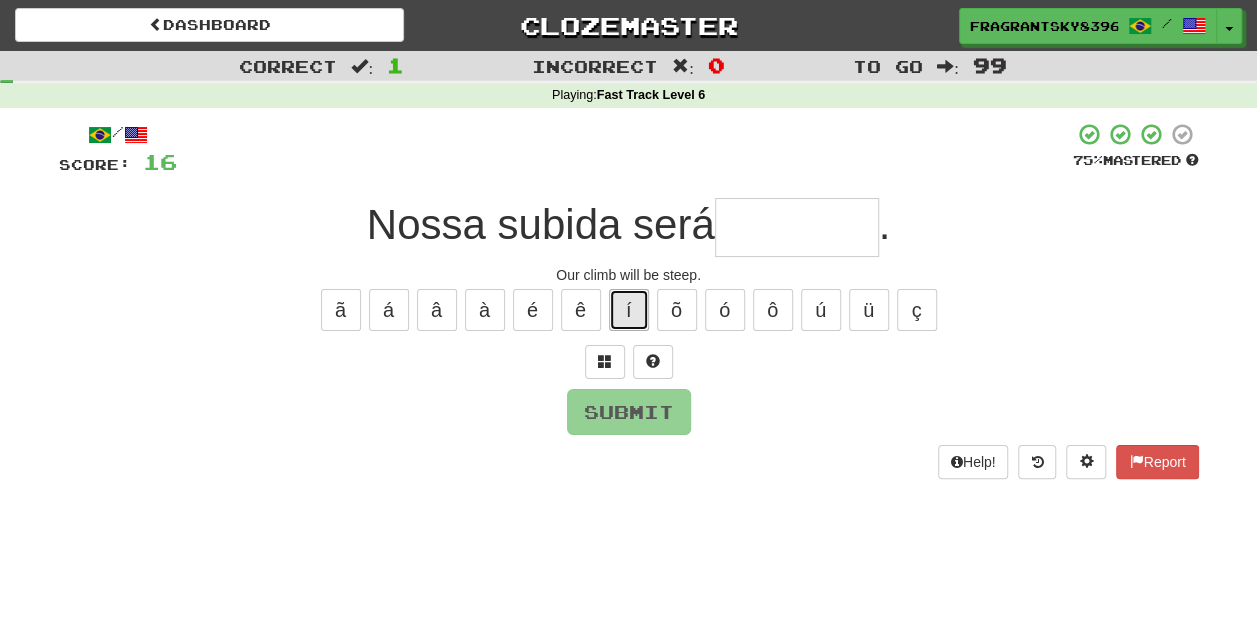 click on "í" at bounding box center [629, 310] 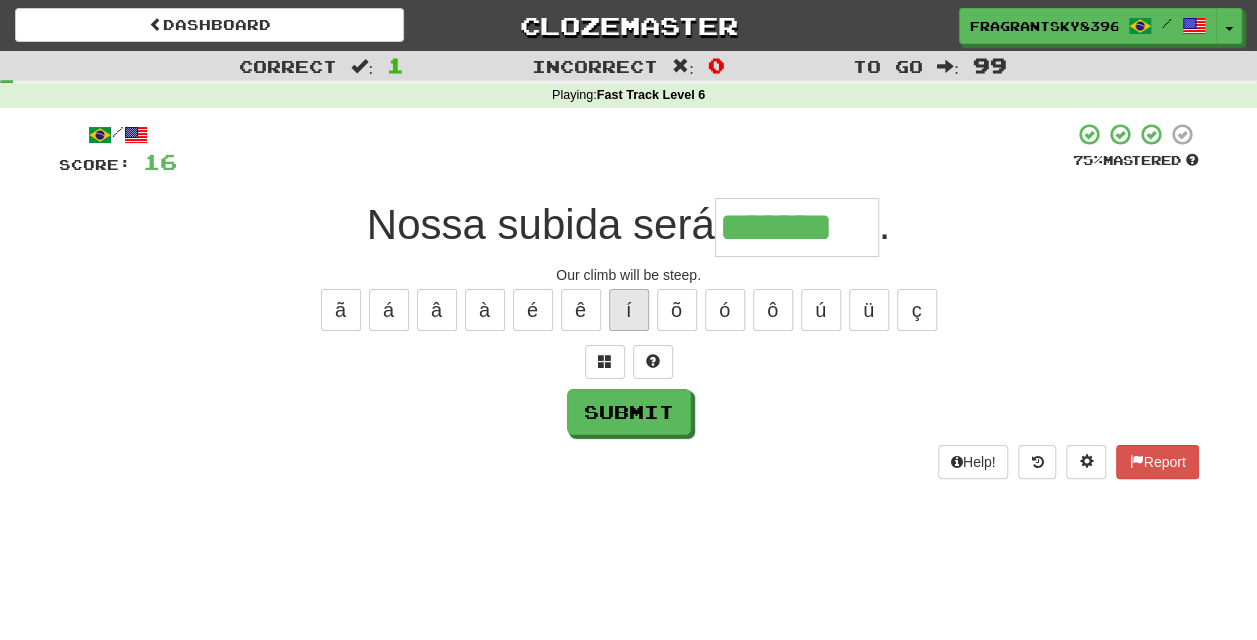 type on "*******" 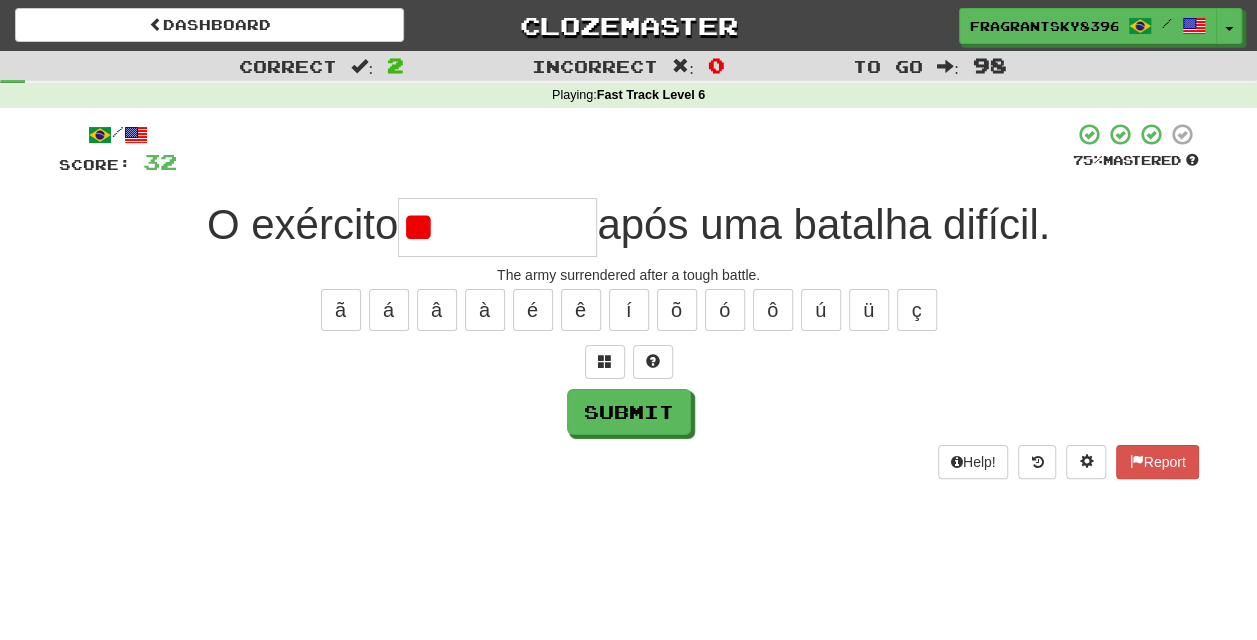 type on "*" 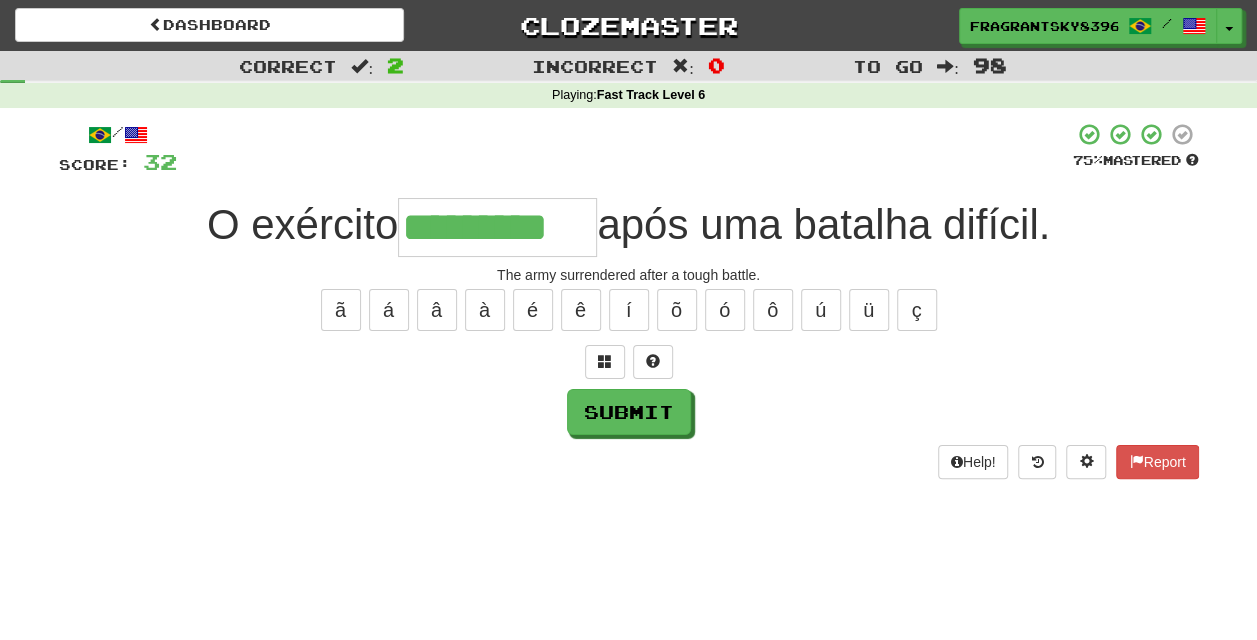 type on "*********" 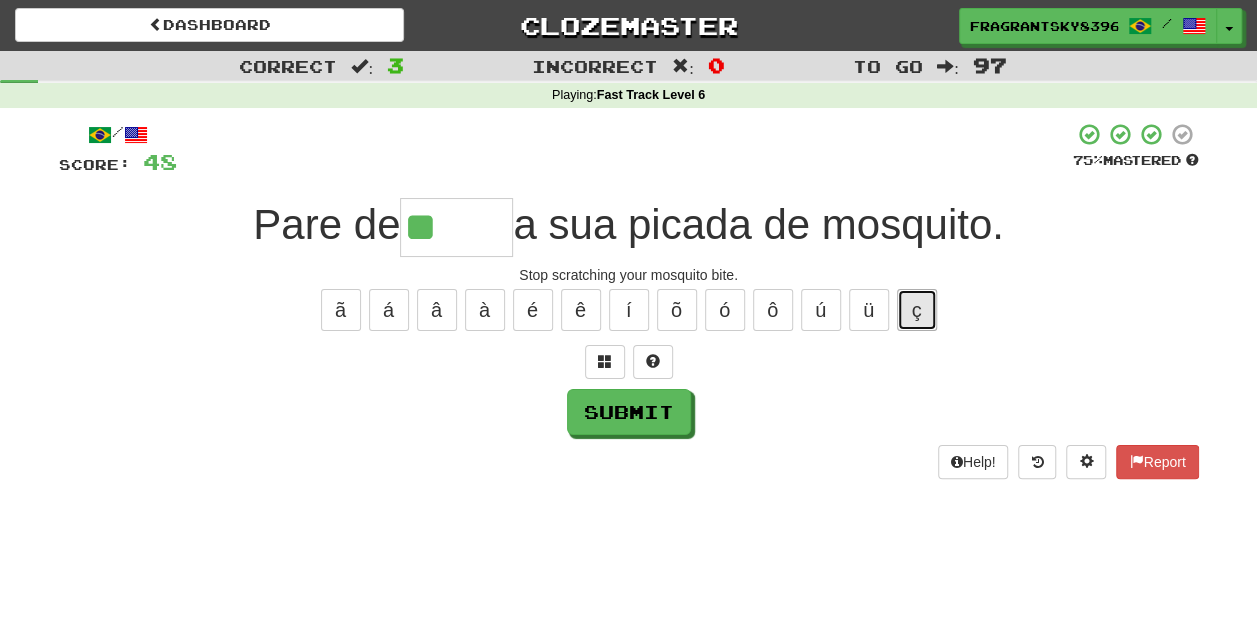 click on "ç" at bounding box center (917, 310) 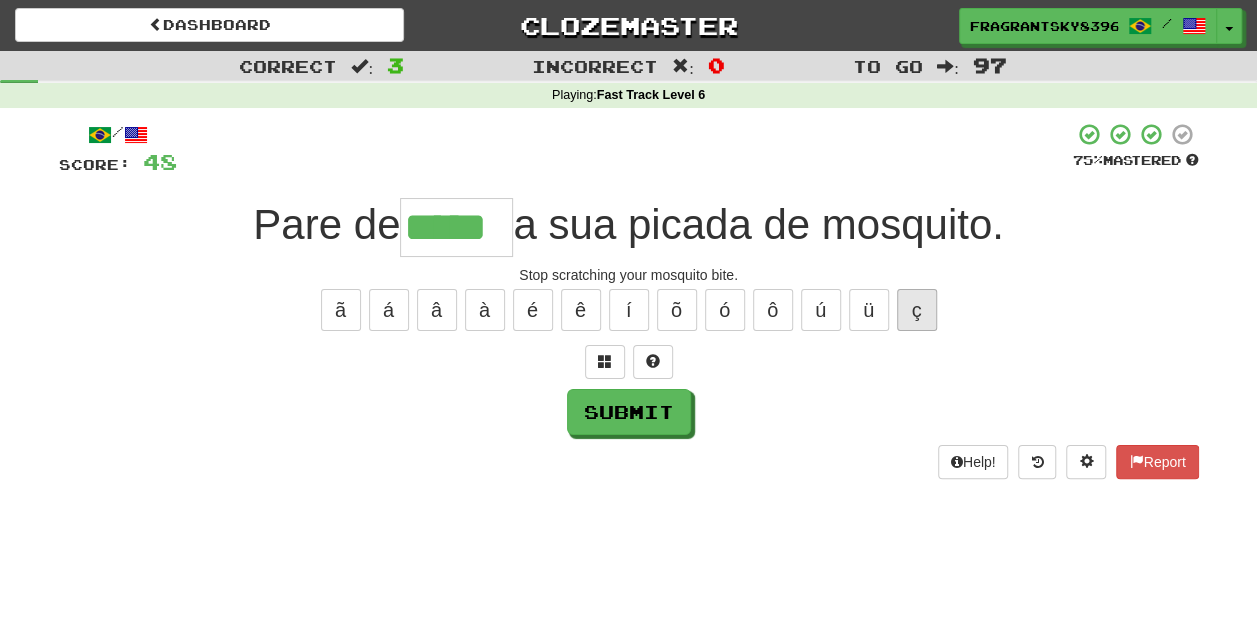 type on "*****" 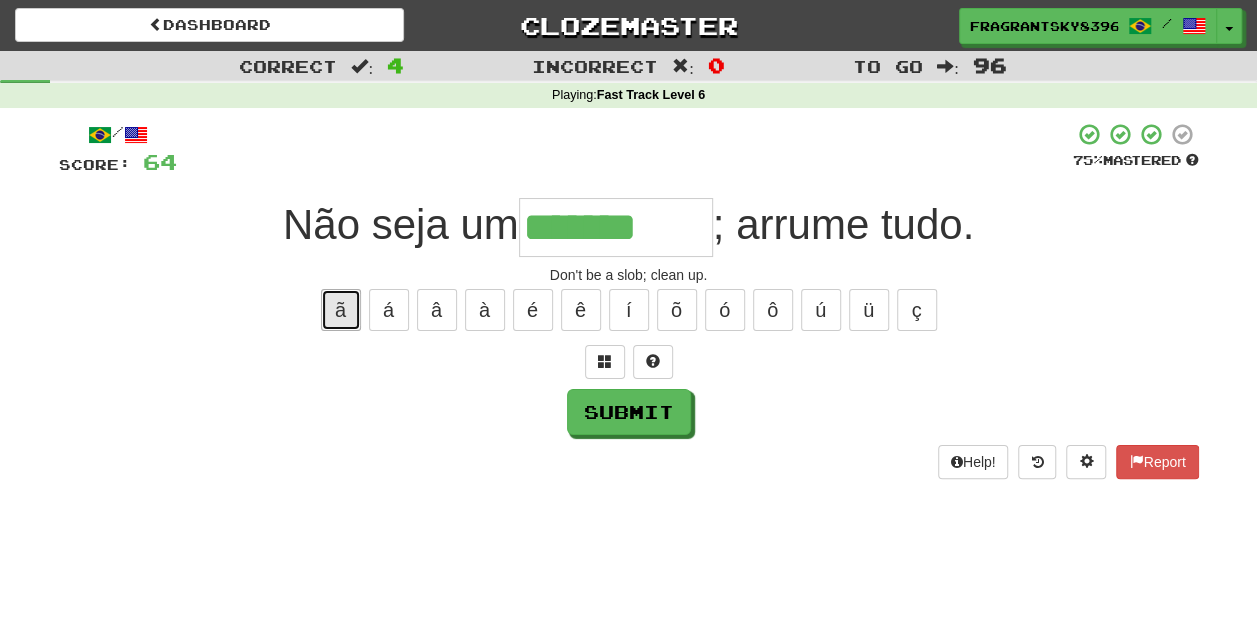 click on "ã" at bounding box center (341, 310) 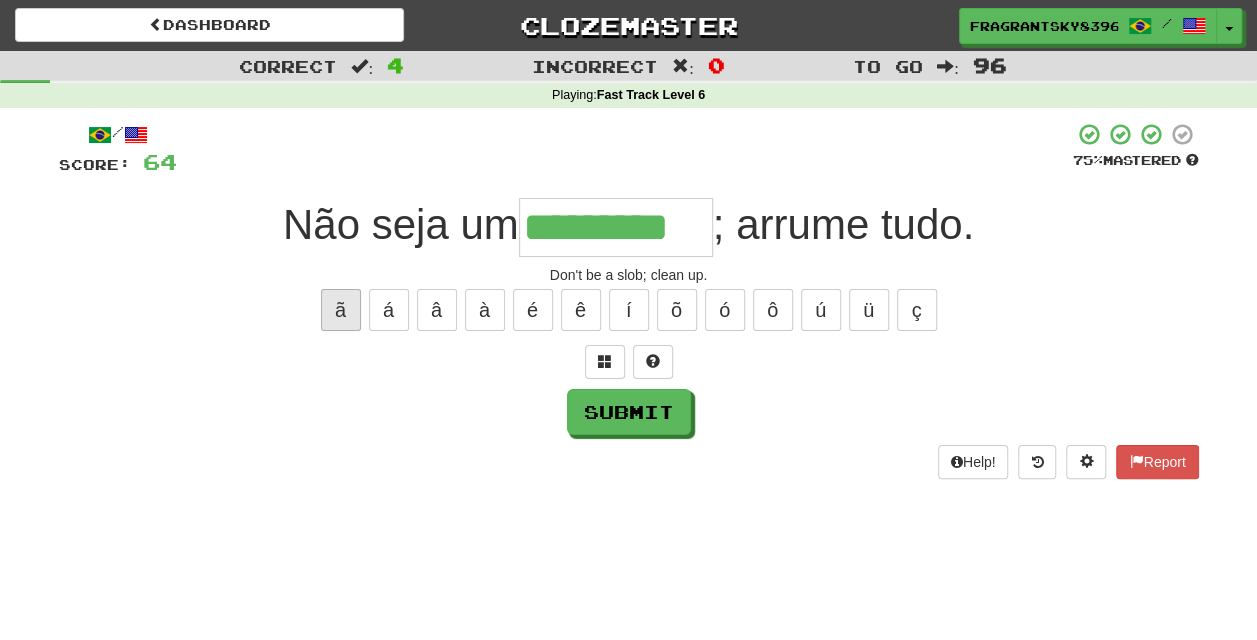 type on "*********" 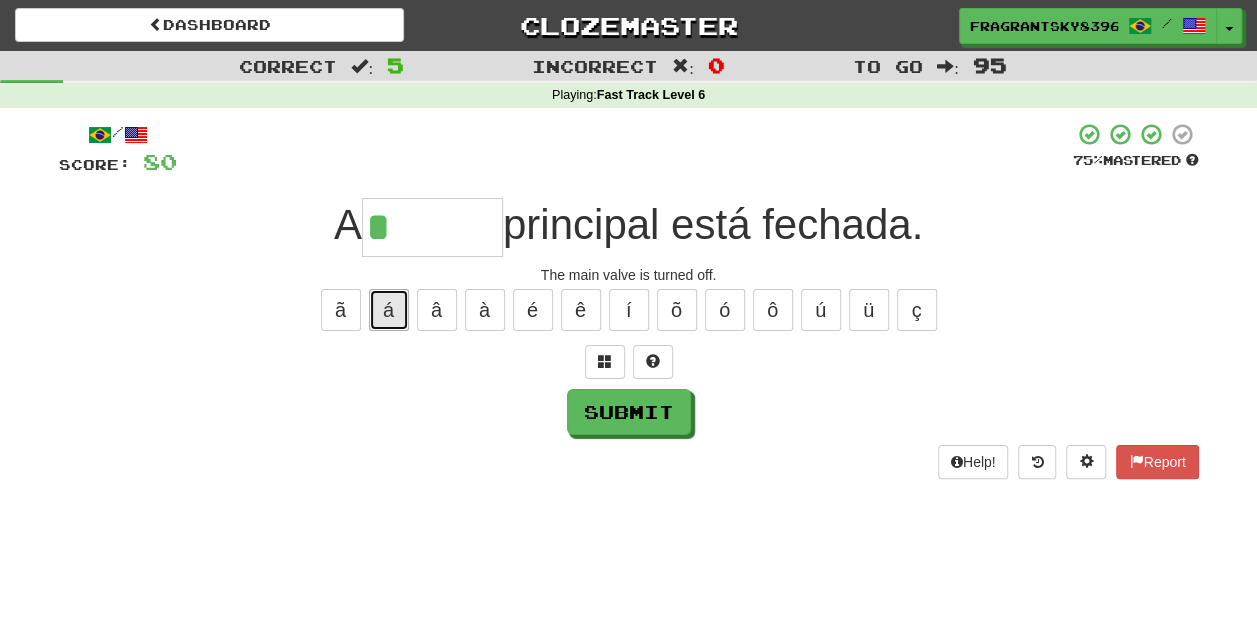 click on "á" at bounding box center [389, 310] 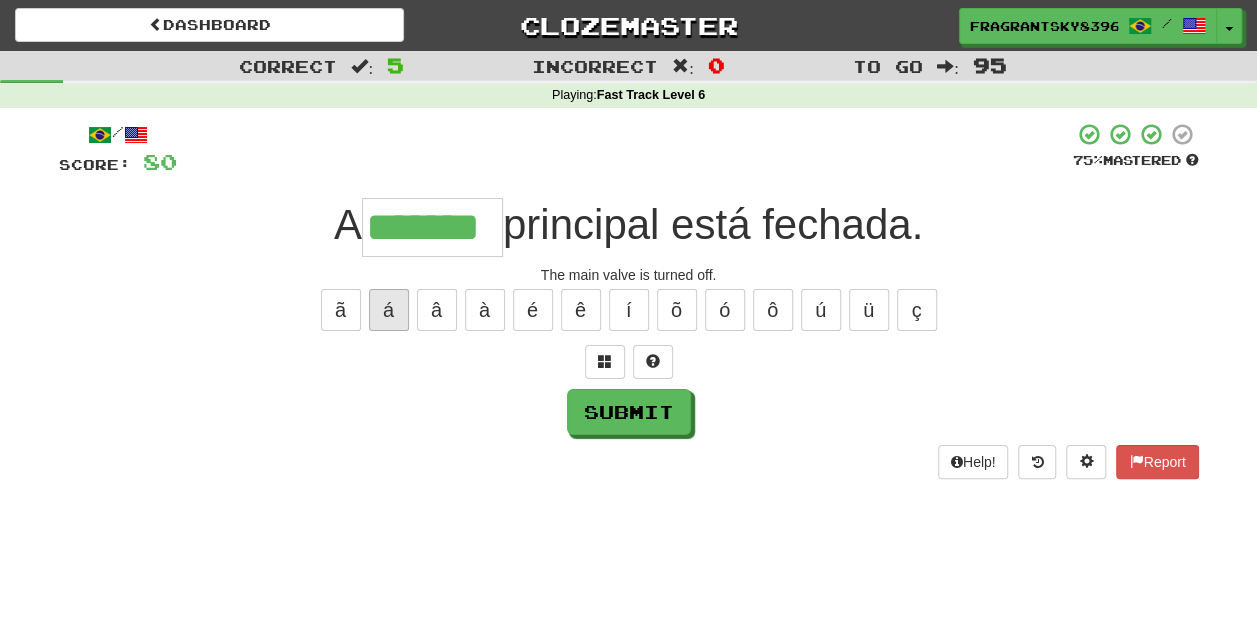 type on "*******" 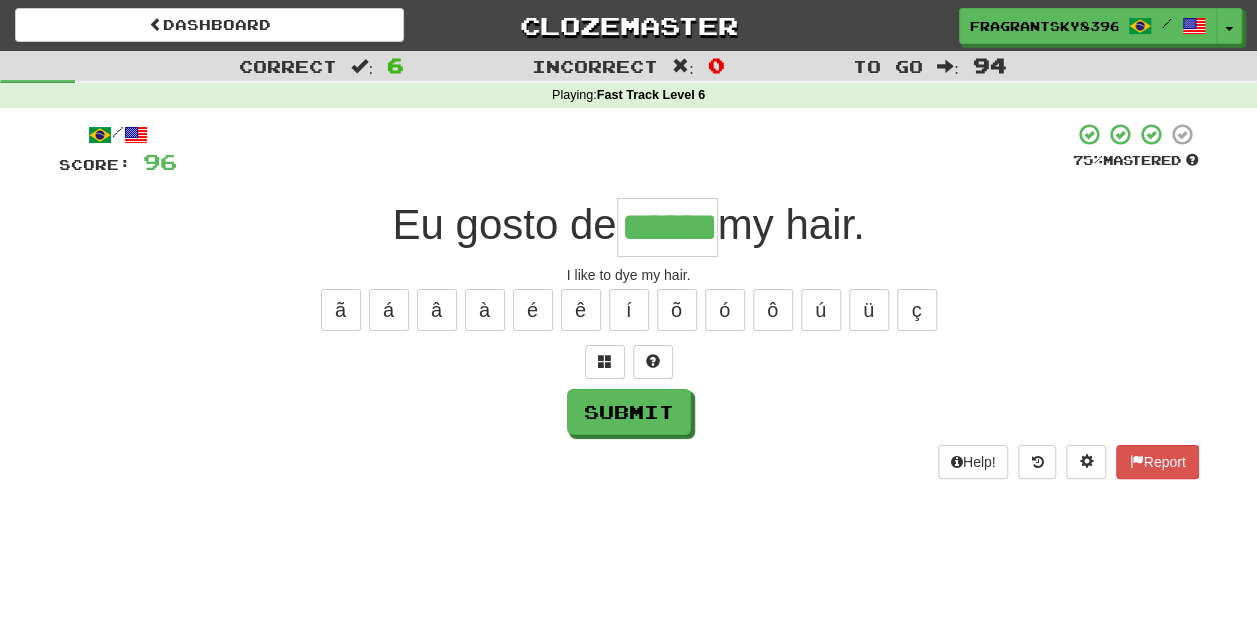 type on "******" 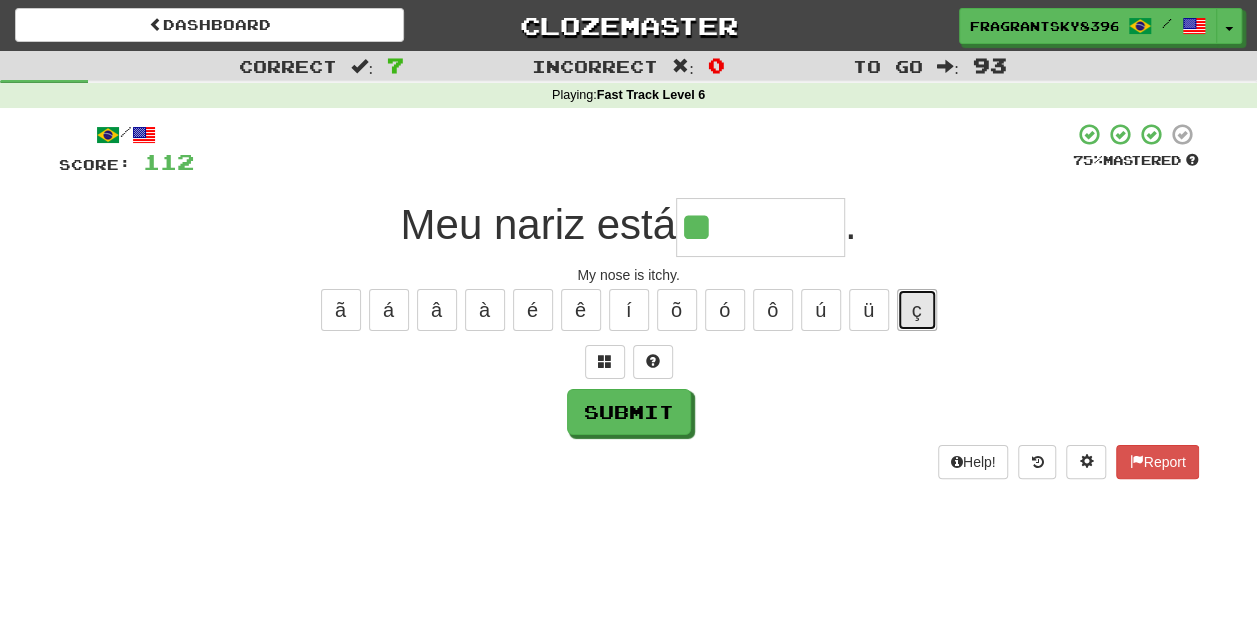 click on "ç" at bounding box center (917, 310) 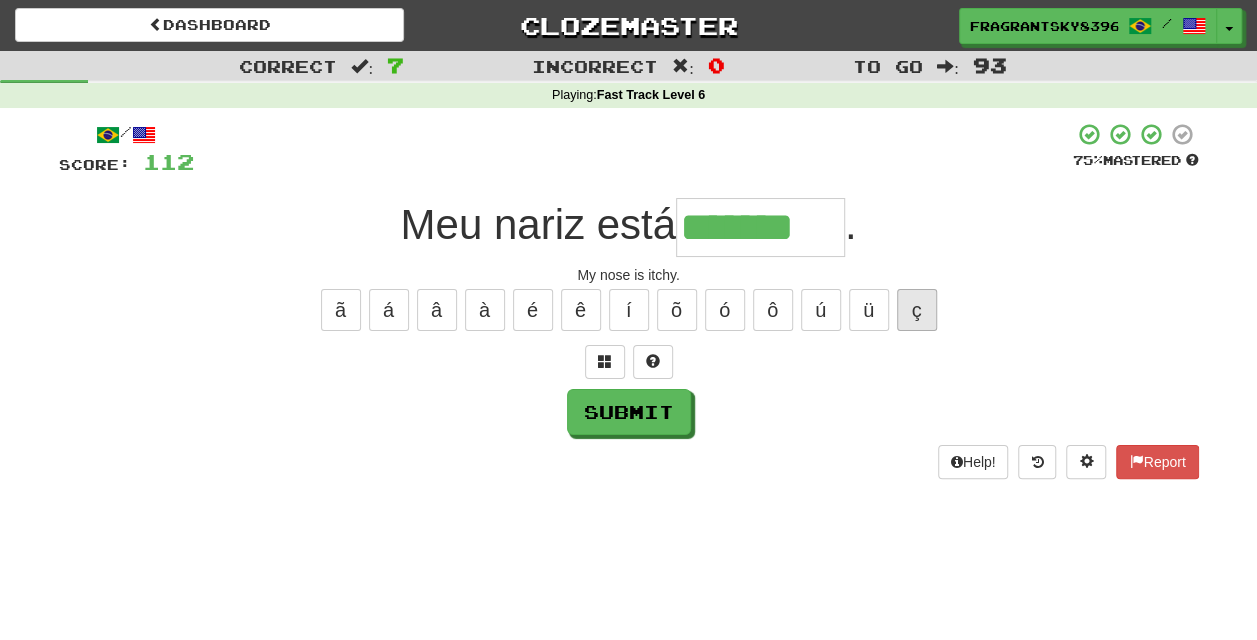 type on "*******" 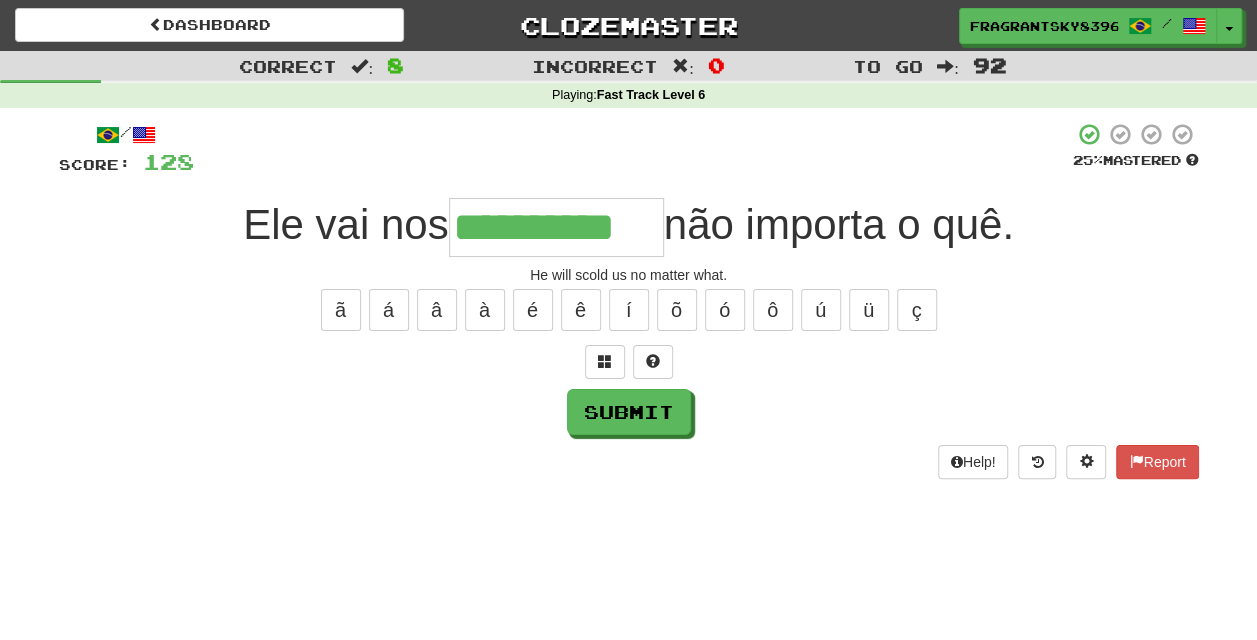 type on "**********" 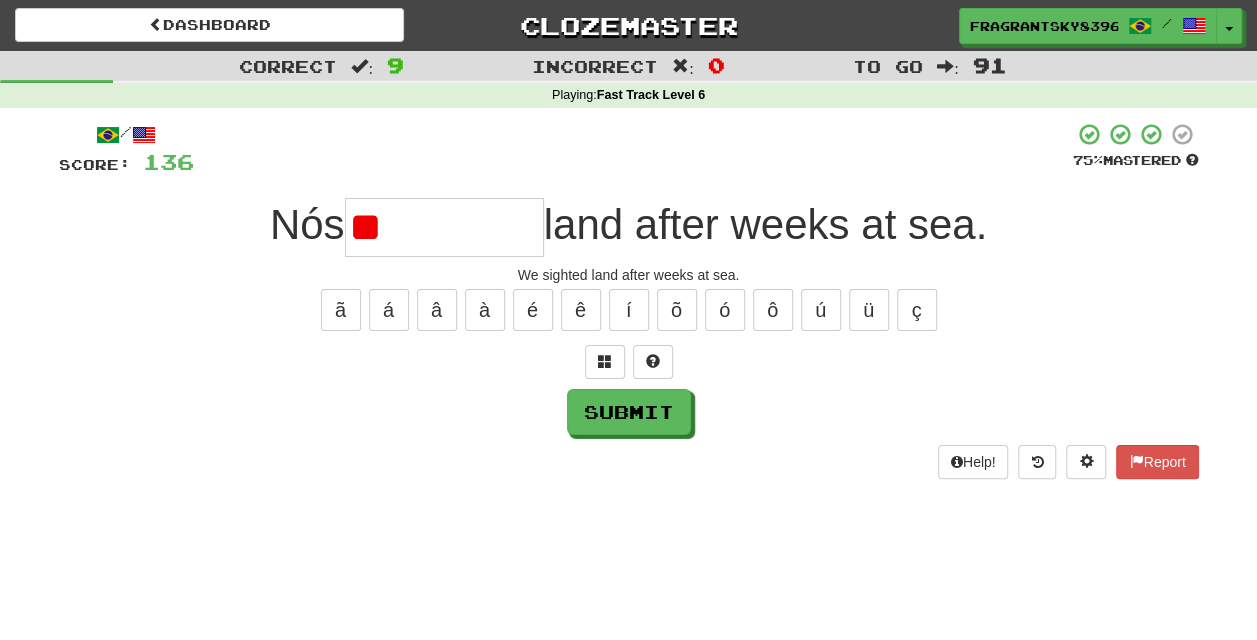 type on "*" 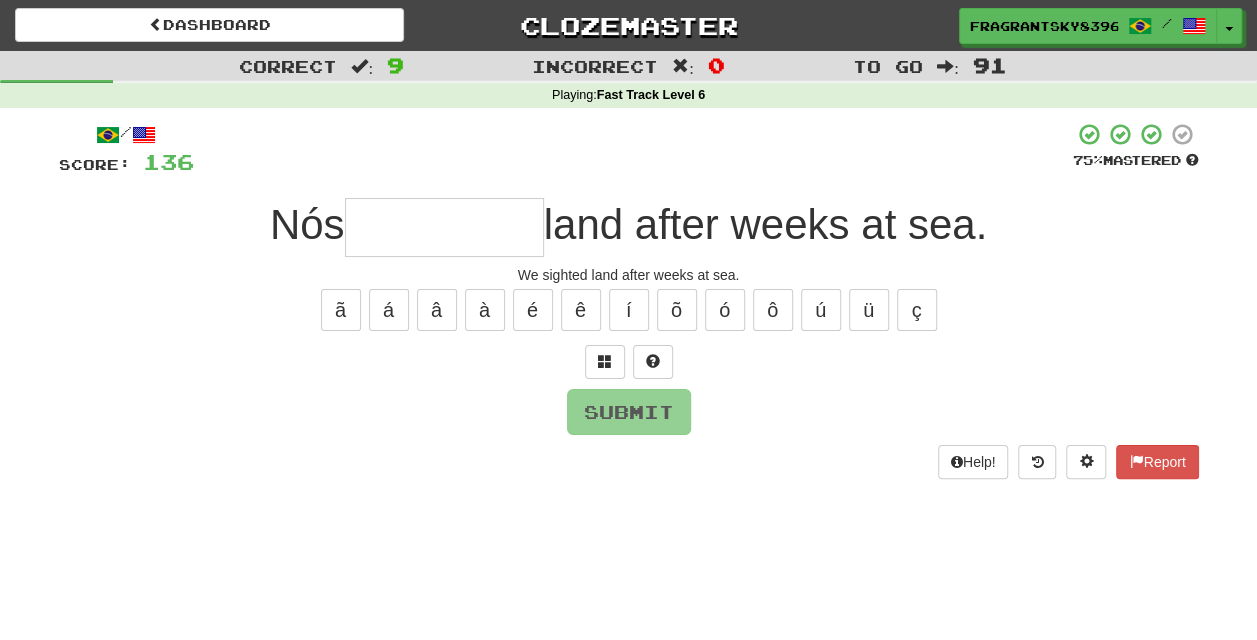 type on "*" 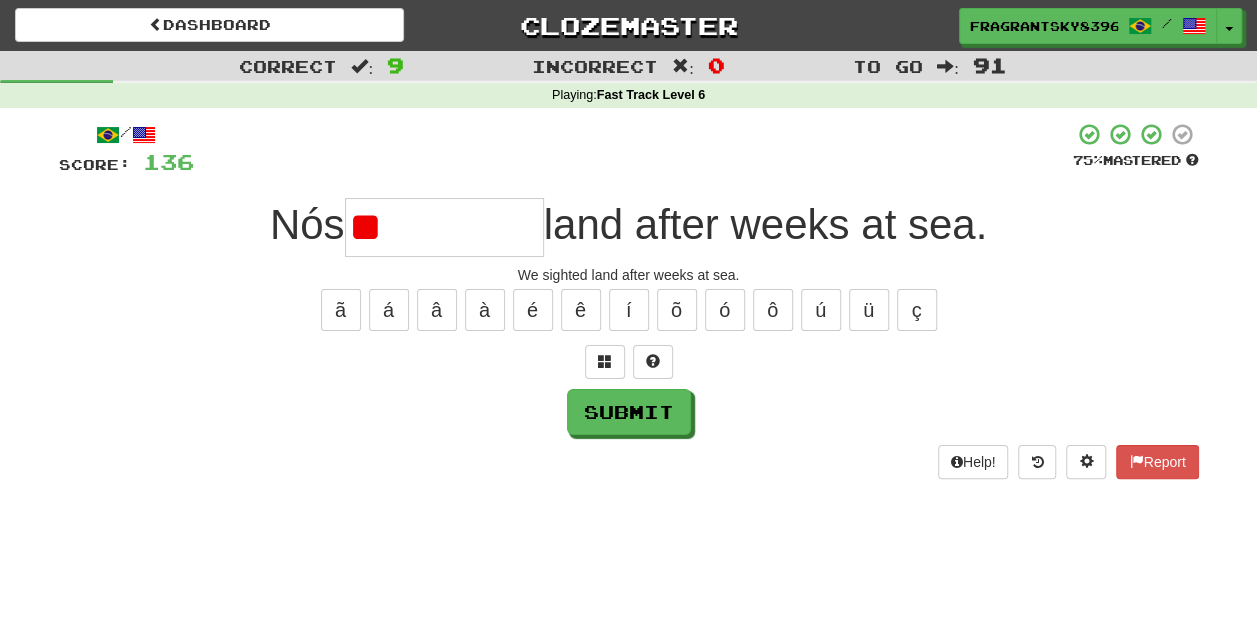 type on "*" 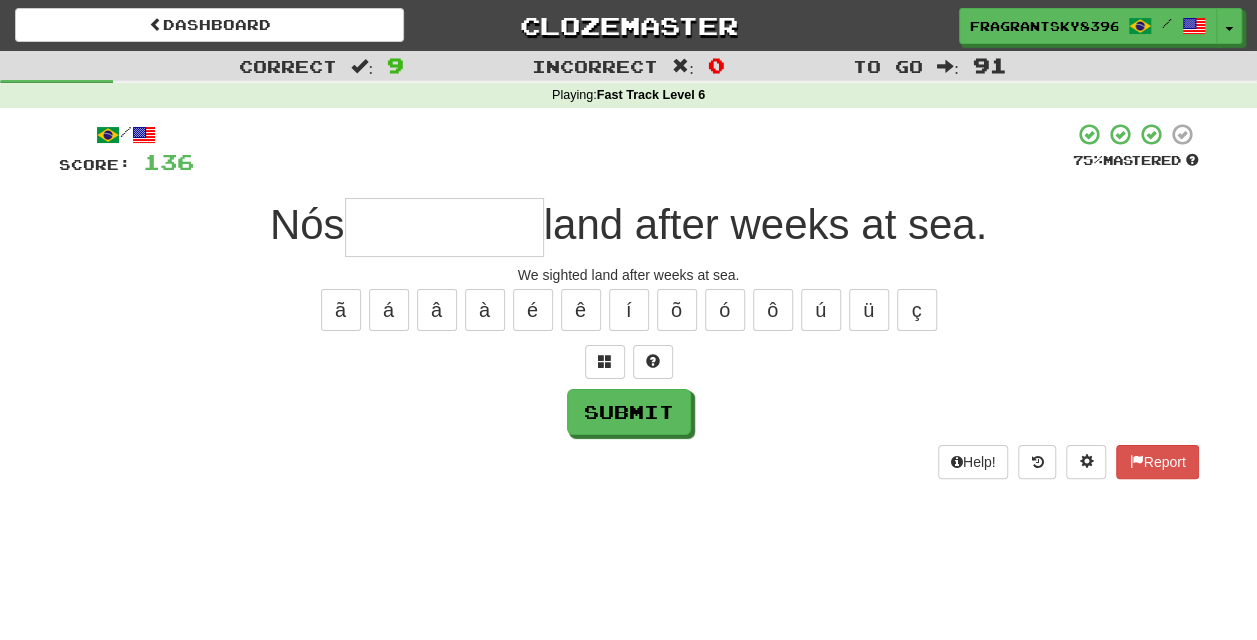 type on "*" 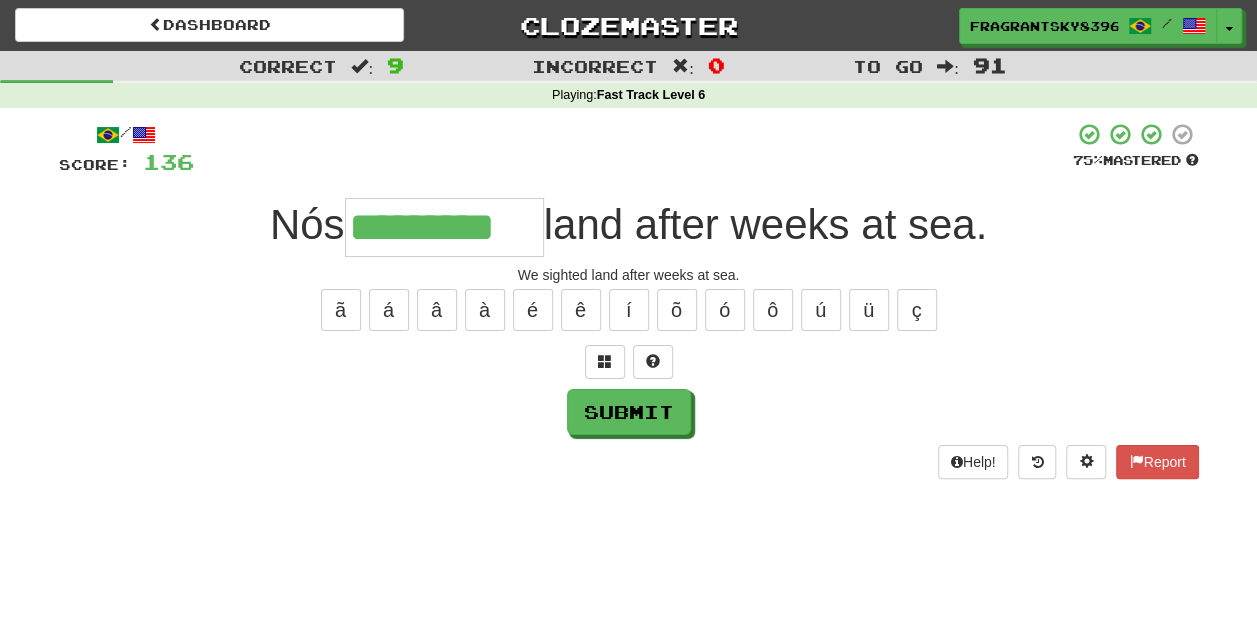 type on "*********" 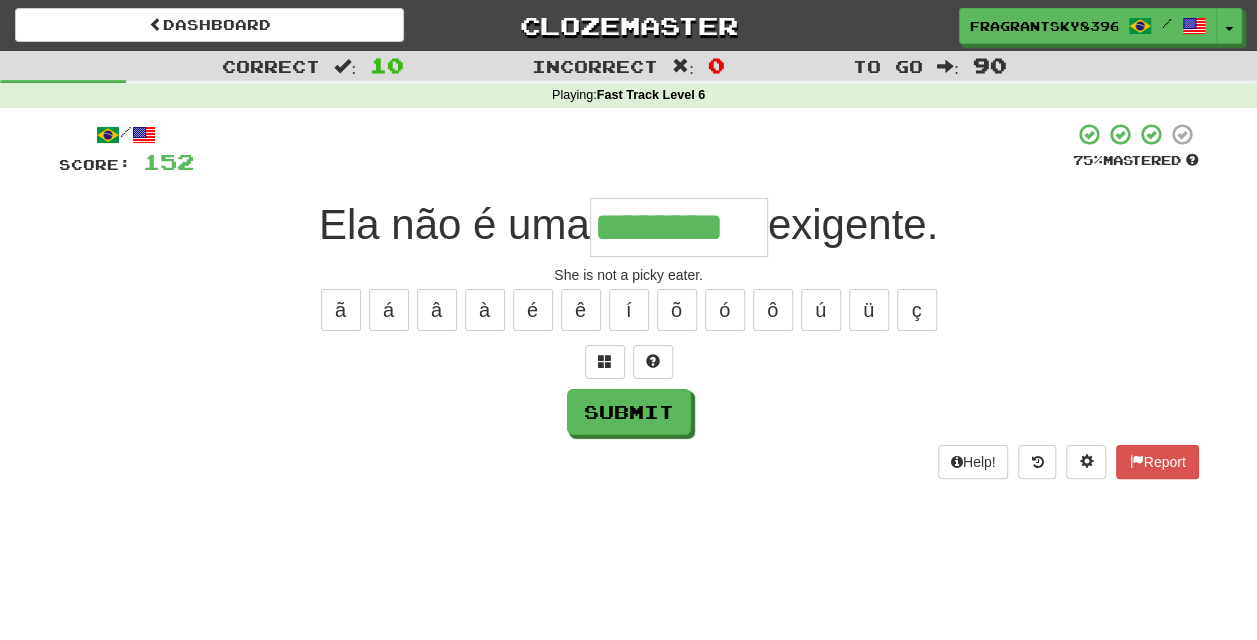 type on "********" 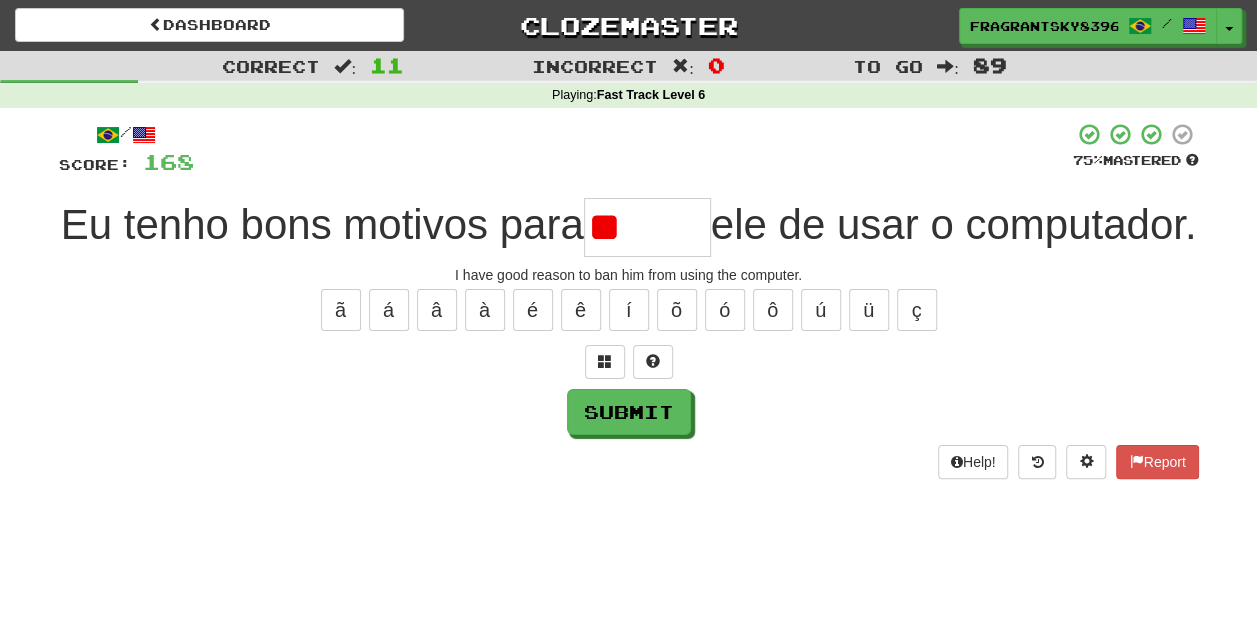 type on "*" 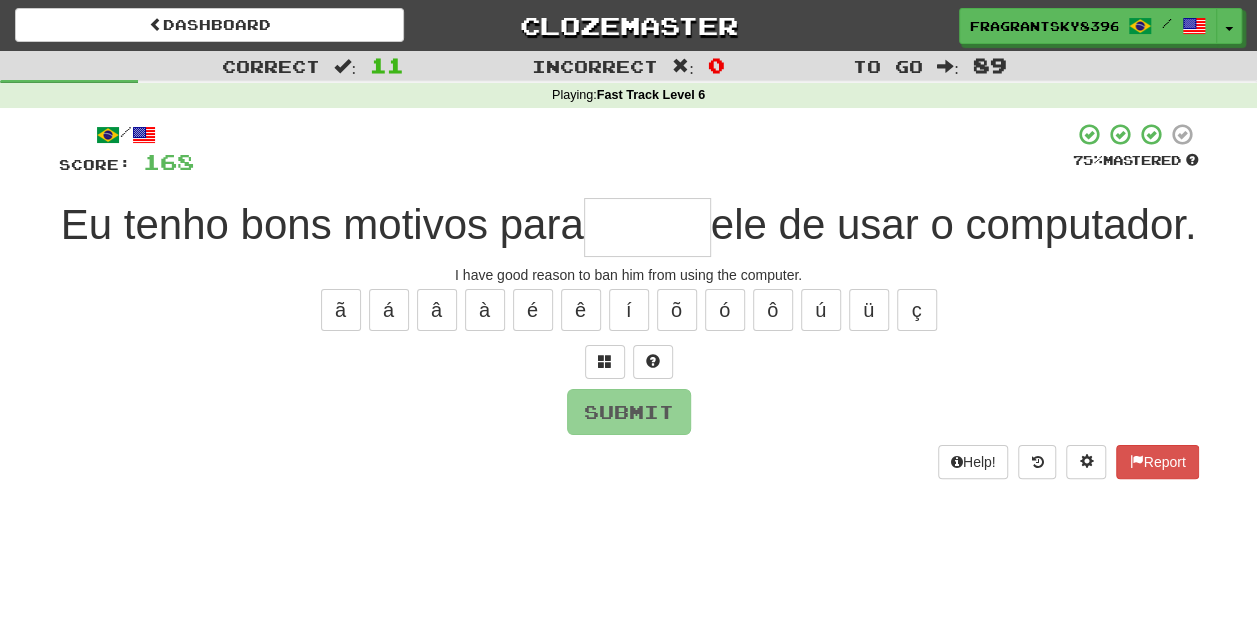type on "*" 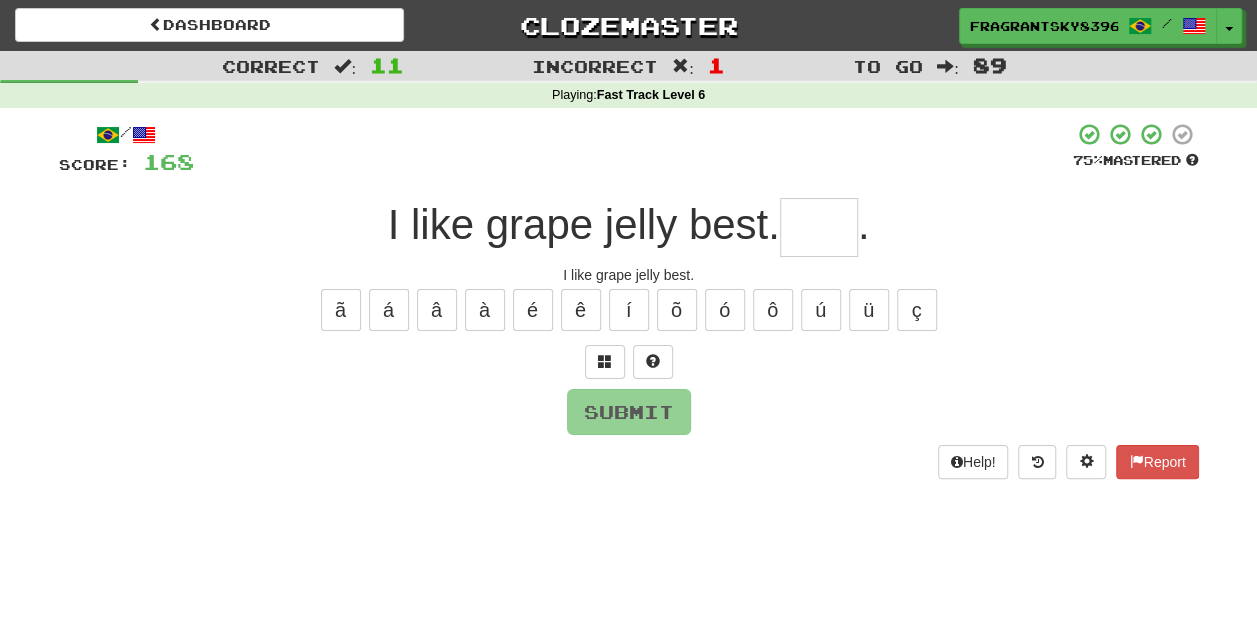 type on "*" 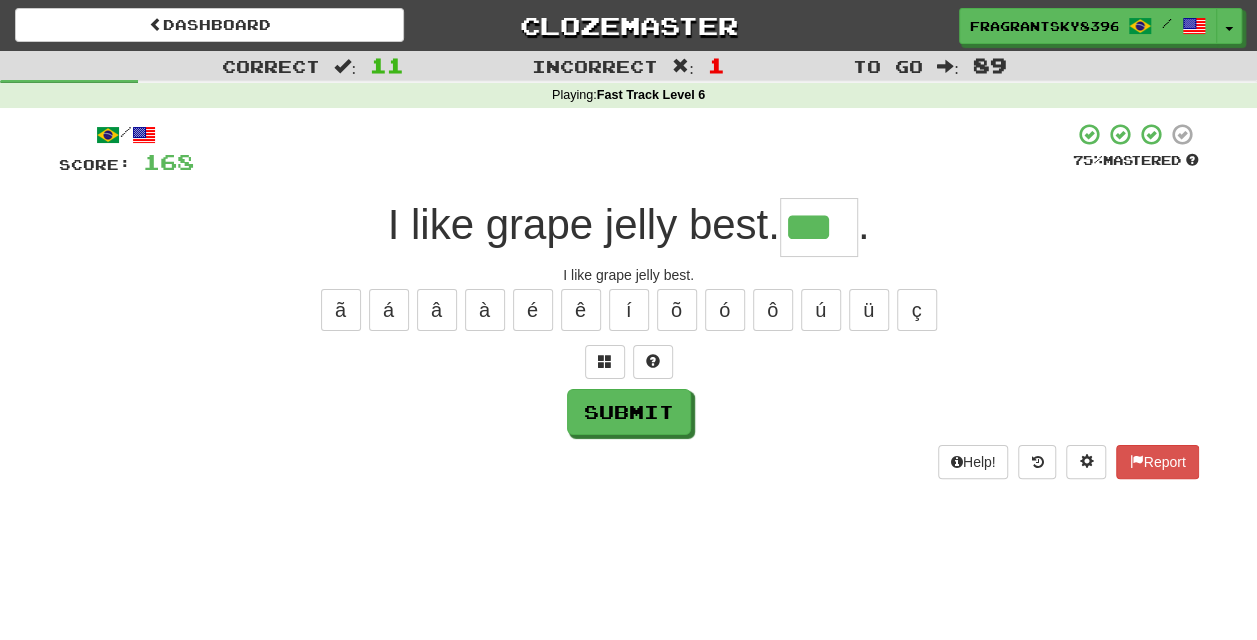 type on "***" 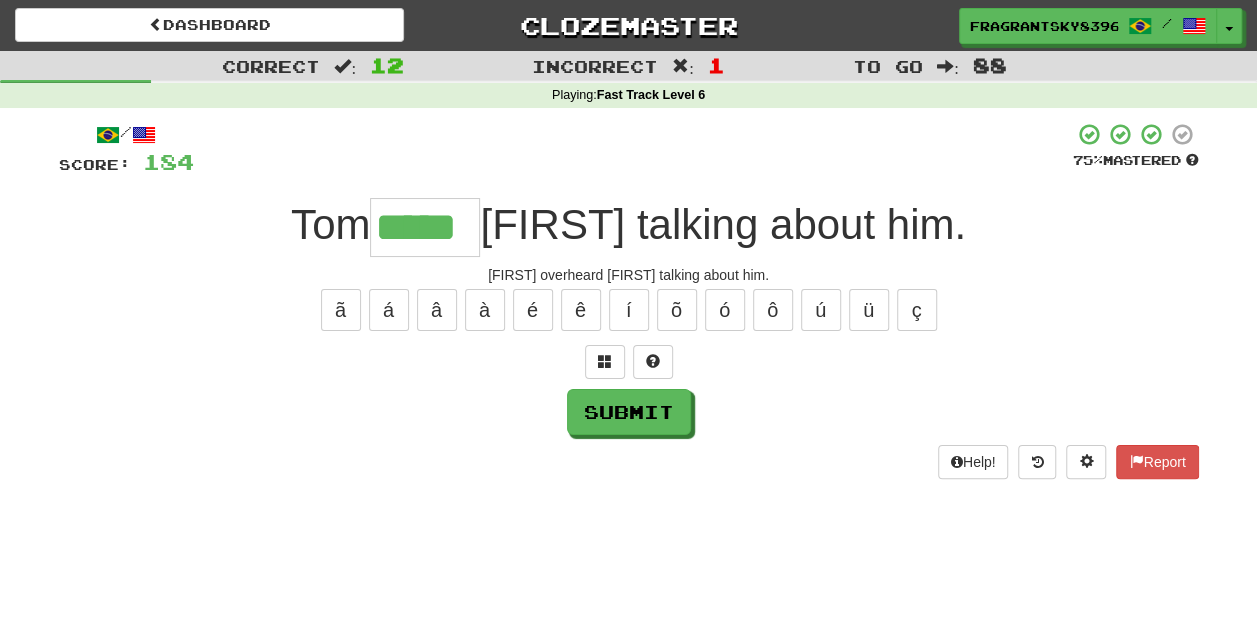 type on "*****" 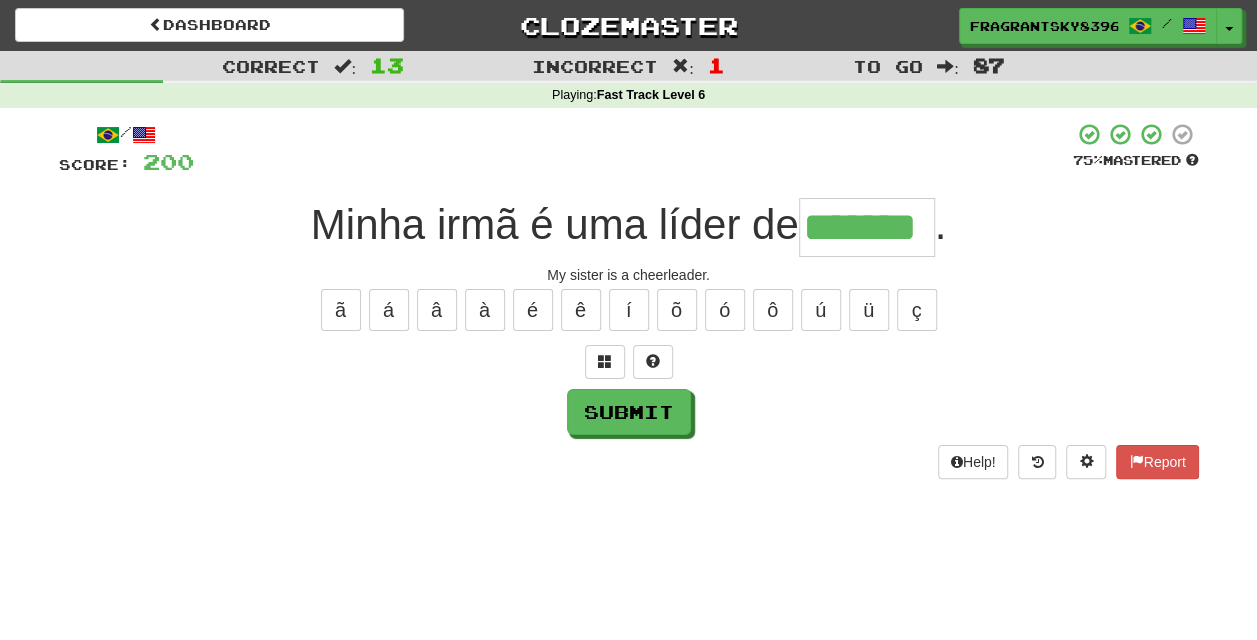 type on "*******" 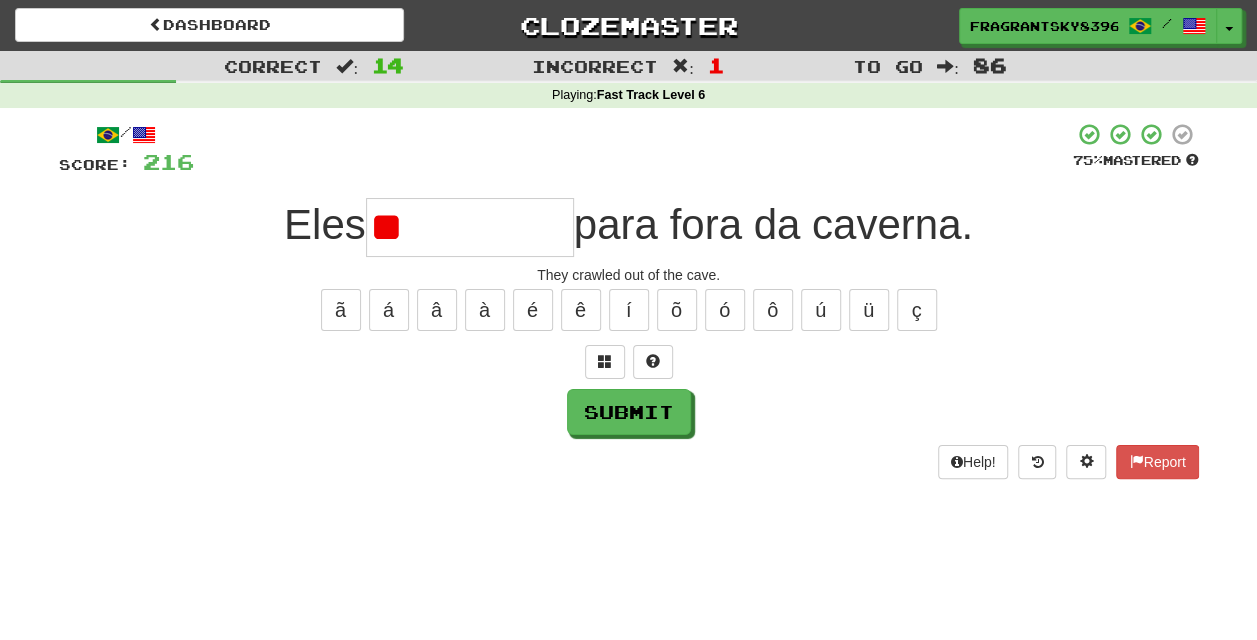 type on "*" 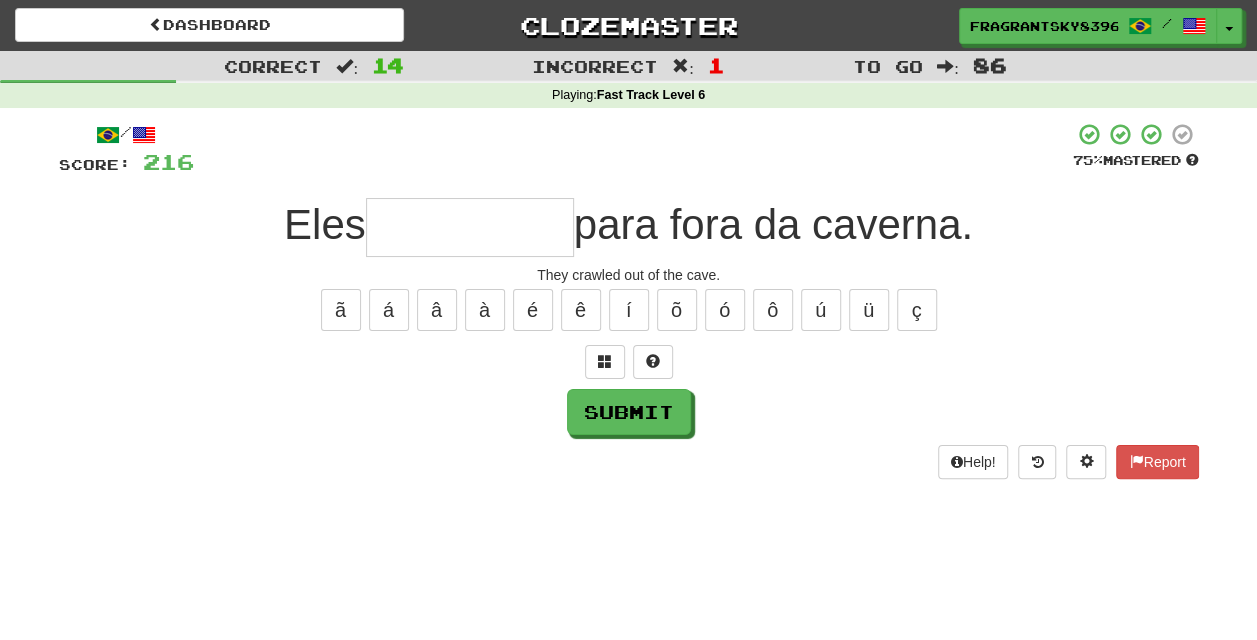 type on "*" 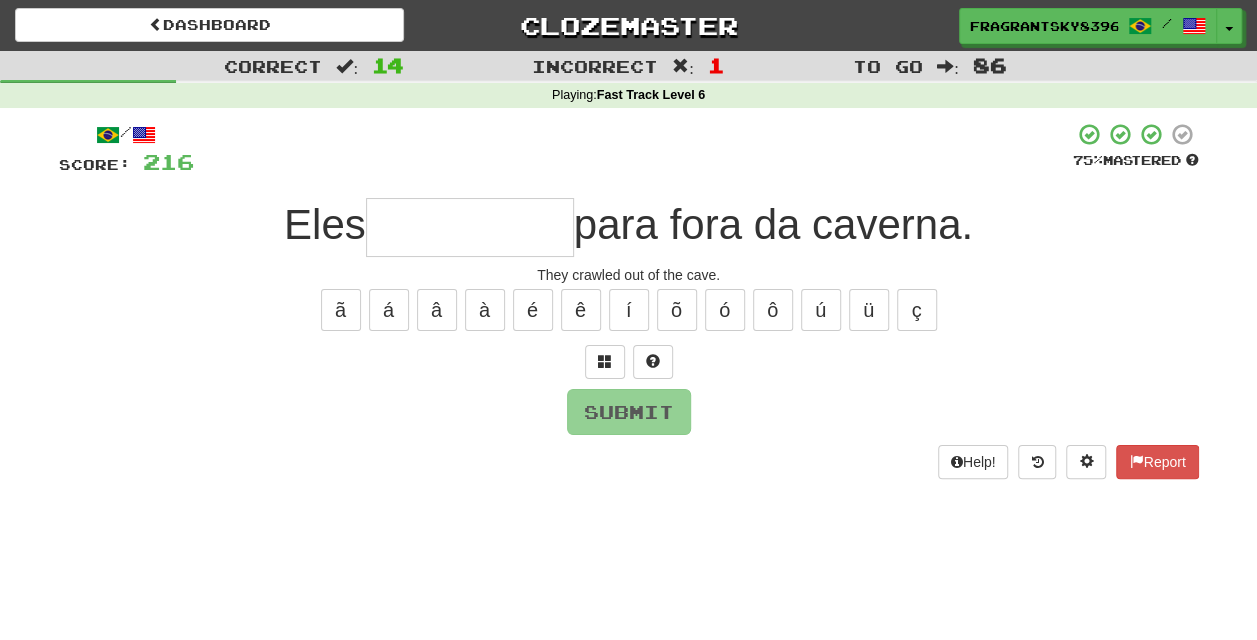 type on "*" 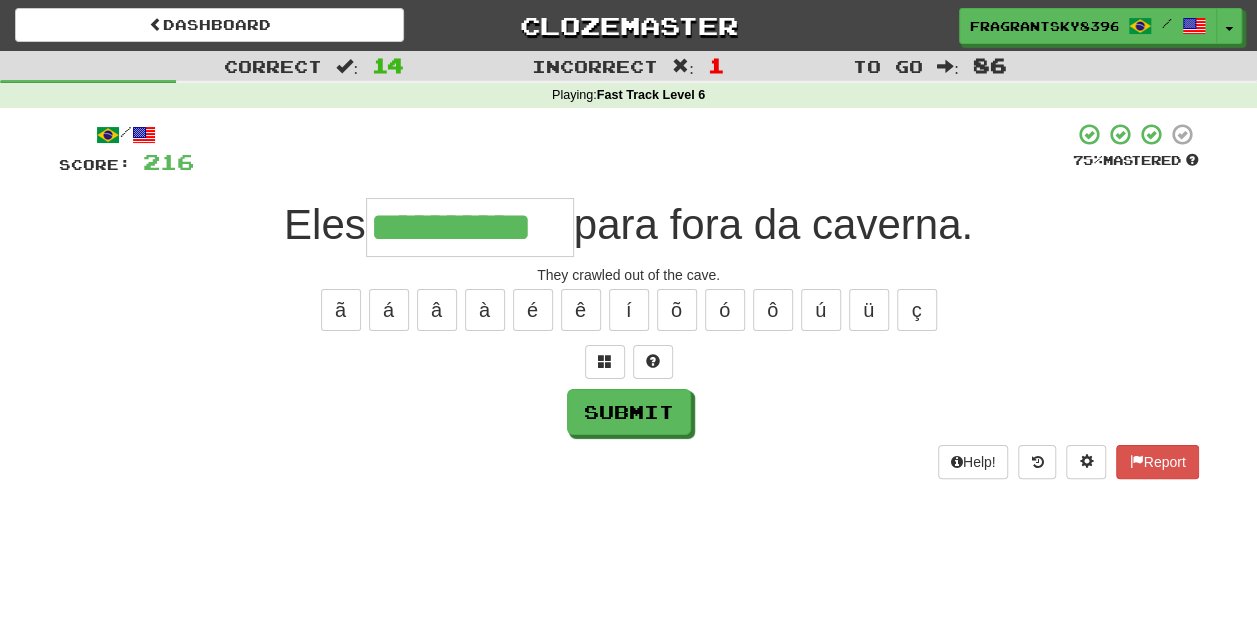 type on "**********" 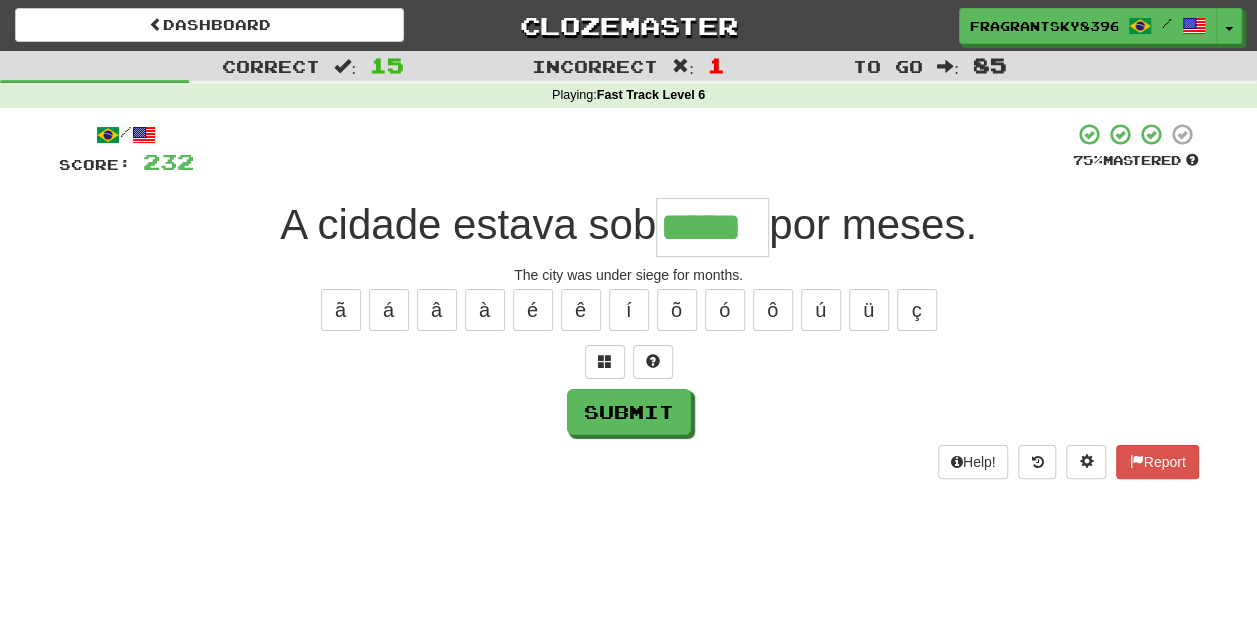 type on "*****" 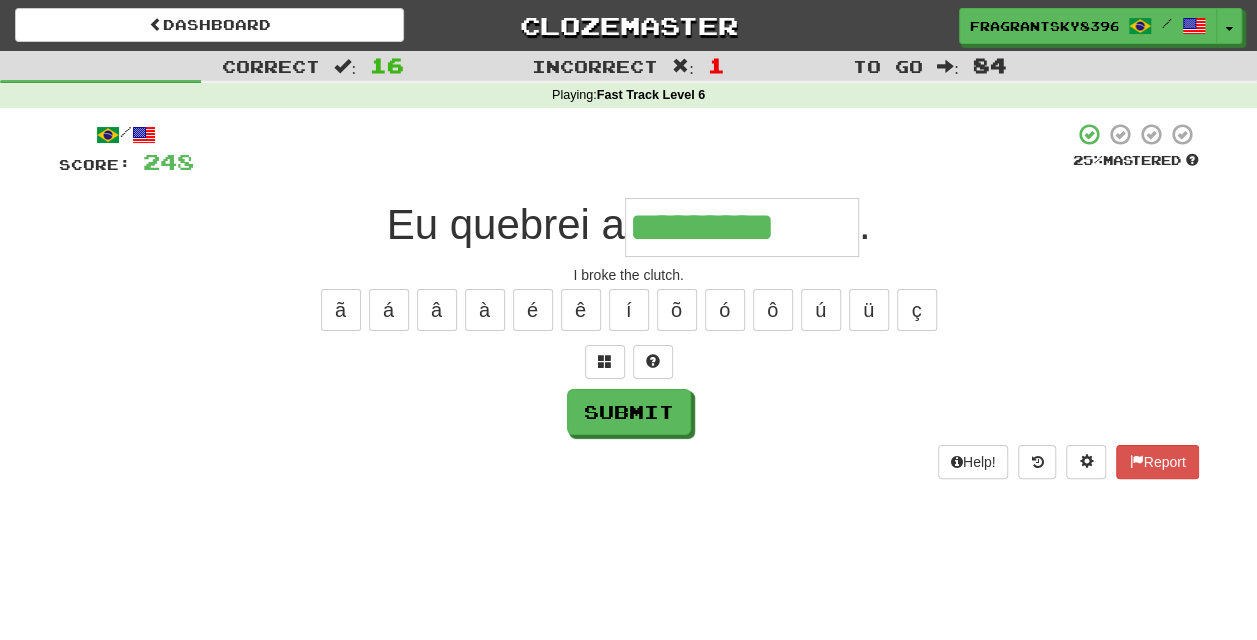 type on "*********" 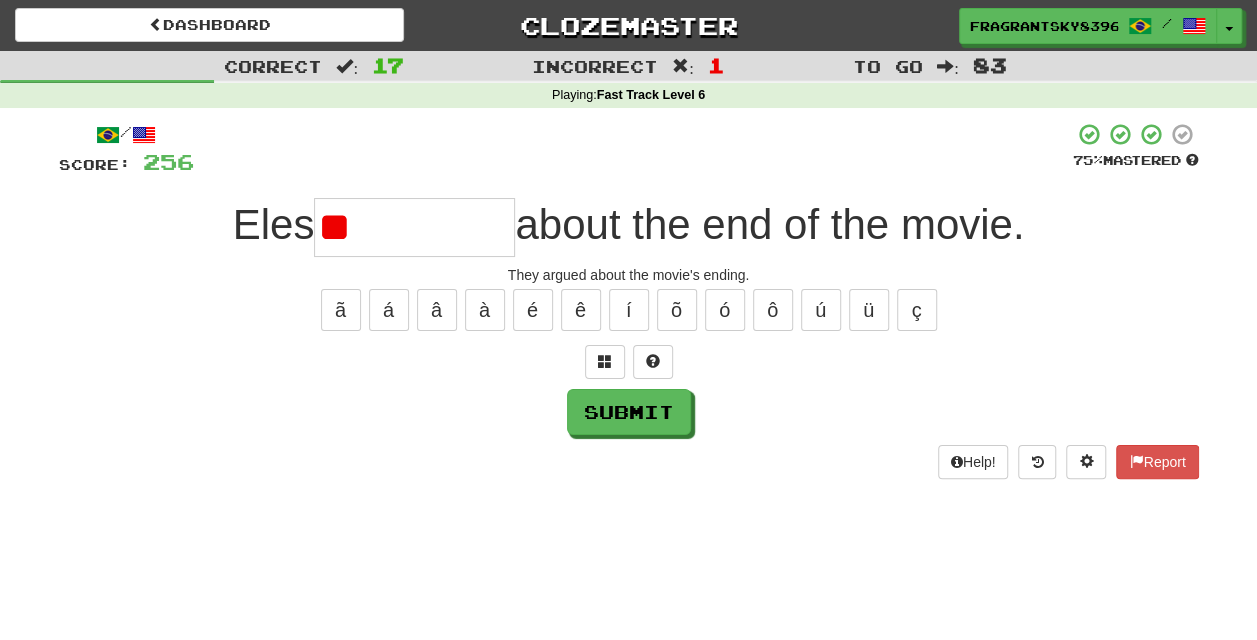 type on "*" 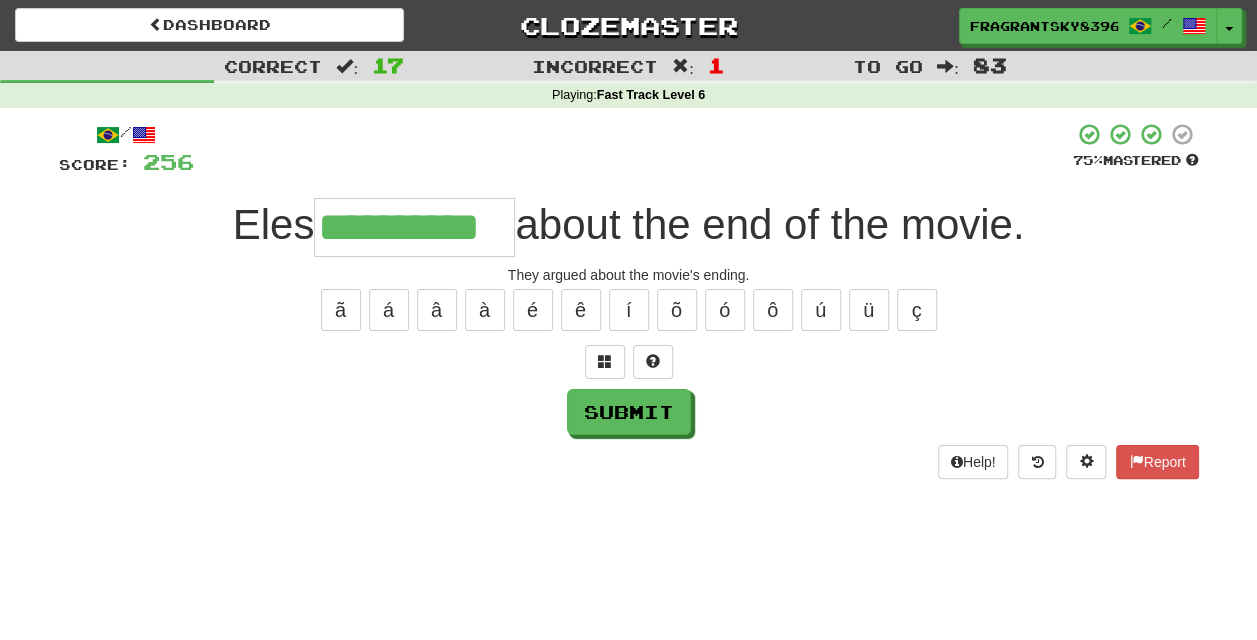 type on "**********" 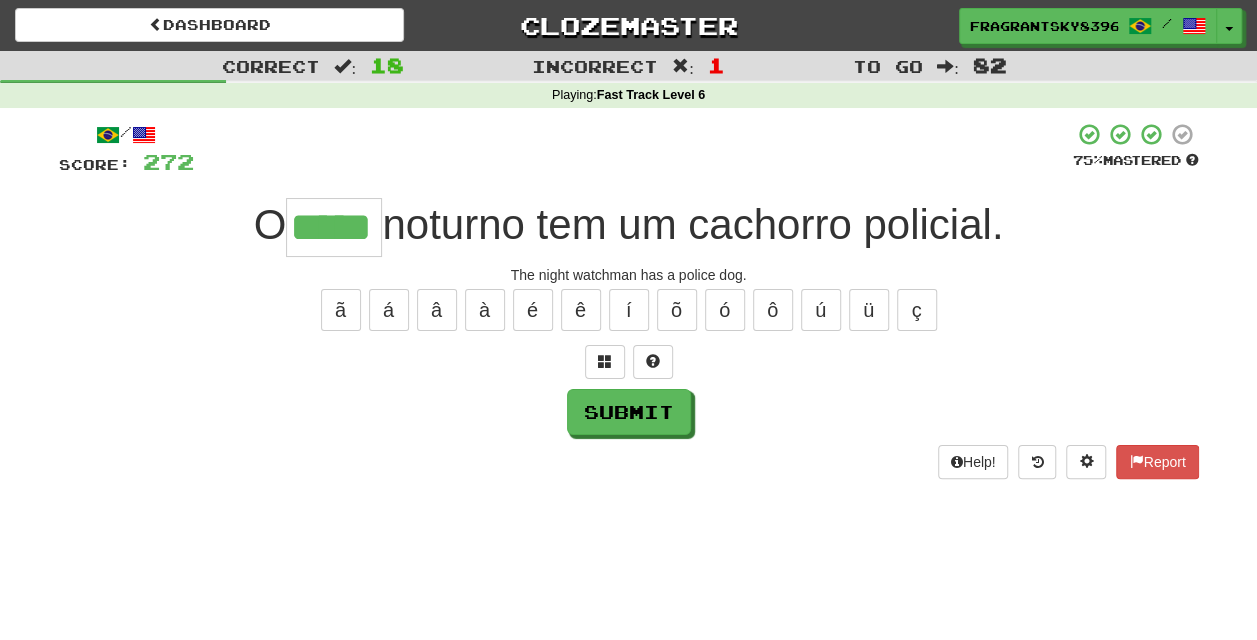 type on "*****" 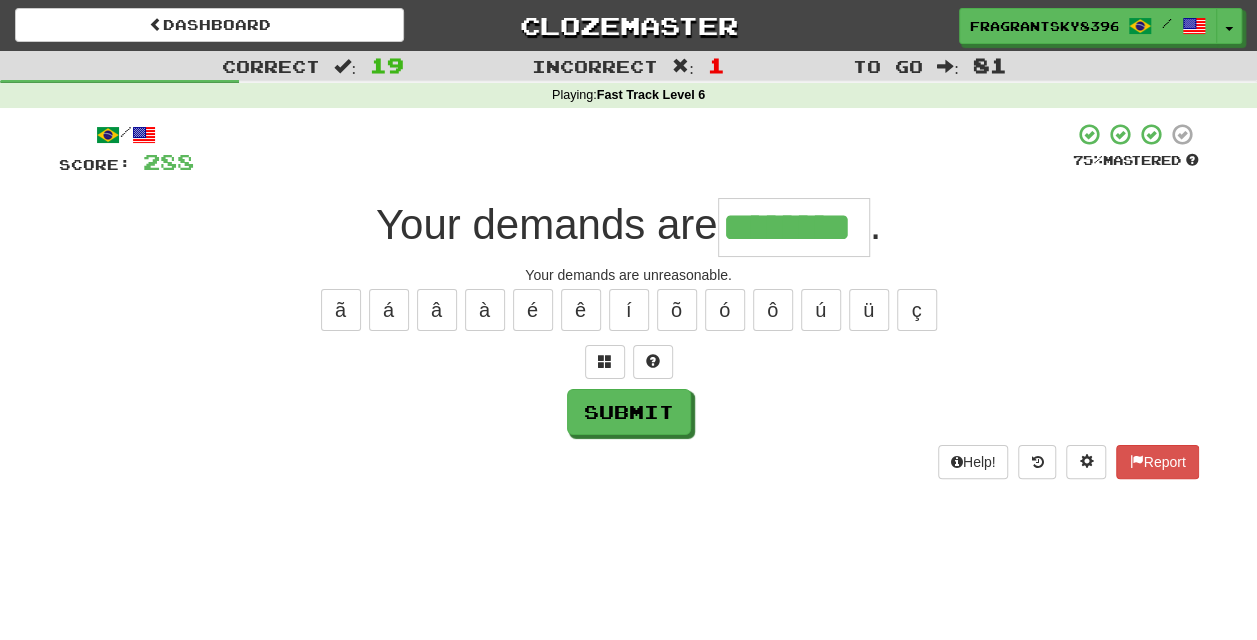 type on "********" 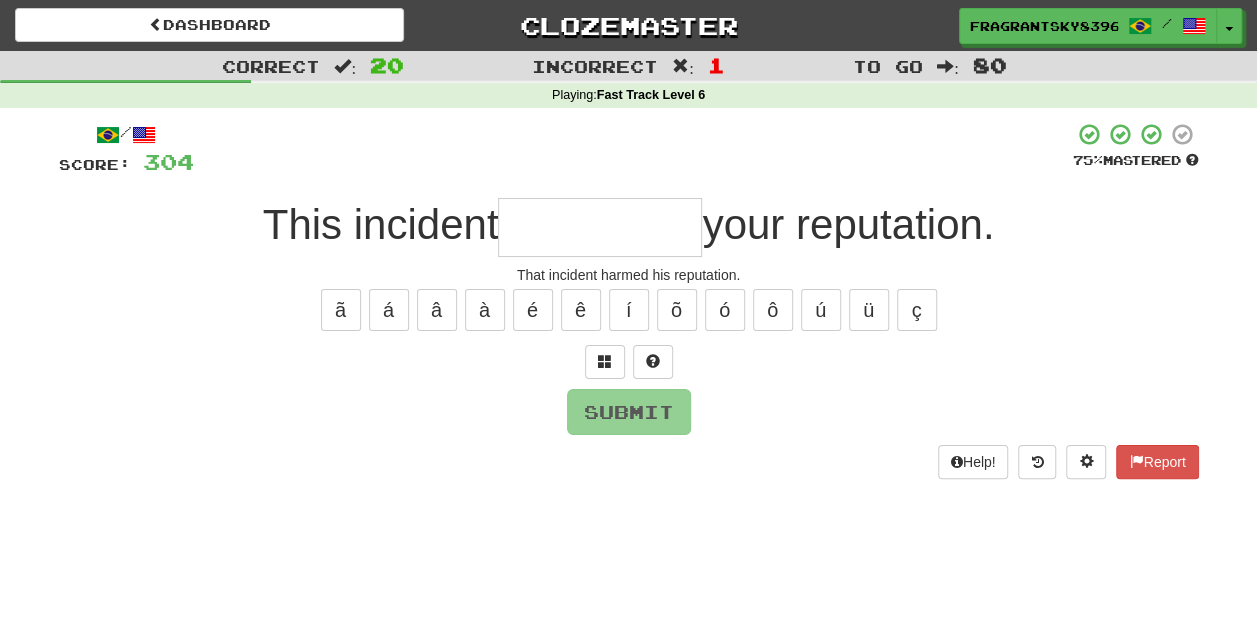 type on "*" 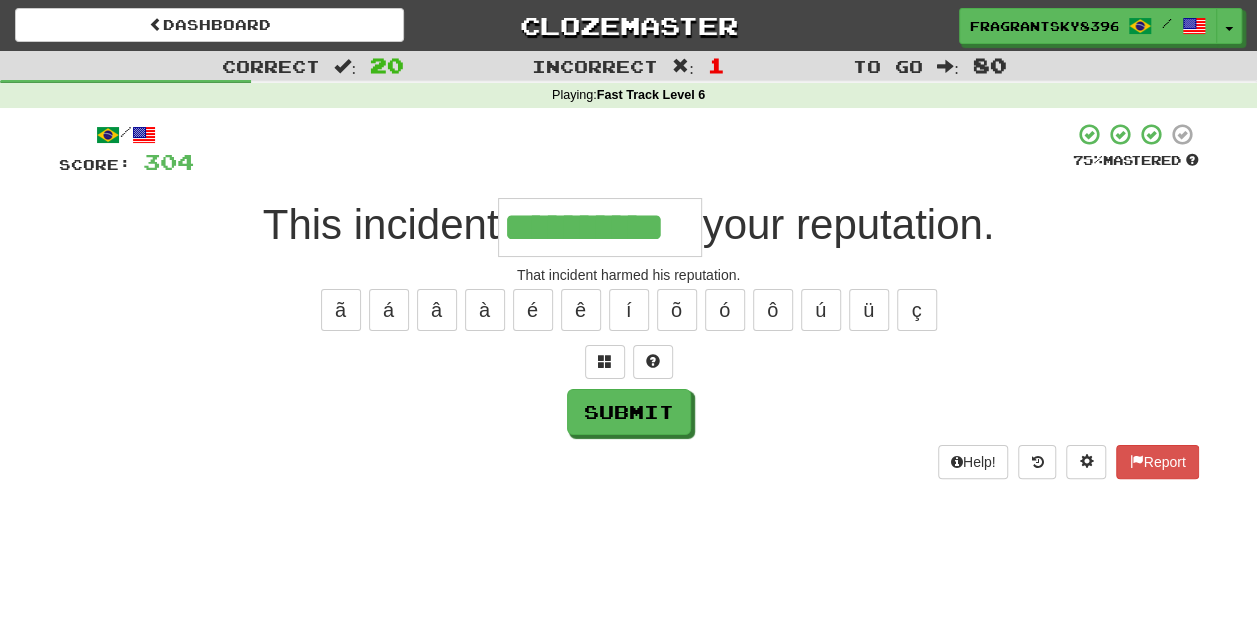 type on "**********" 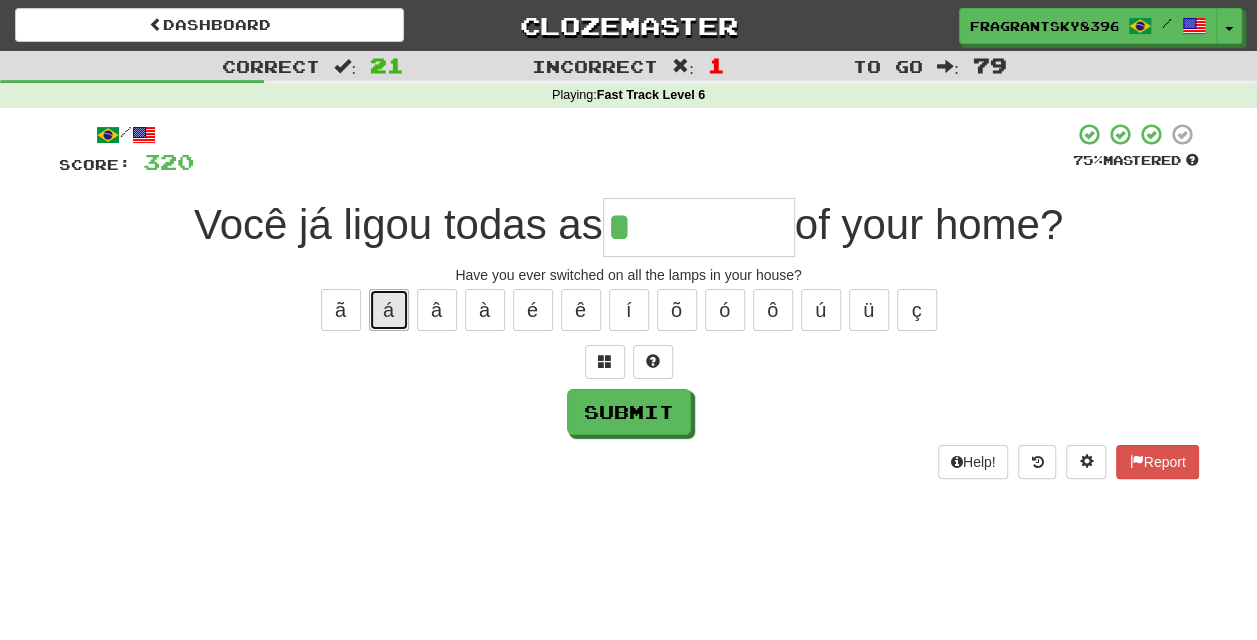 click on "á" at bounding box center [389, 310] 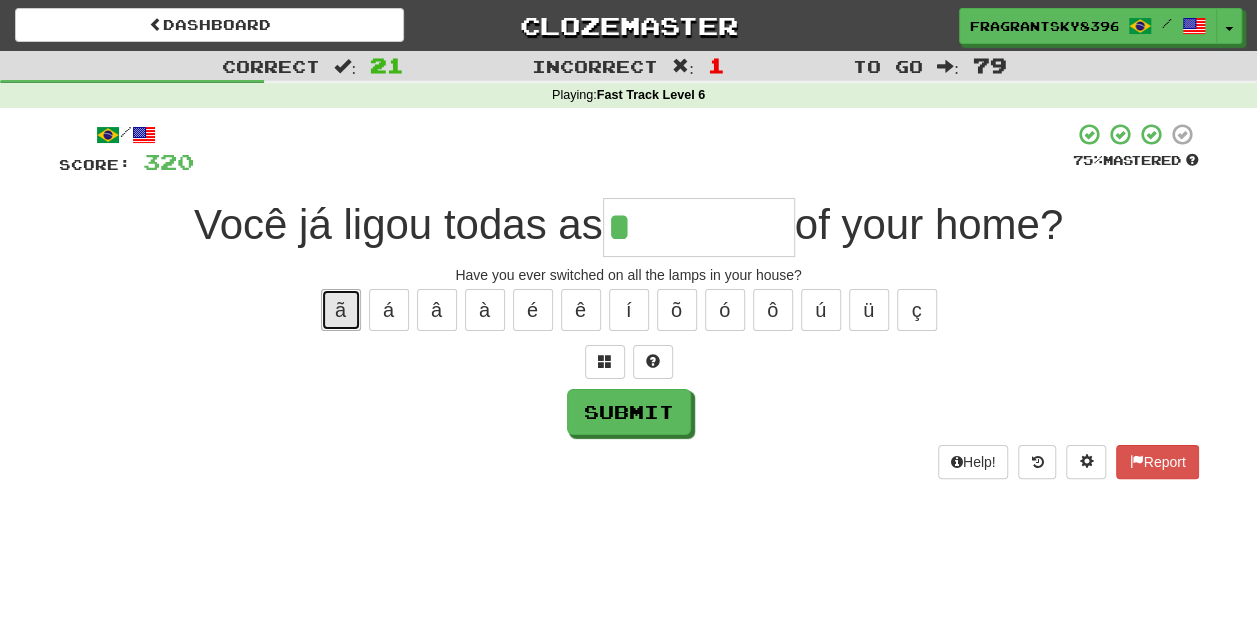 click on "ã" at bounding box center [341, 310] 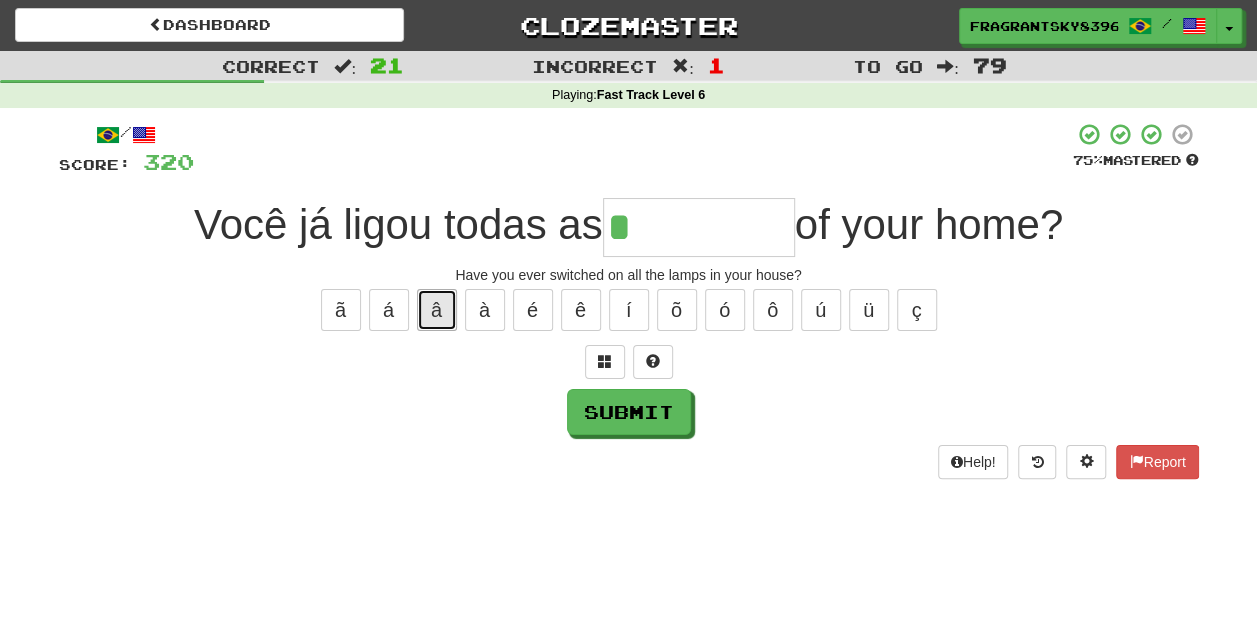 click on "â" at bounding box center [437, 310] 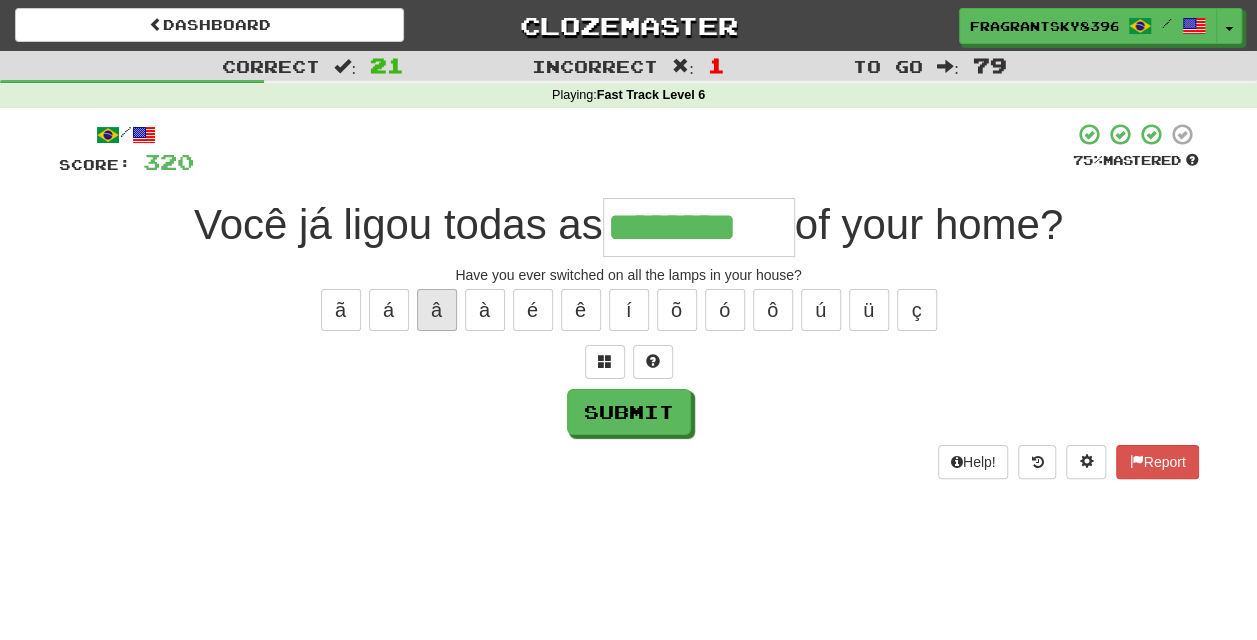 type on "********" 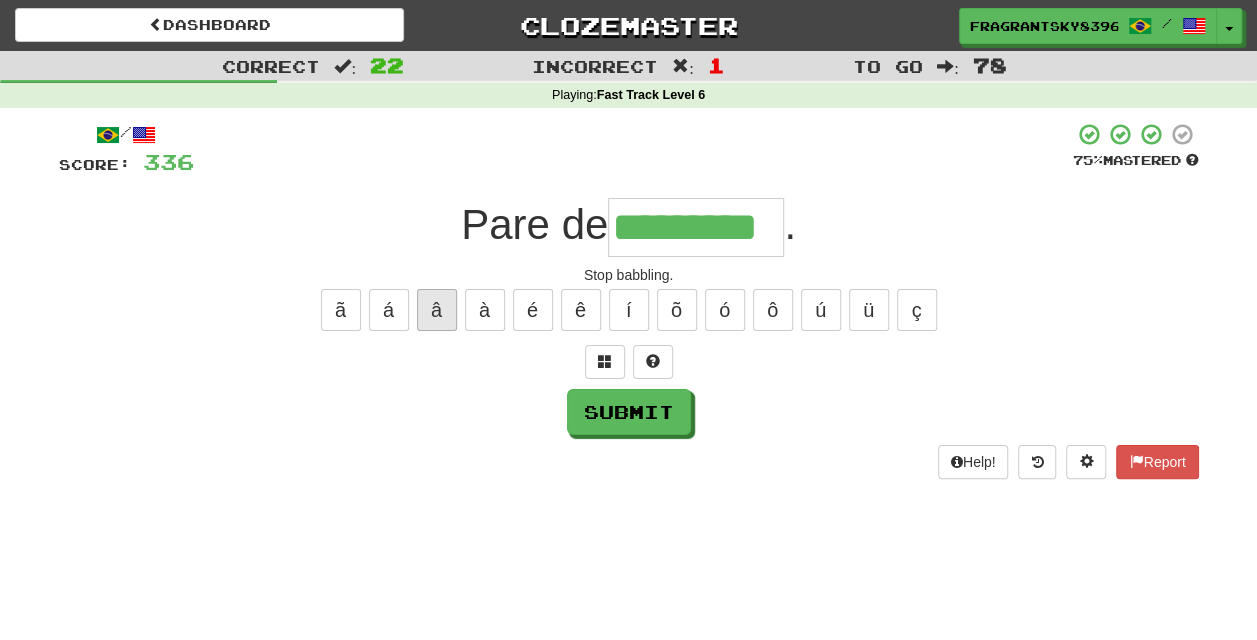 type on "*********" 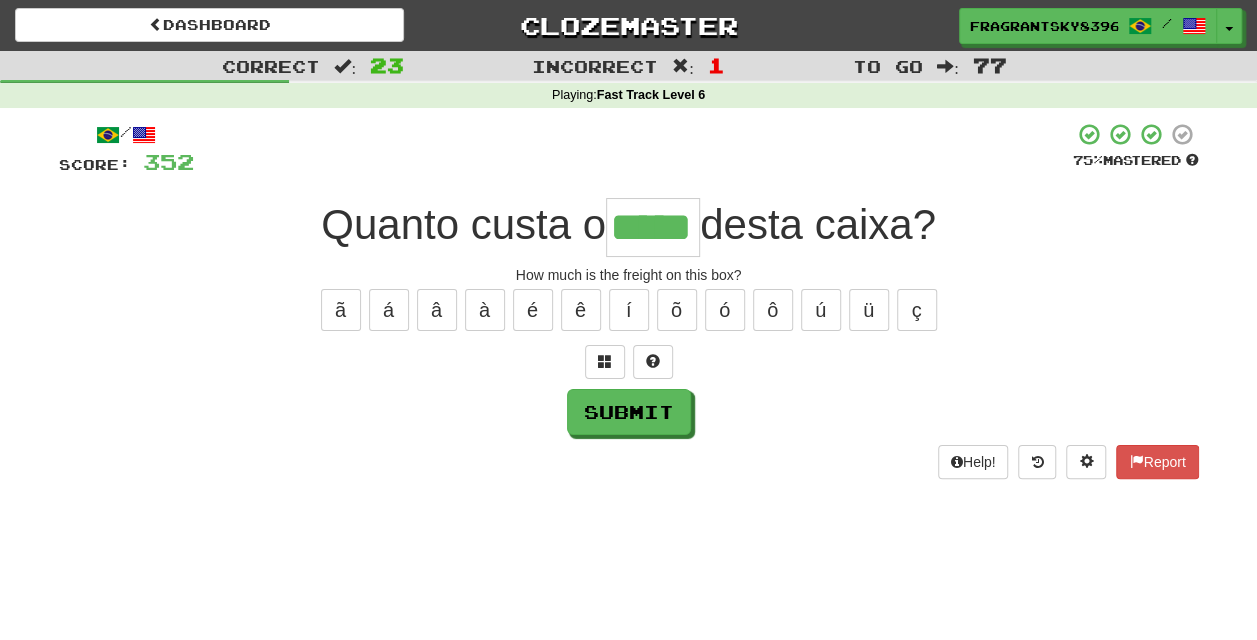 type on "*****" 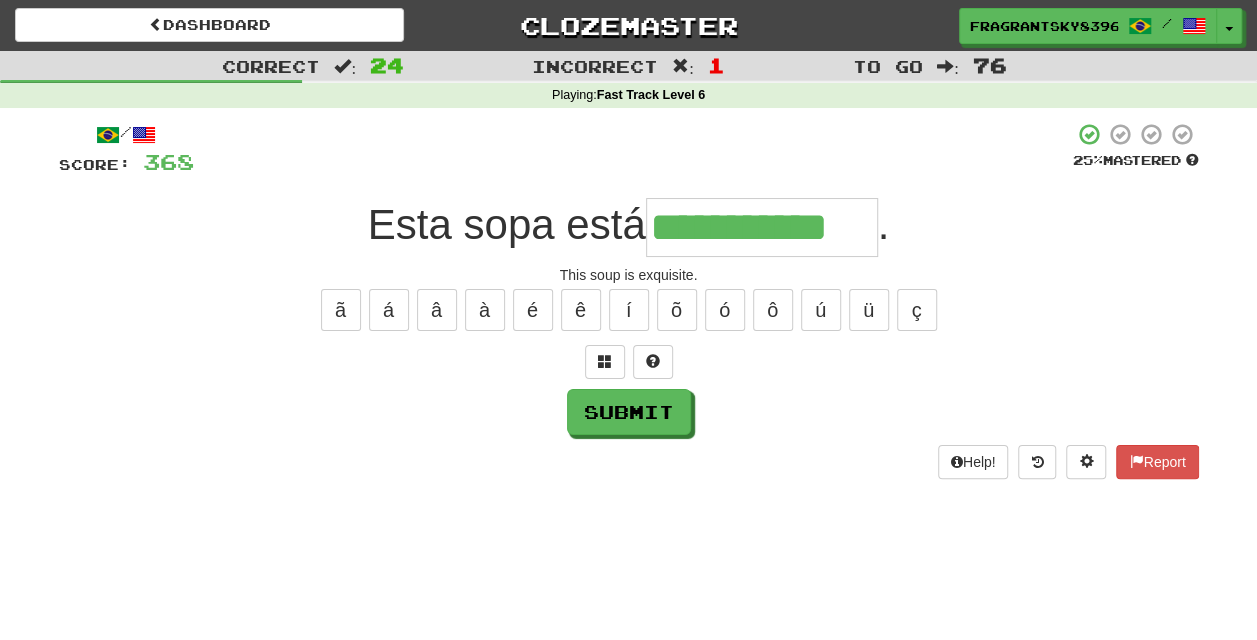 type on "**********" 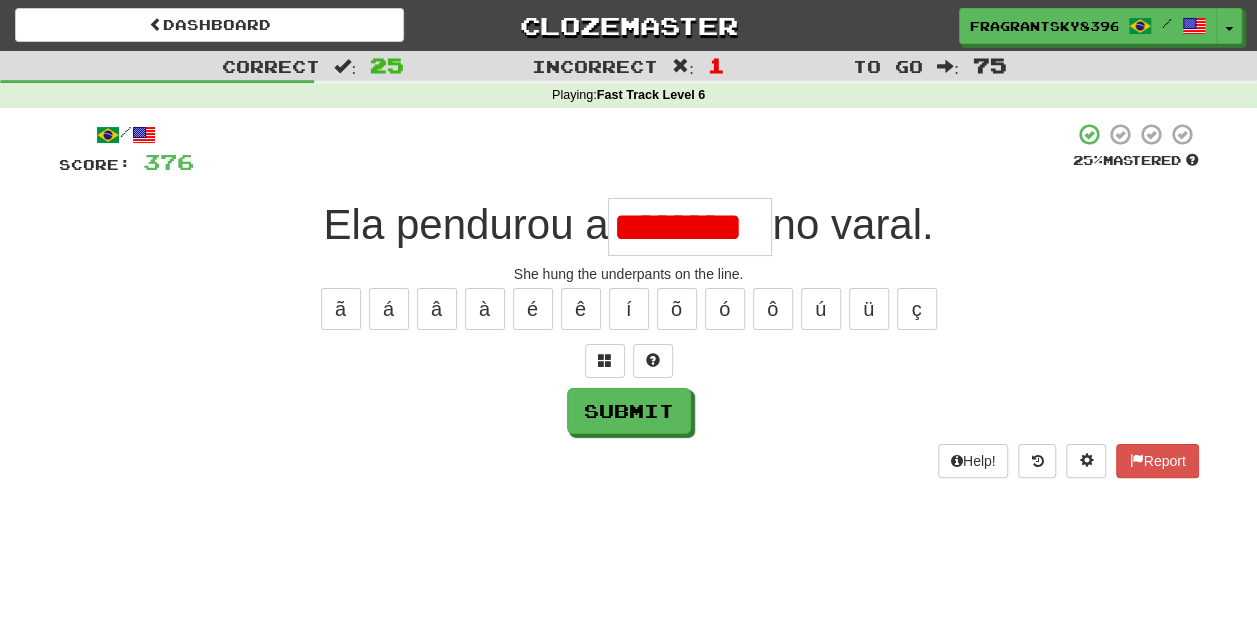 scroll, scrollTop: 0, scrollLeft: 0, axis: both 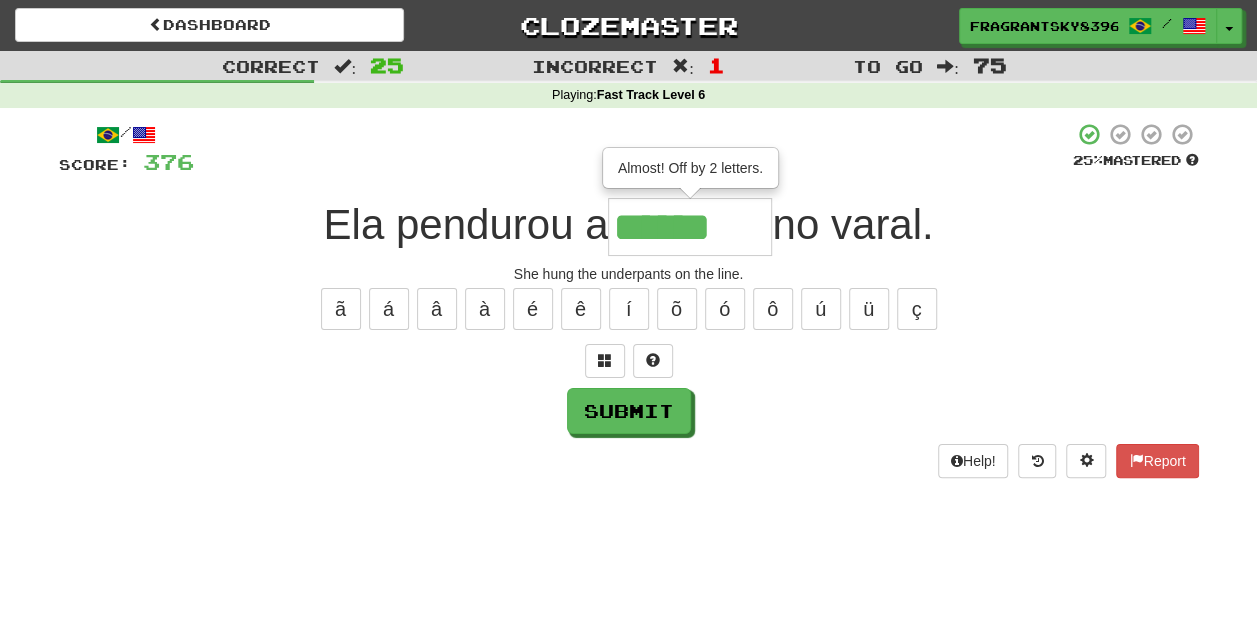 type on "********" 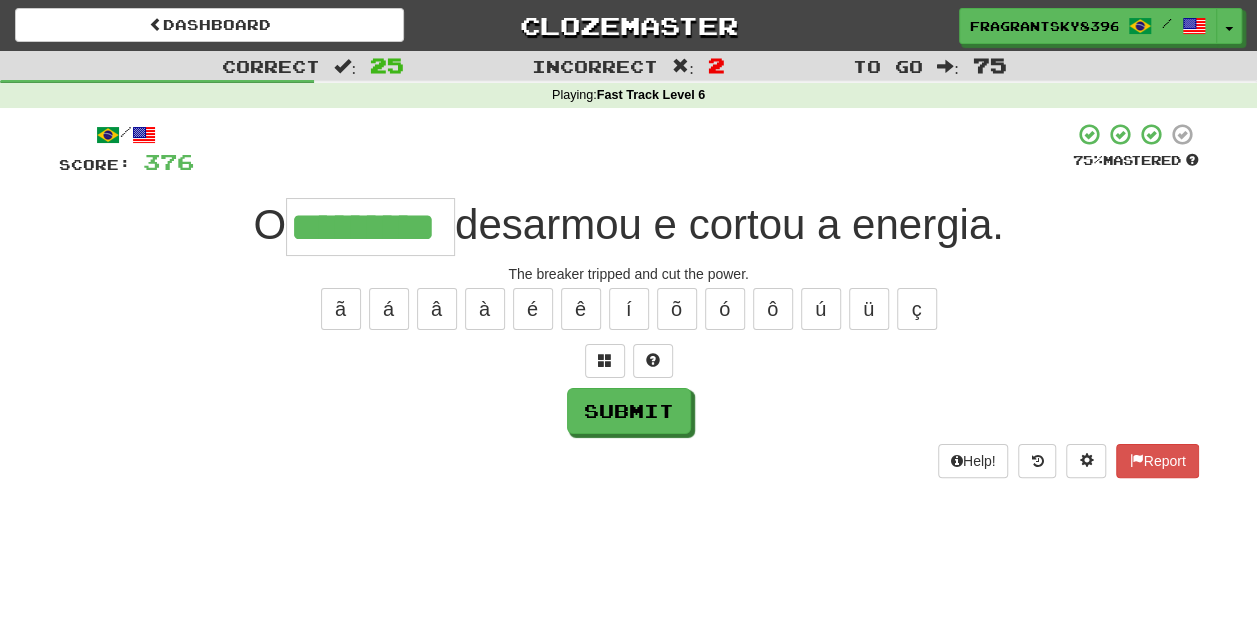 type on "*********" 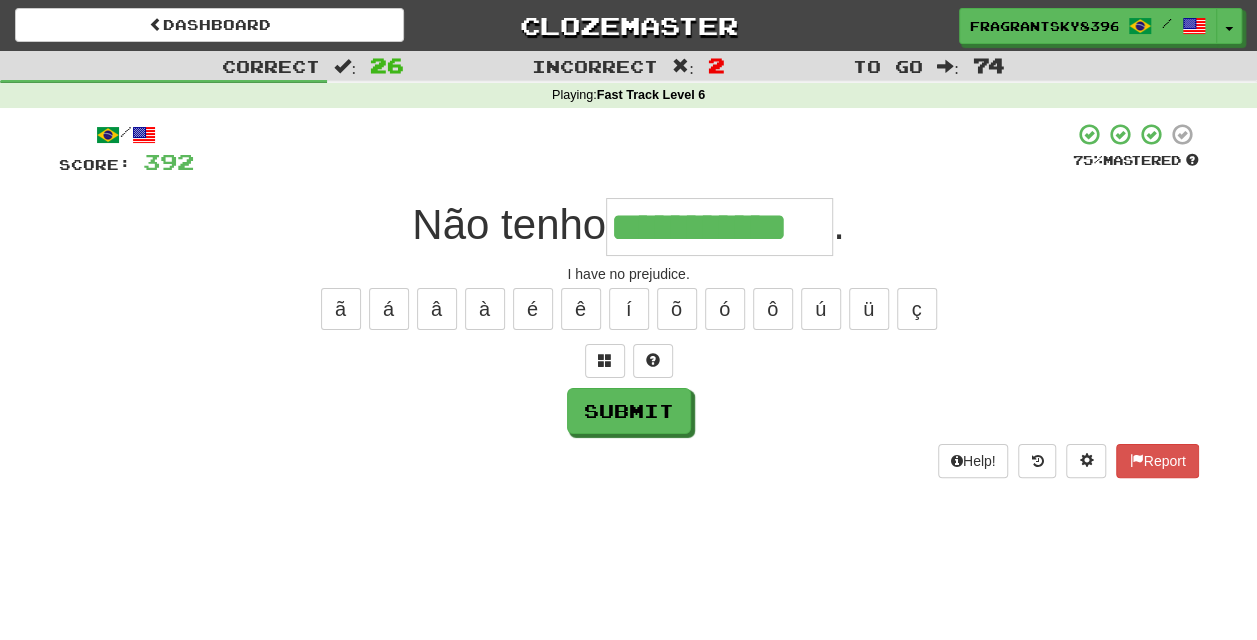 type on "**********" 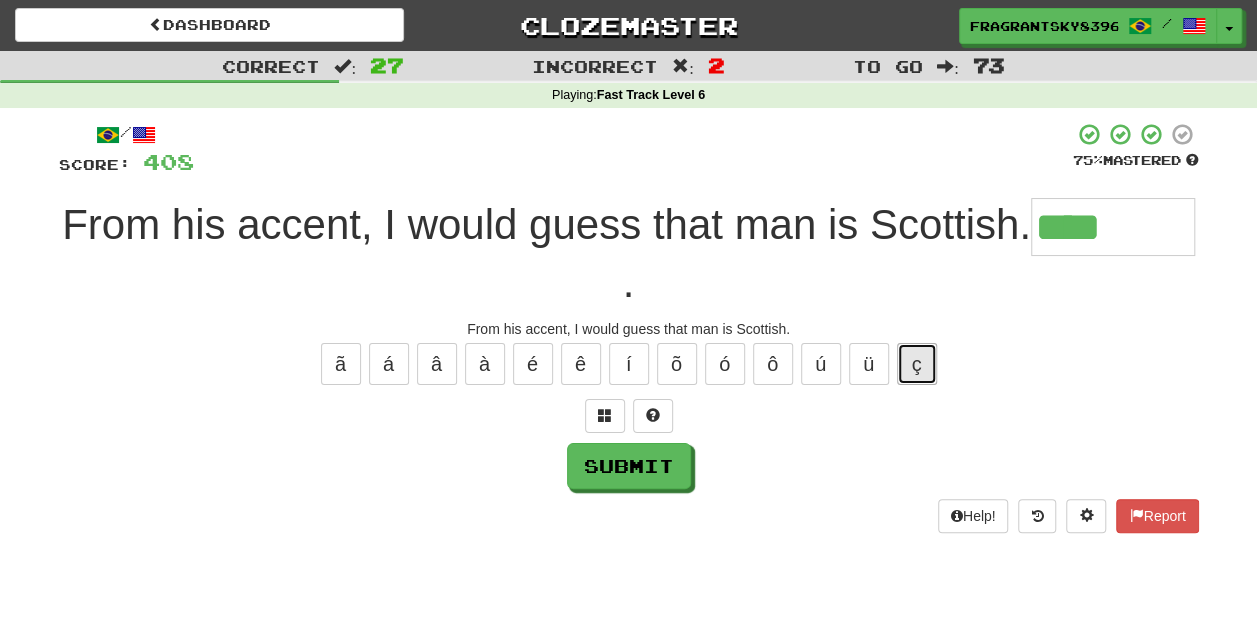 click on "ç" at bounding box center (917, 364) 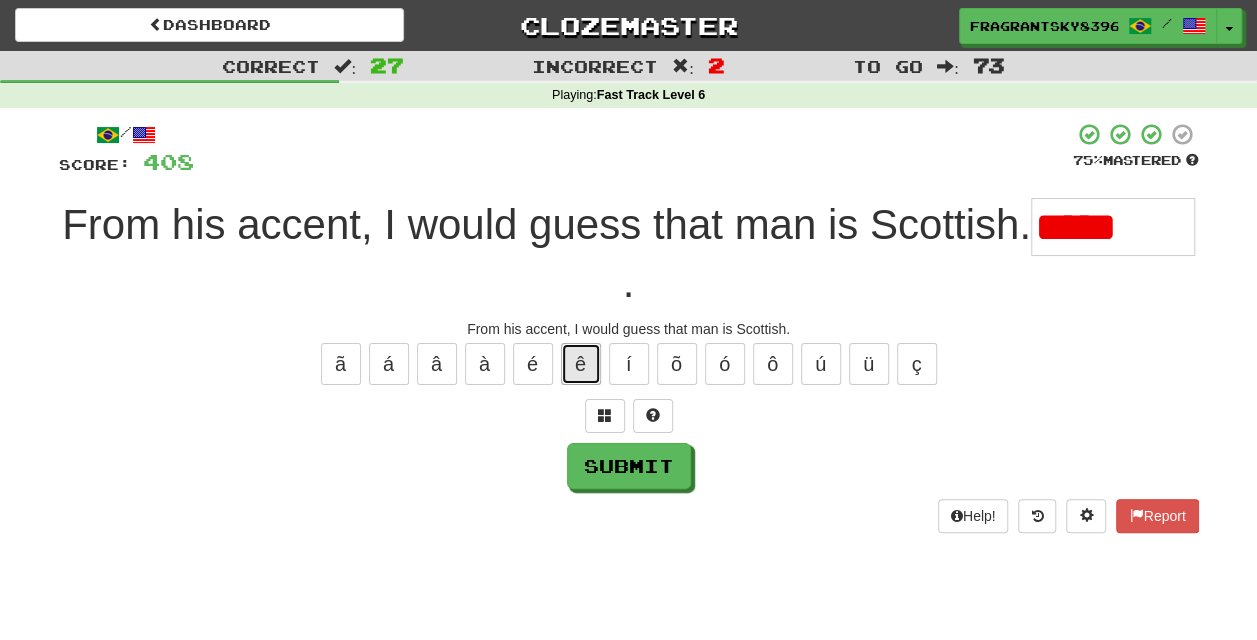 click on "ê" at bounding box center (581, 364) 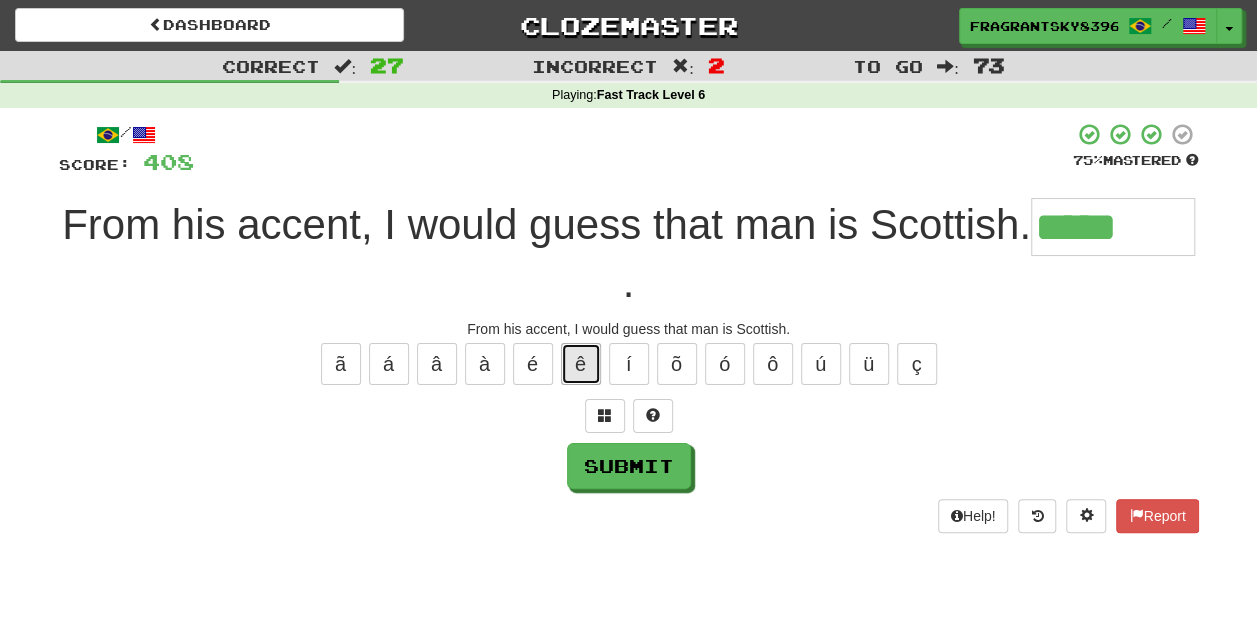click on "ê" at bounding box center (581, 364) 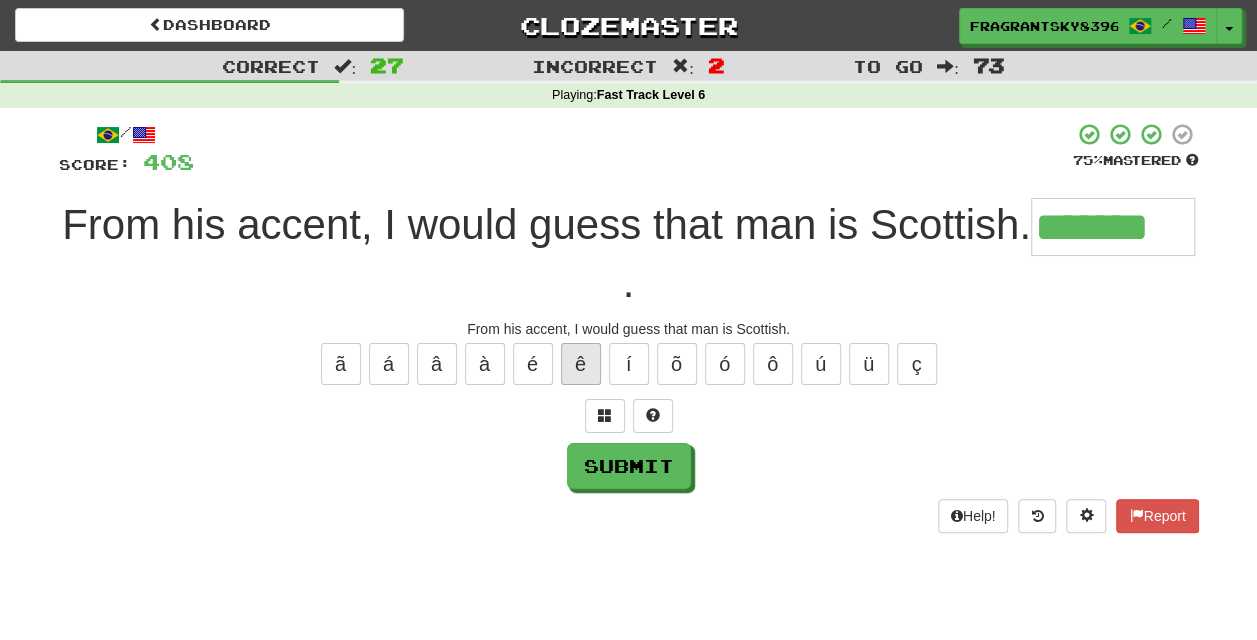 type on "*******" 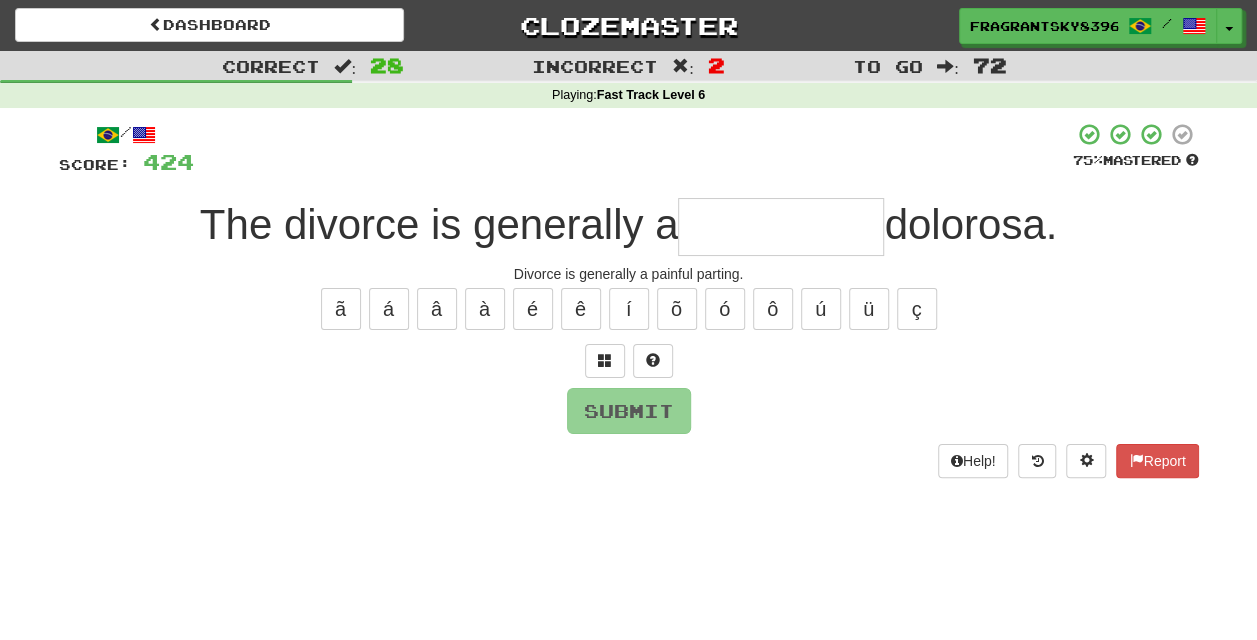 type on "*" 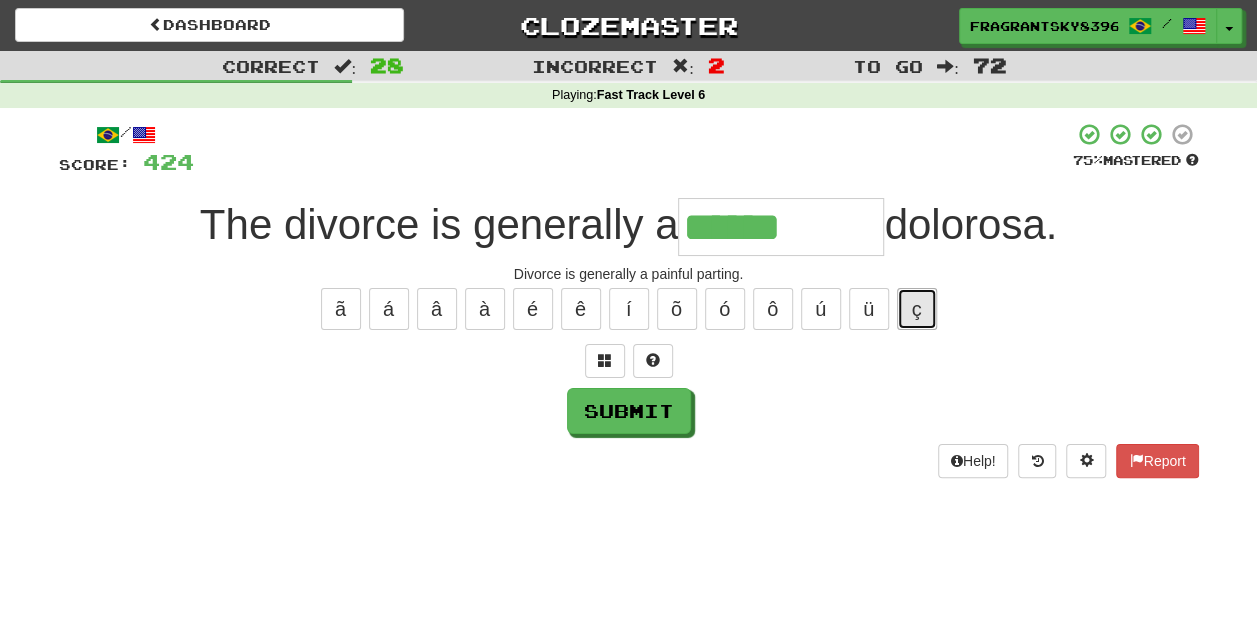 click on "ç" at bounding box center (917, 309) 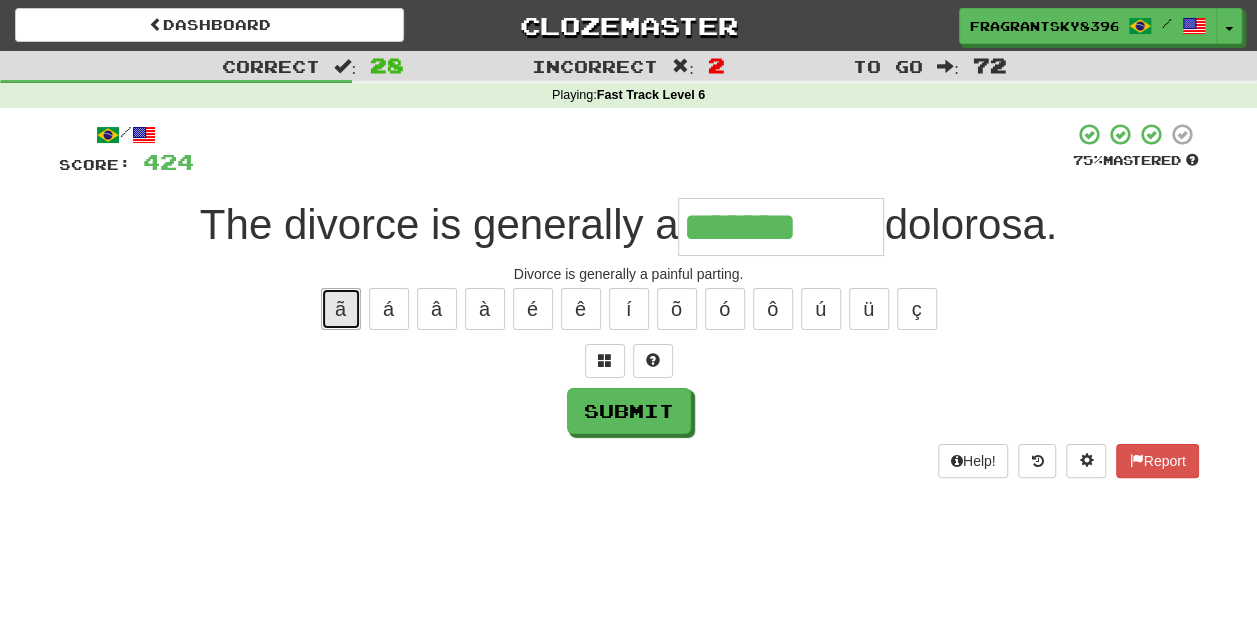 click on "ã" at bounding box center (341, 309) 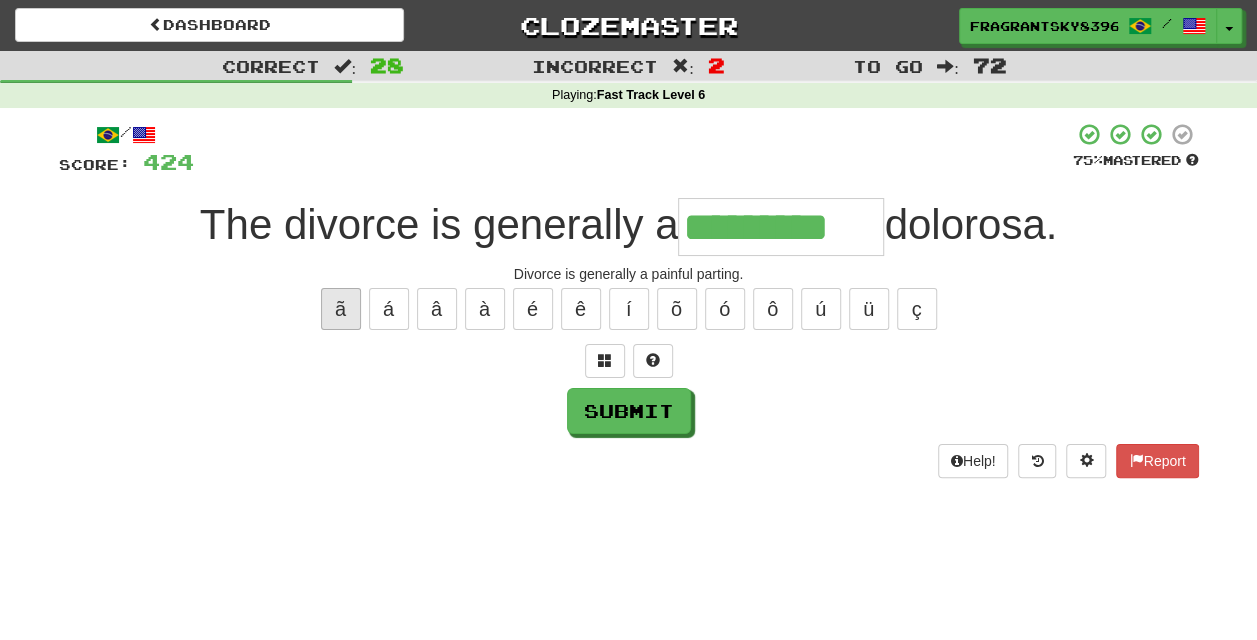 type on "*********" 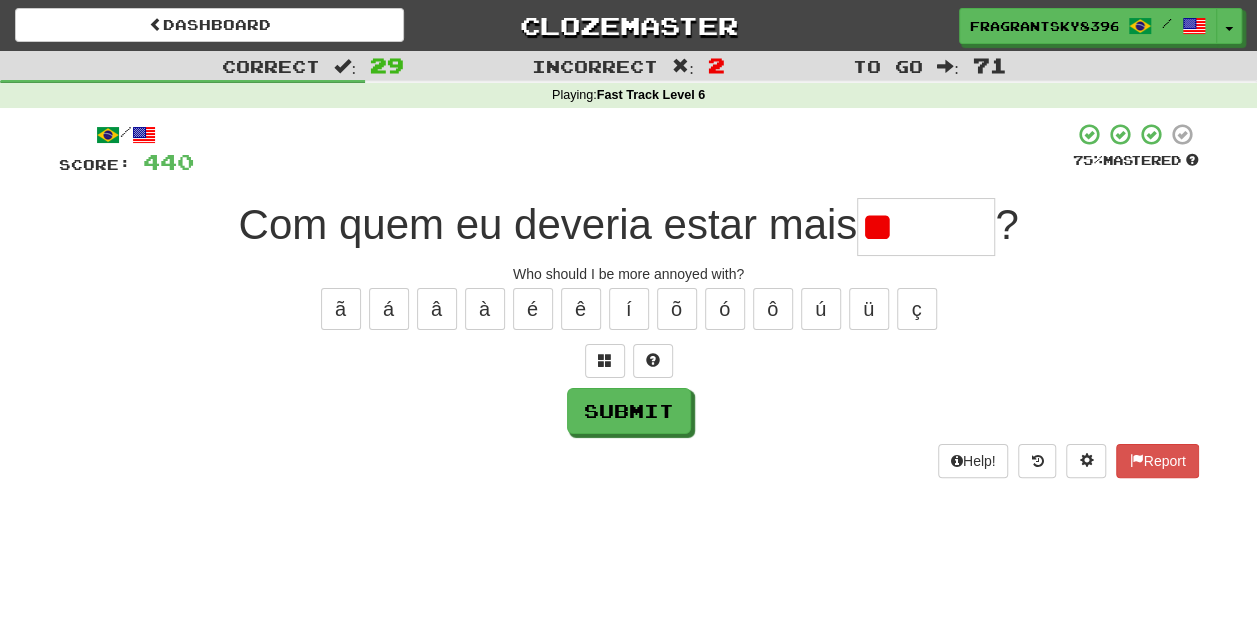 type on "*" 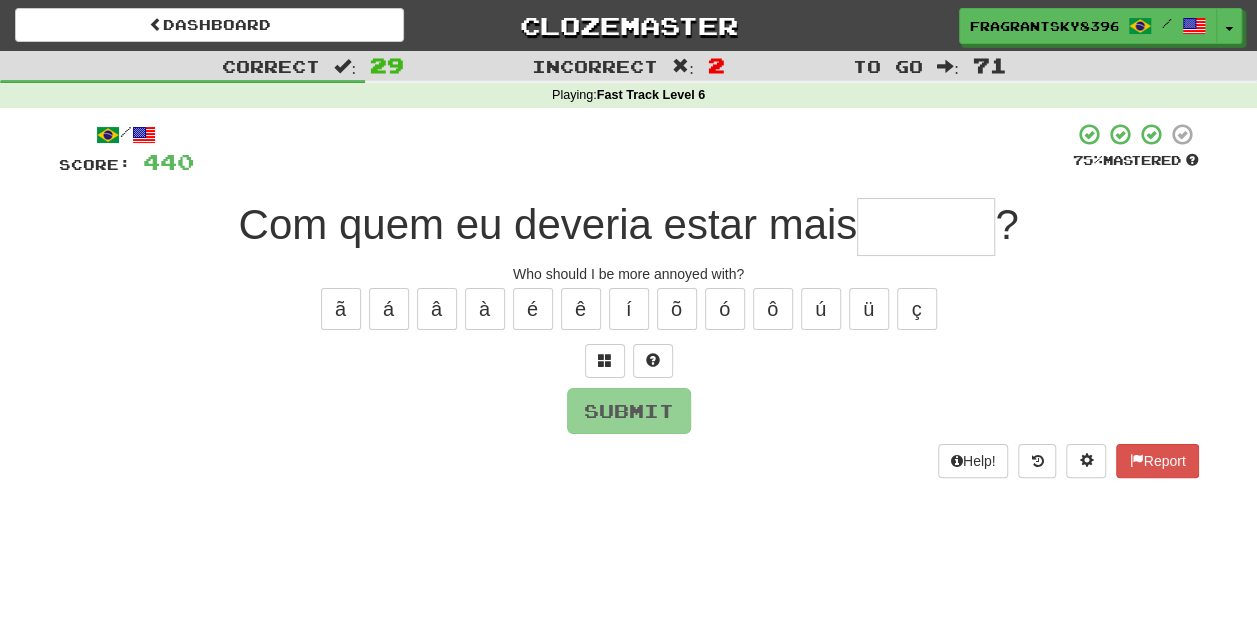 type on "********" 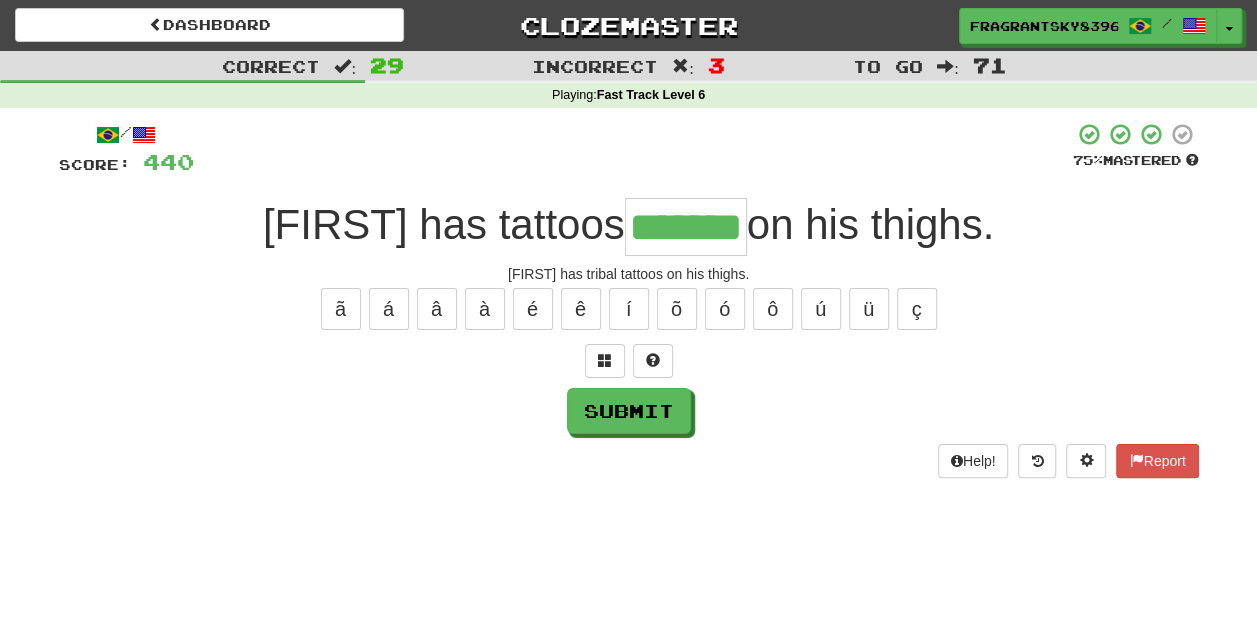 type on "*******" 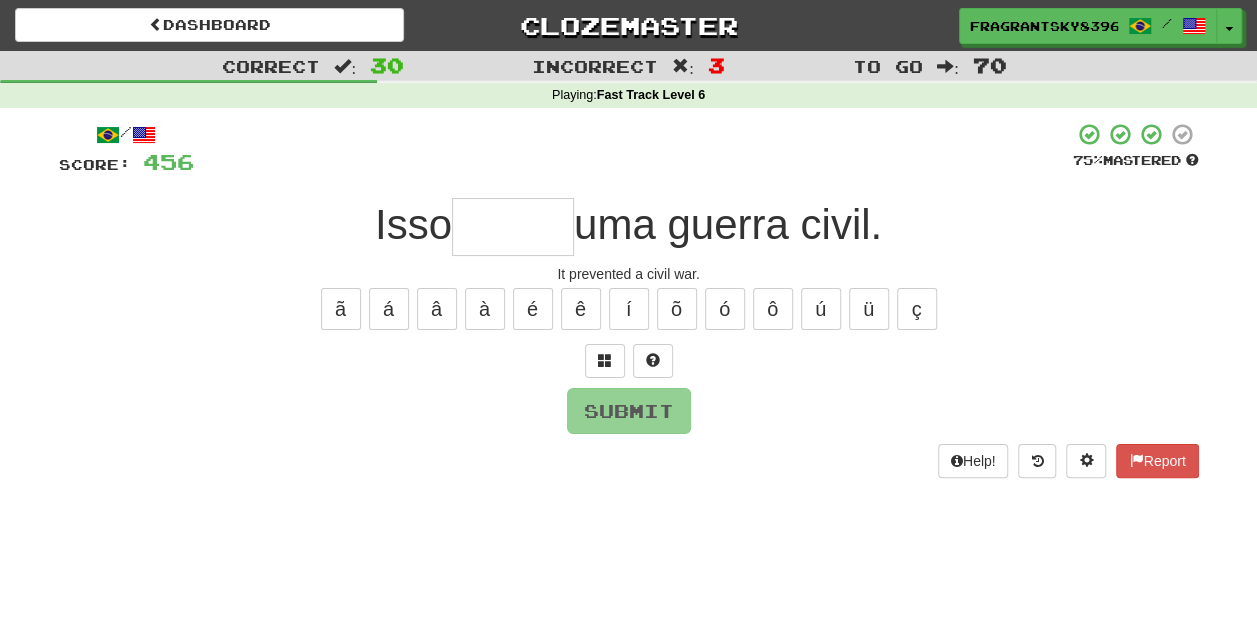 type on "*" 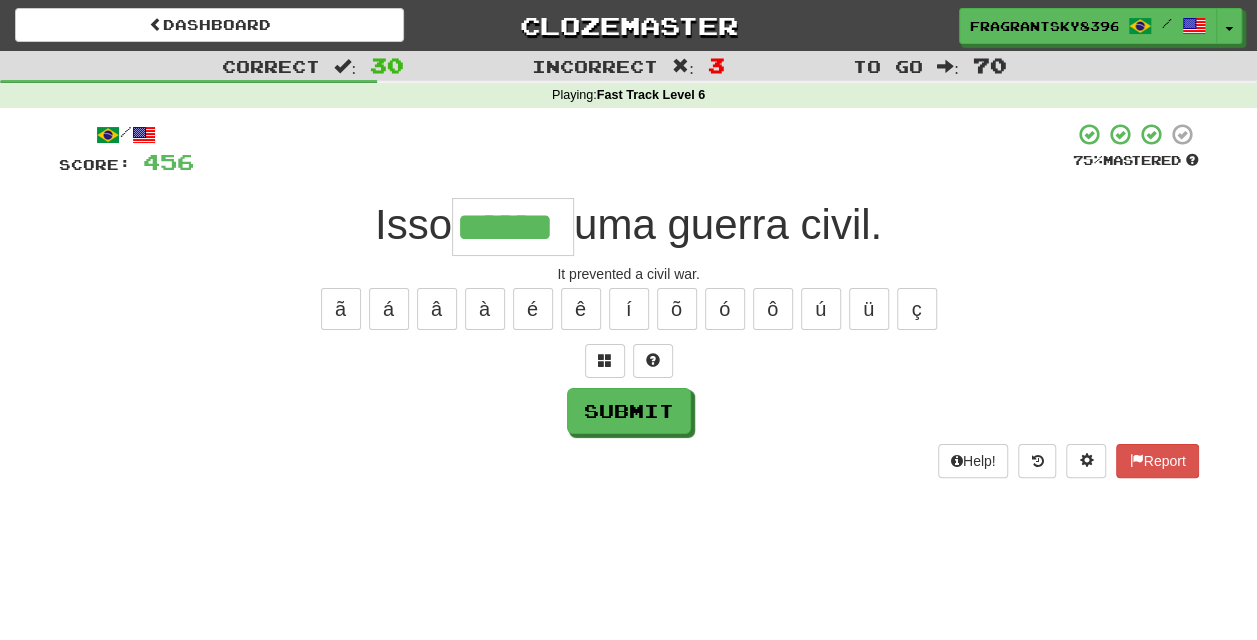 type on "******" 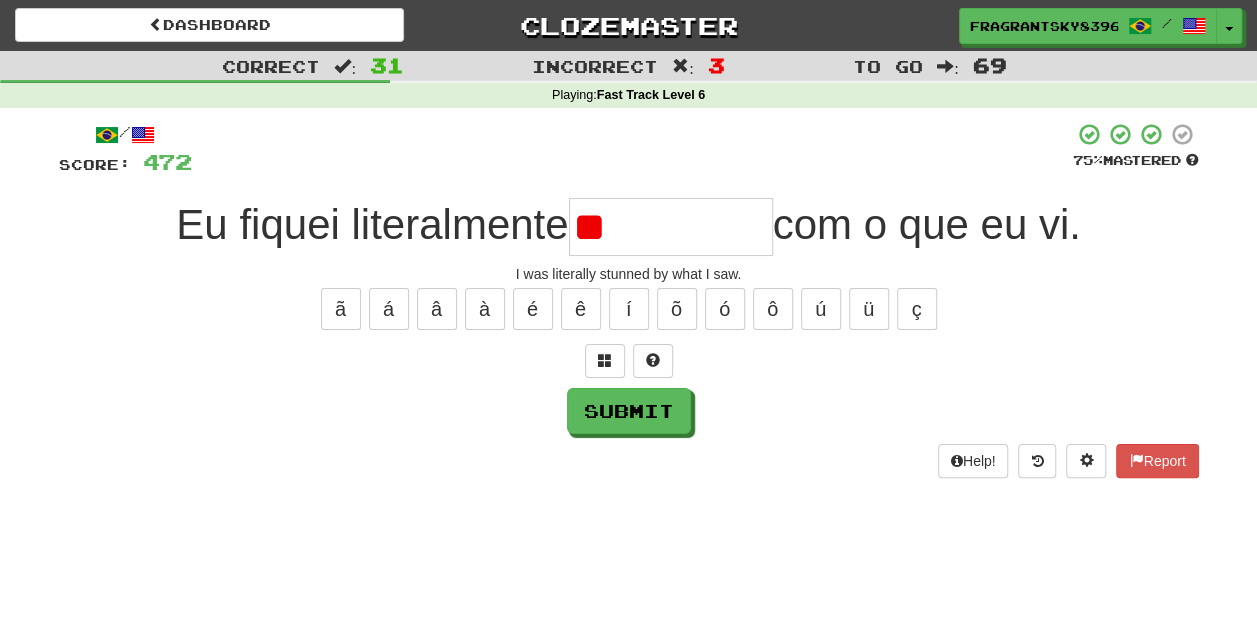 type on "*" 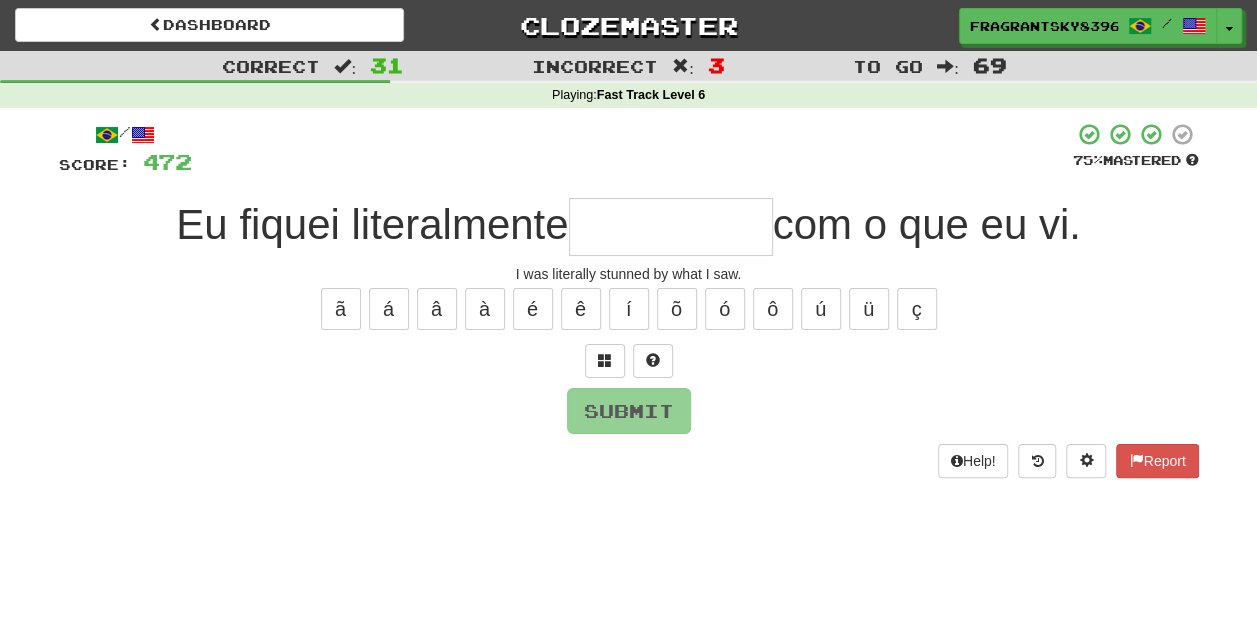 type on "*" 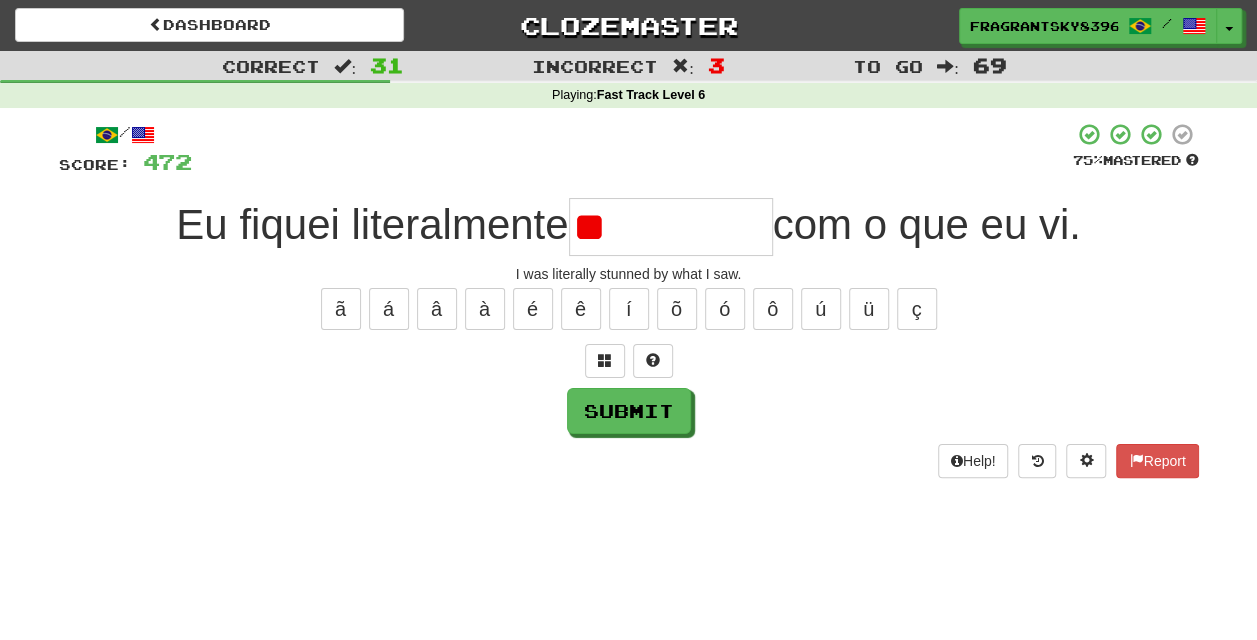 type on "*" 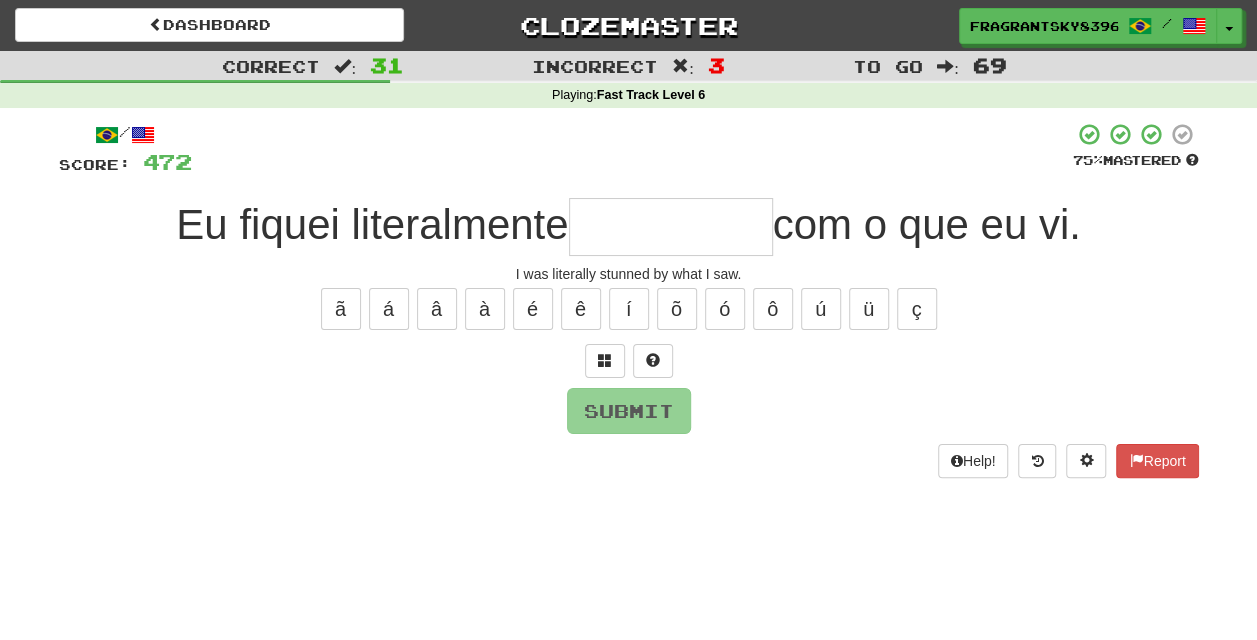 type on "**********" 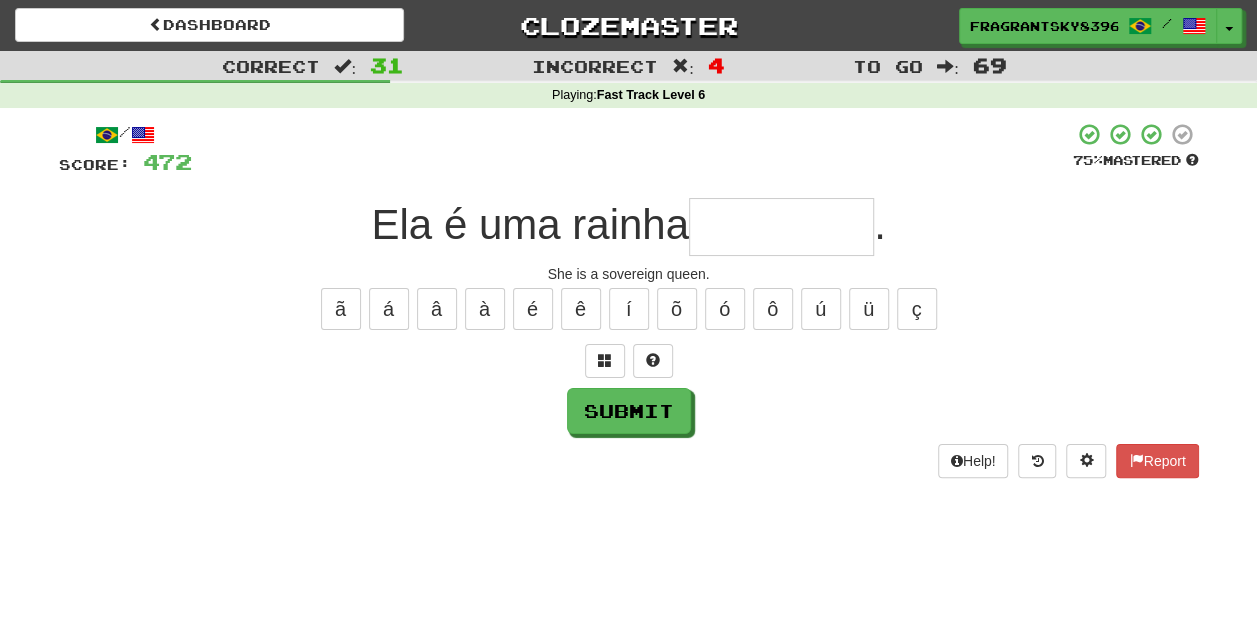 type on "*" 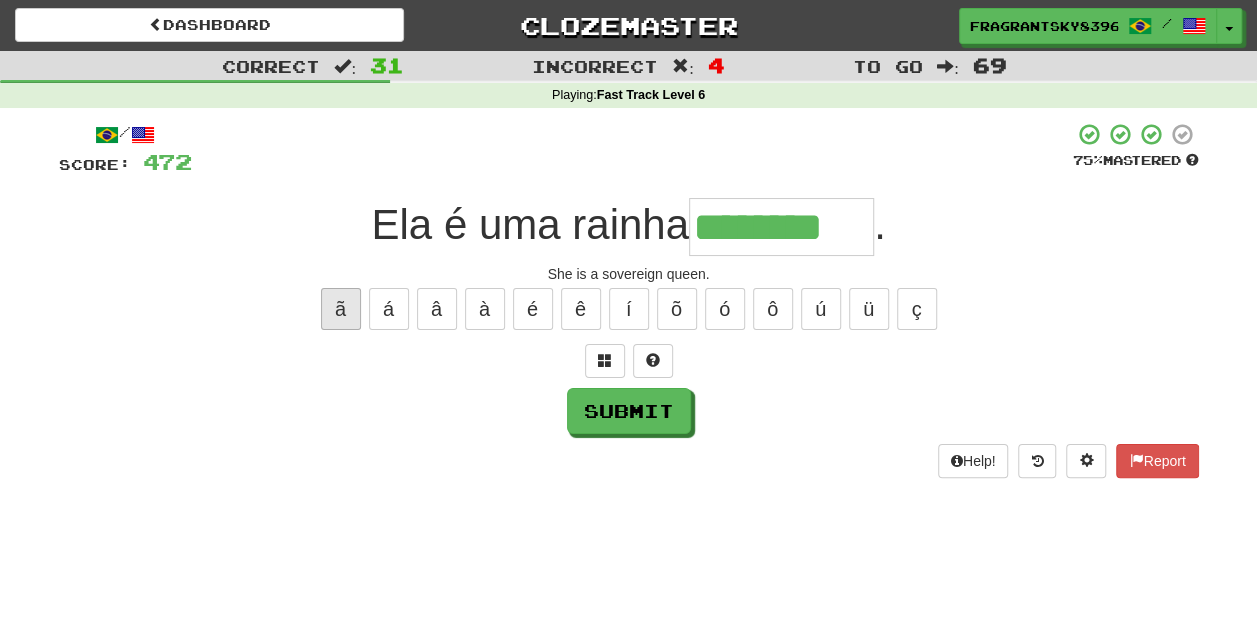 type on "********" 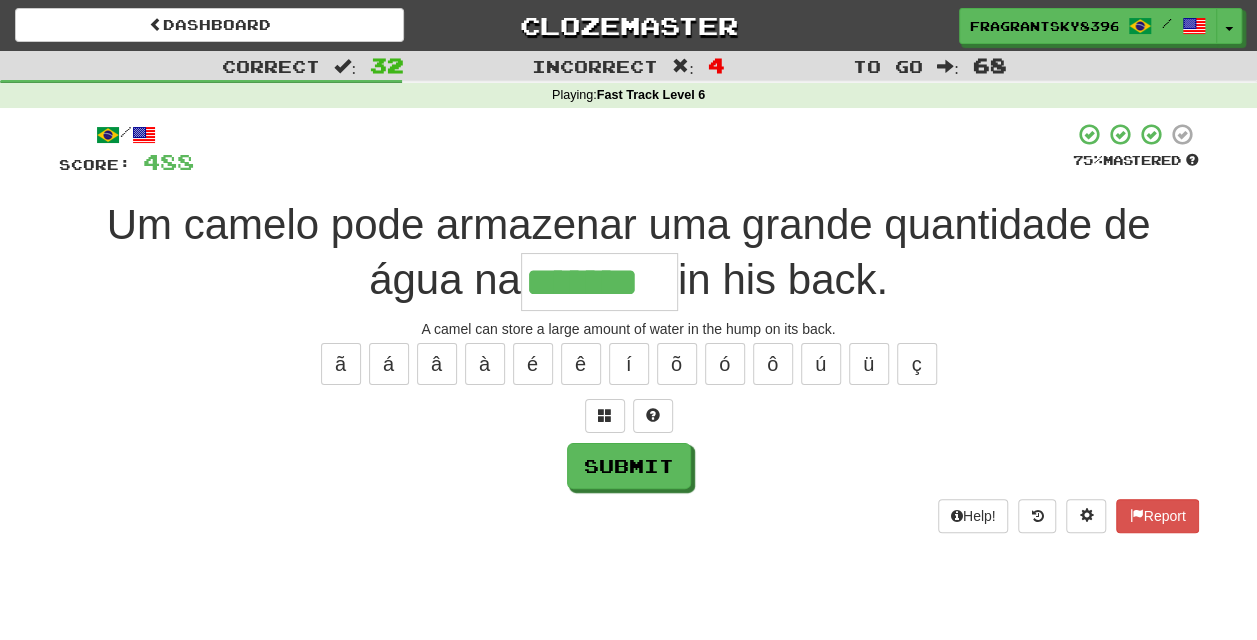 type on "*******" 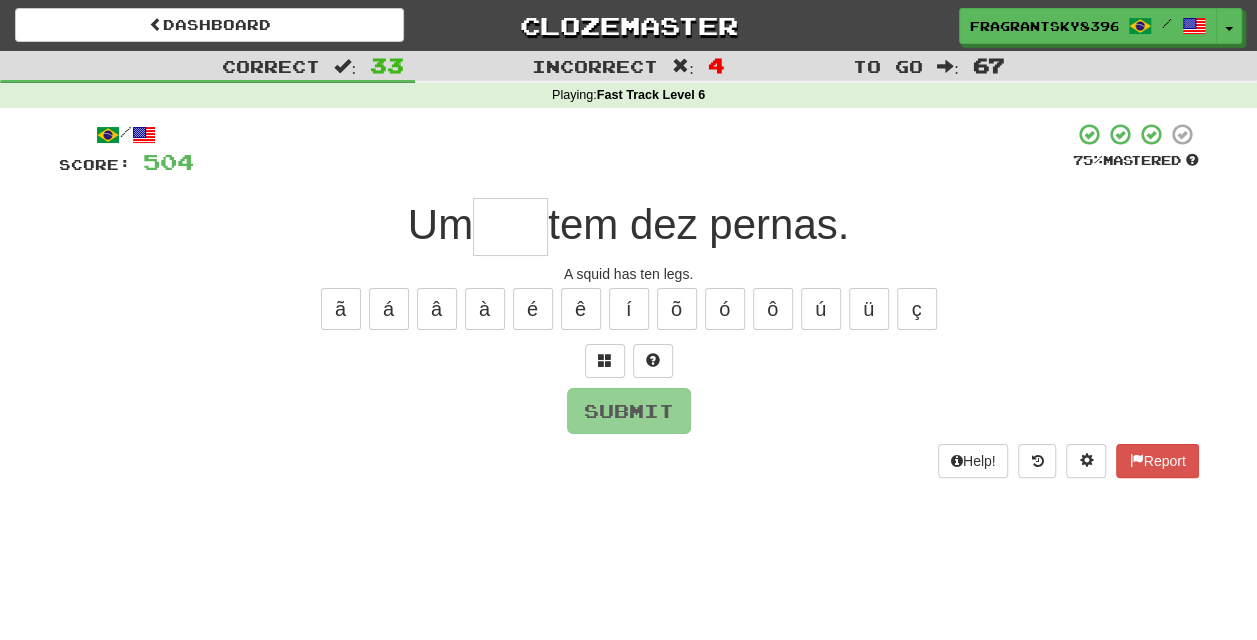 click at bounding box center [510, 227] 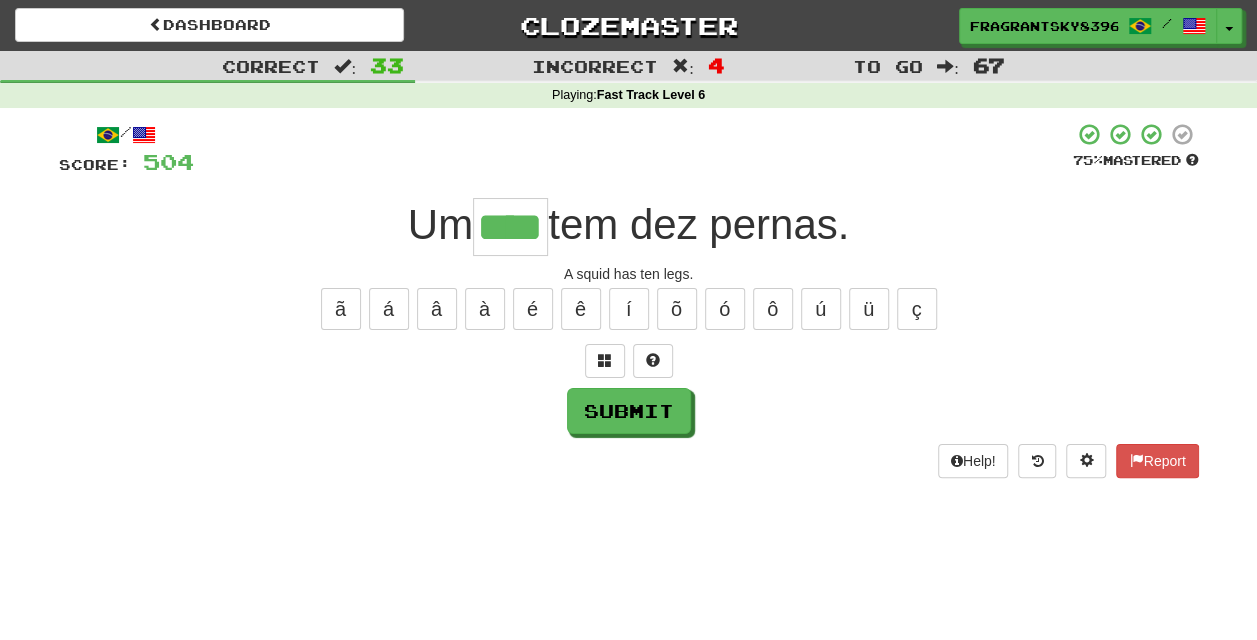 type on "****" 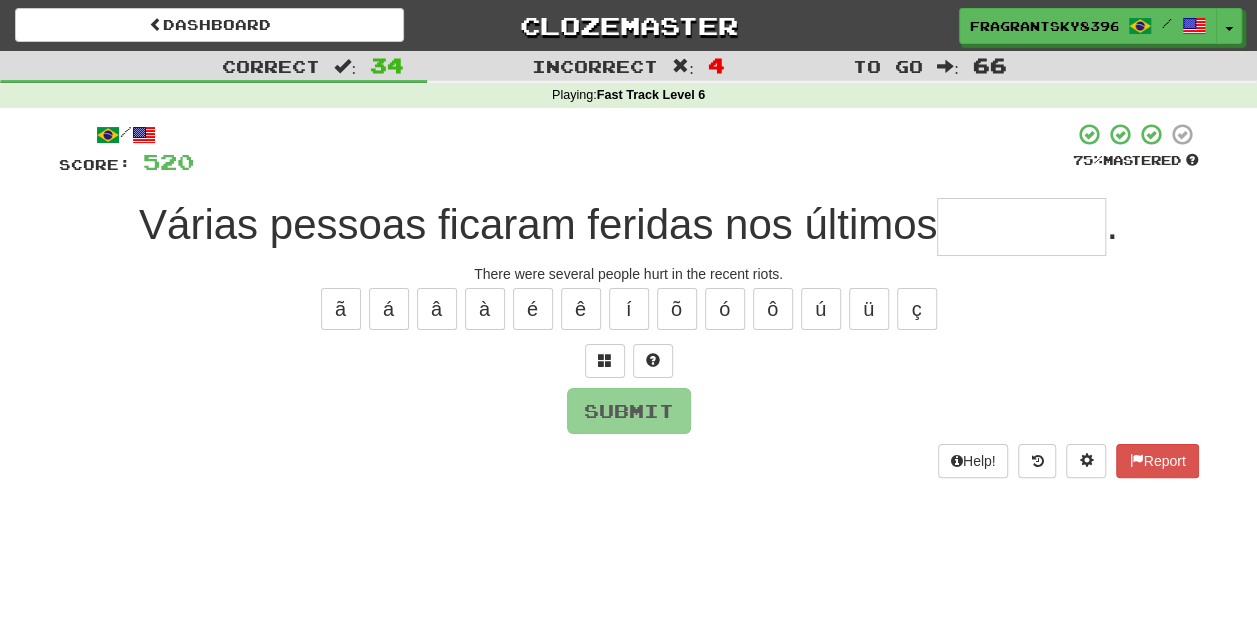 type on "********" 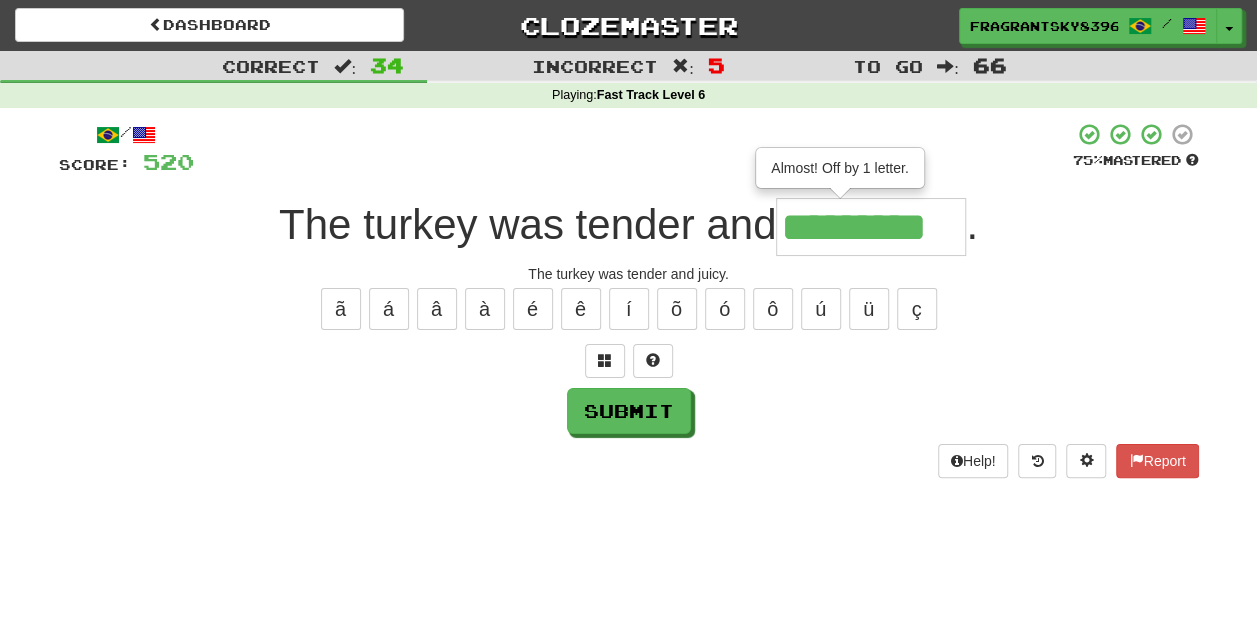 type on "*********" 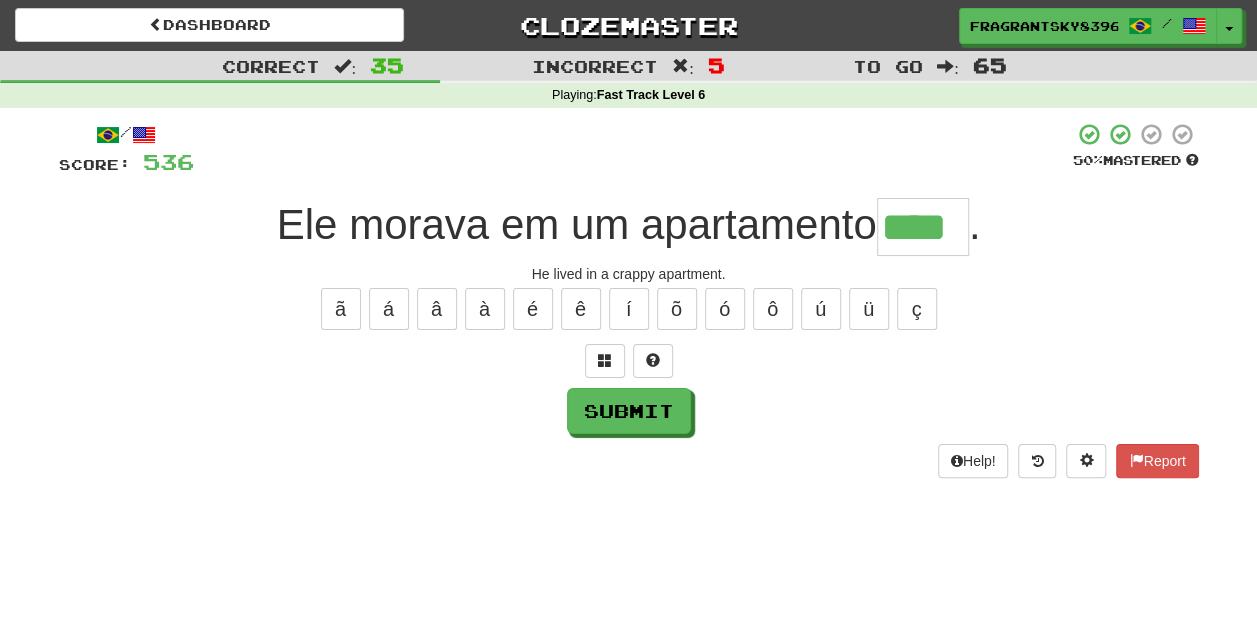type on "****" 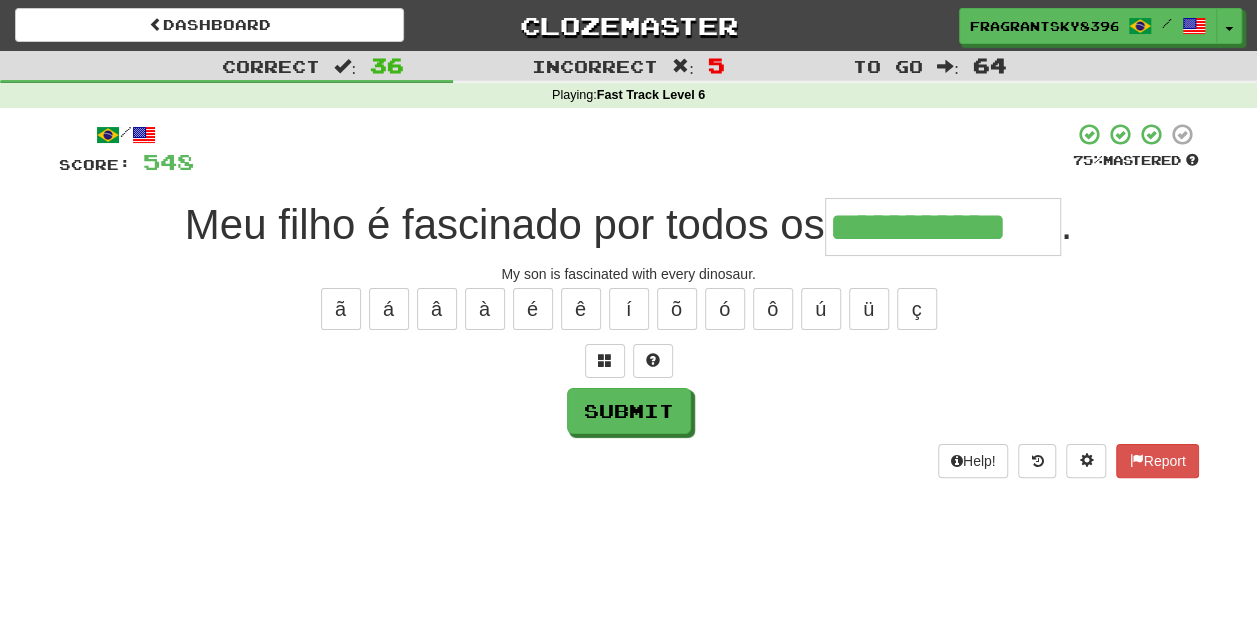 type on "**********" 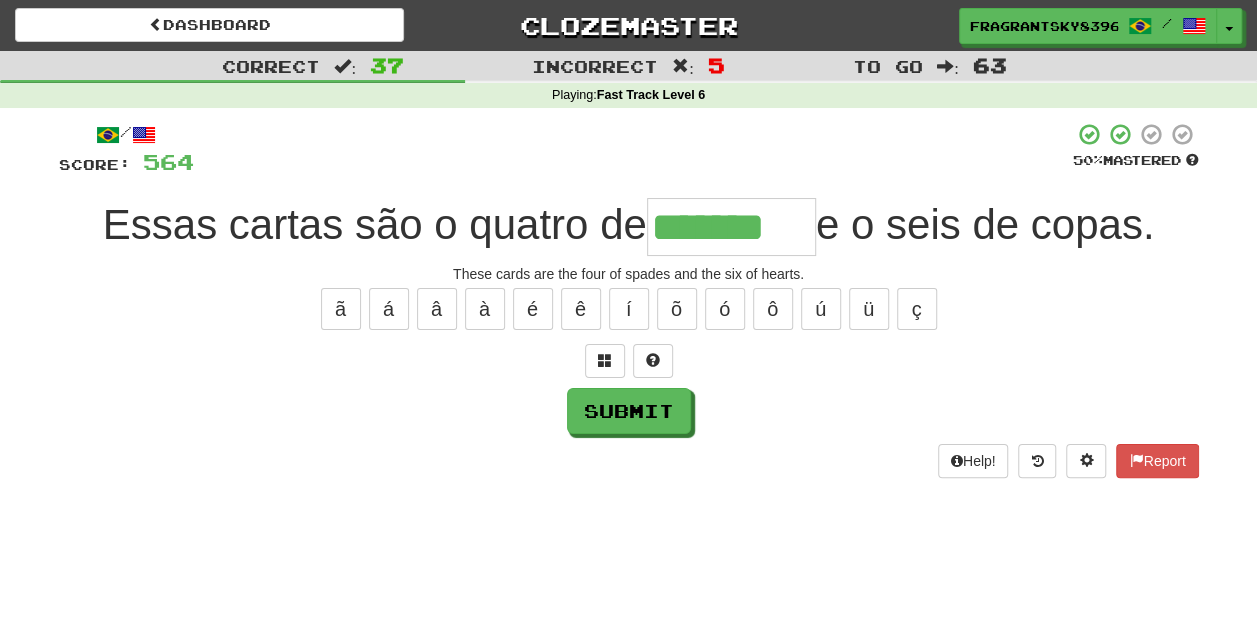 type on "*******" 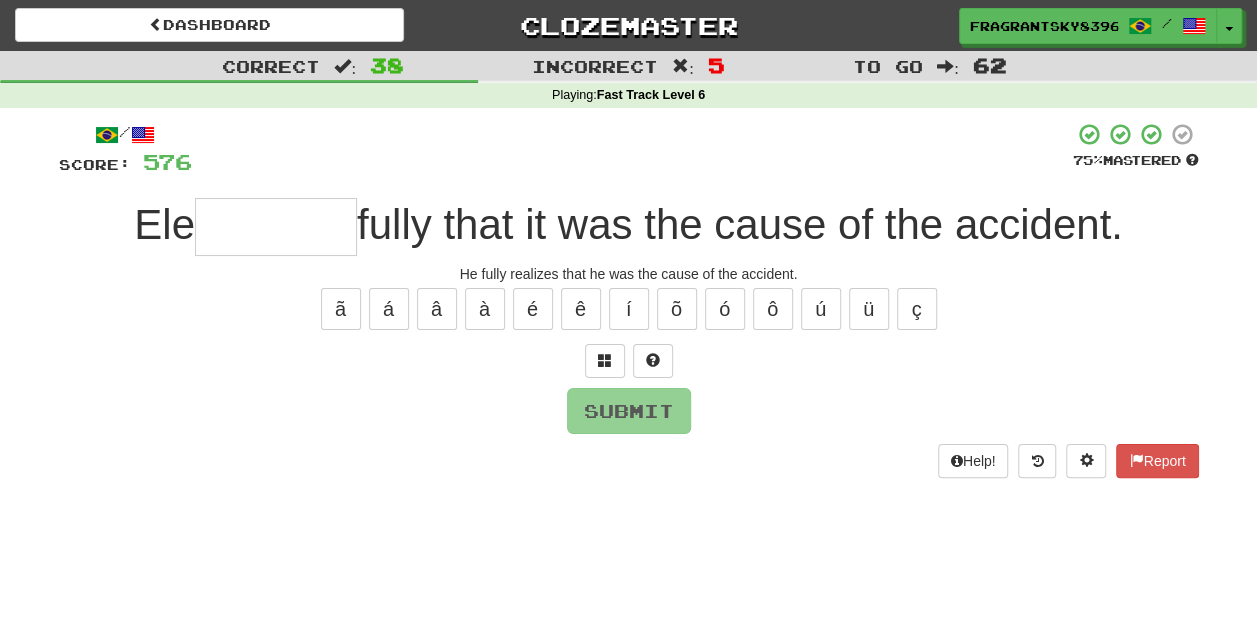 type on "*" 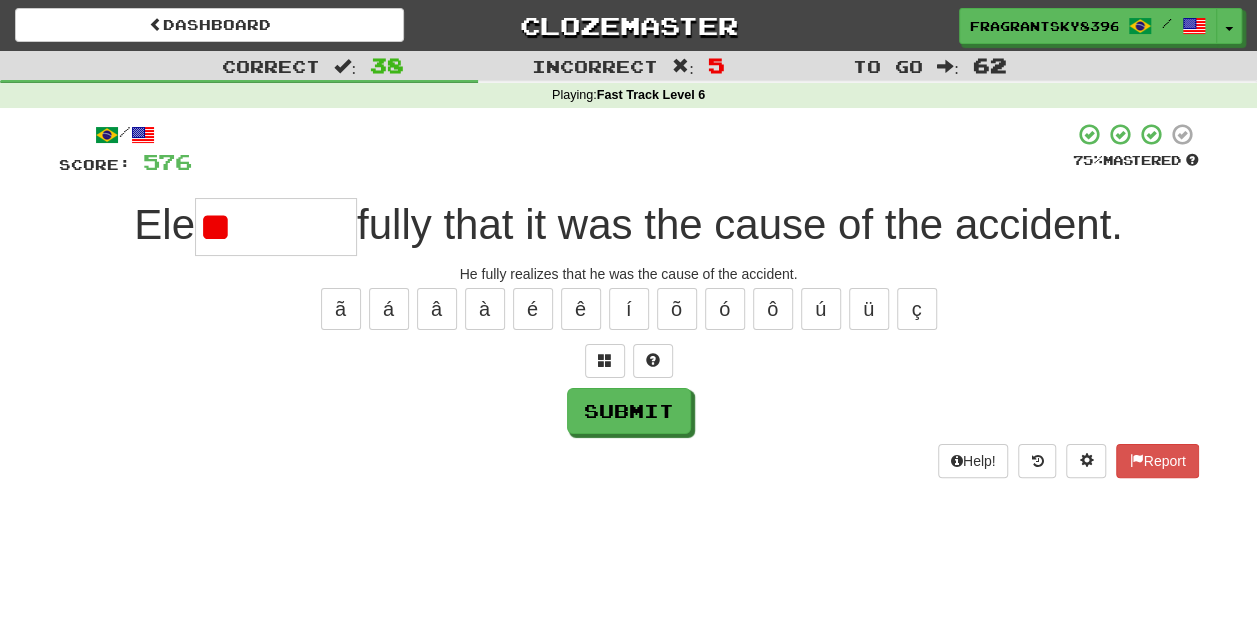 type on "*" 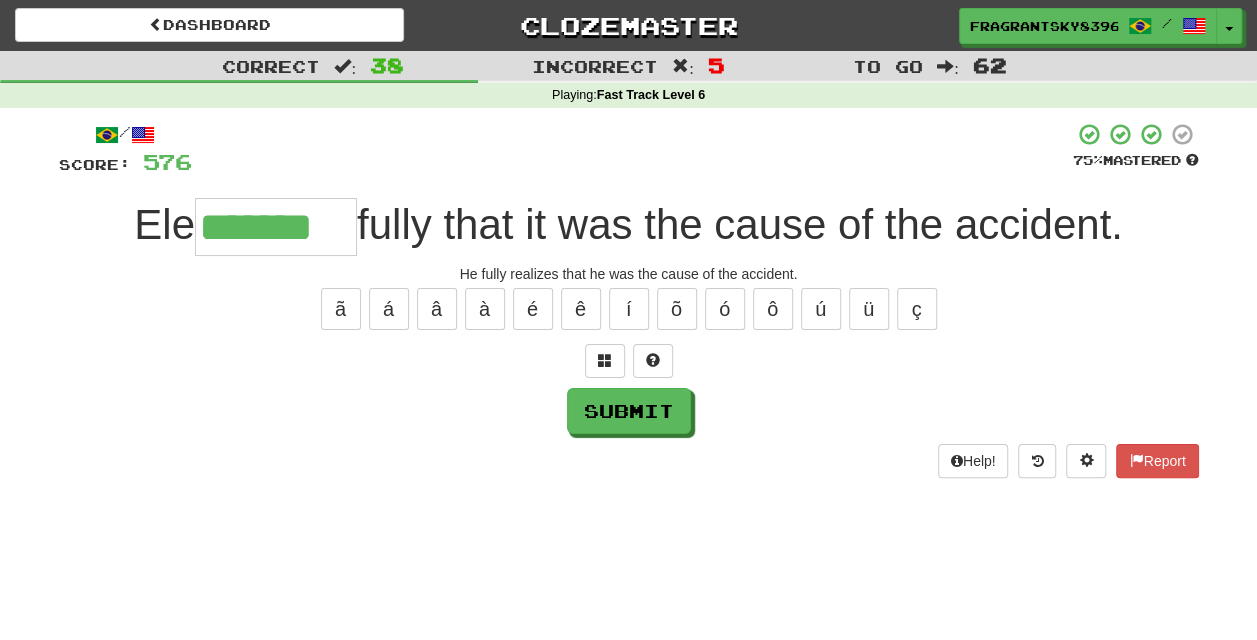 type on "*******" 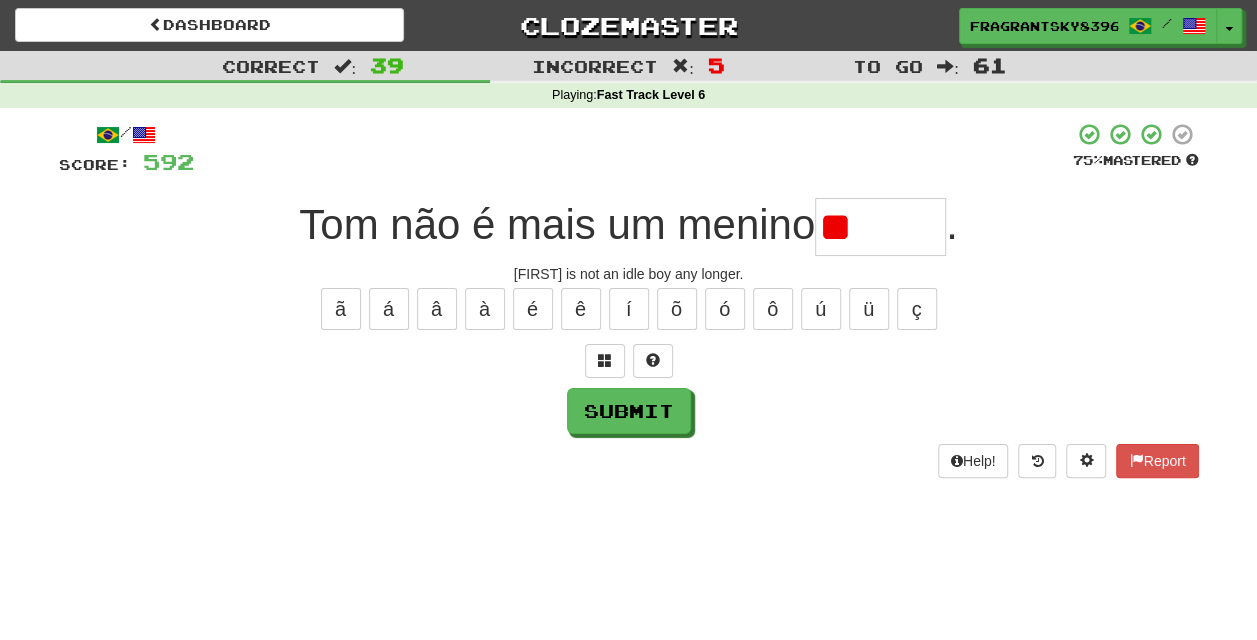 type on "*" 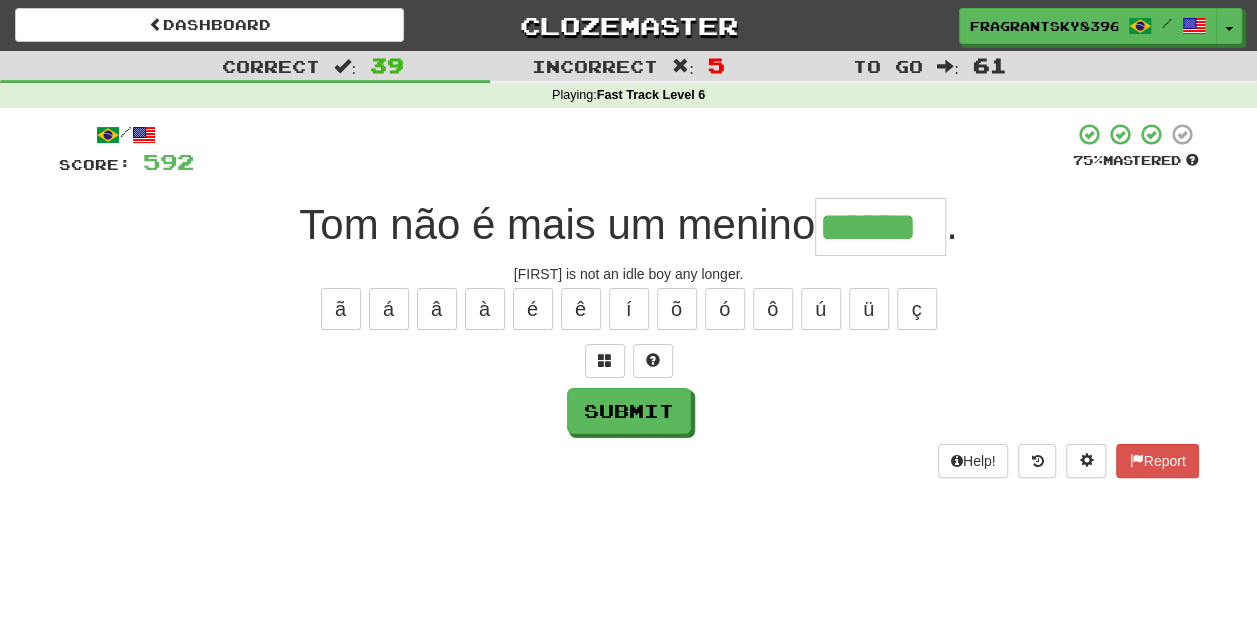 type on "******" 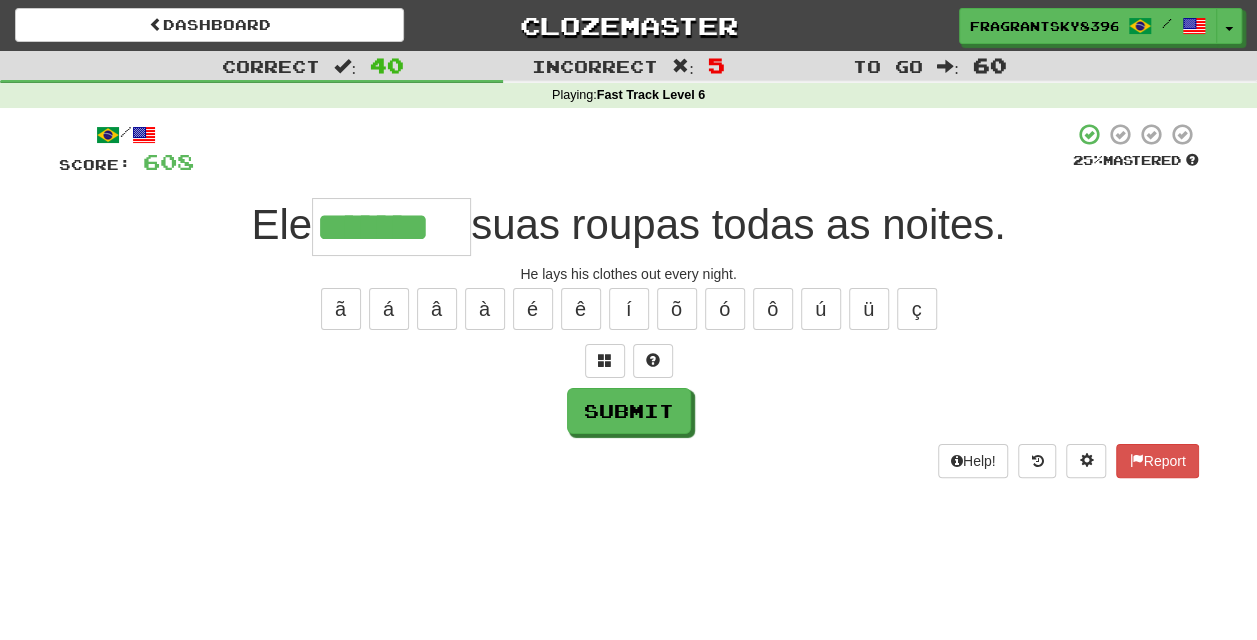 type on "*******" 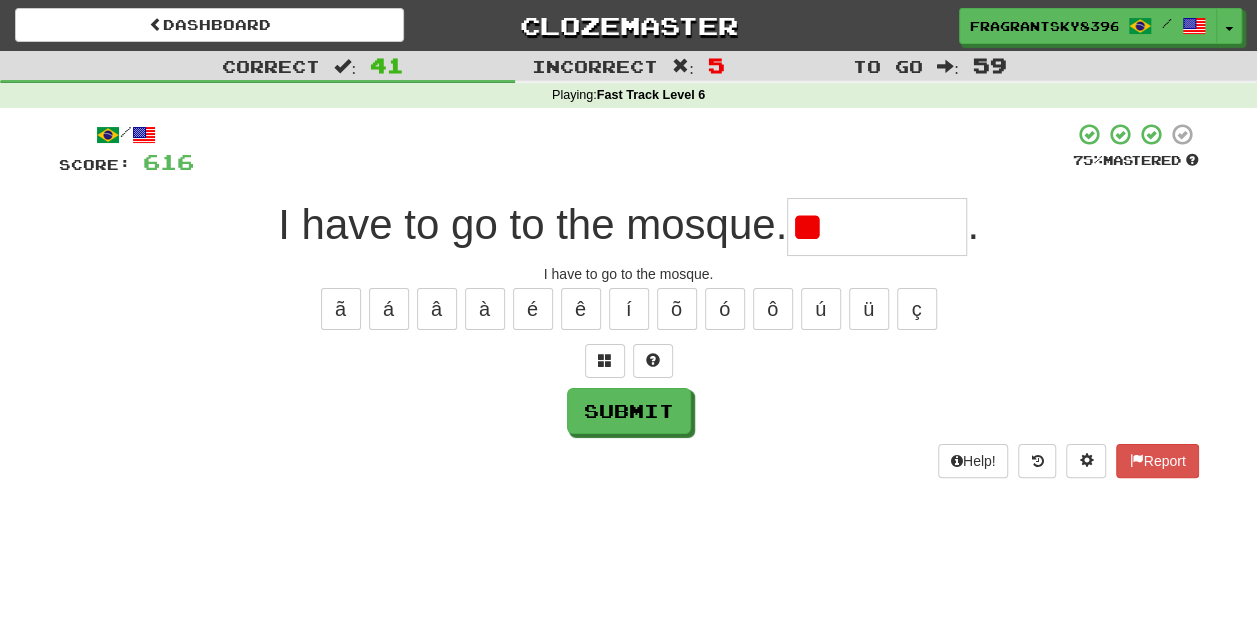 type on "*" 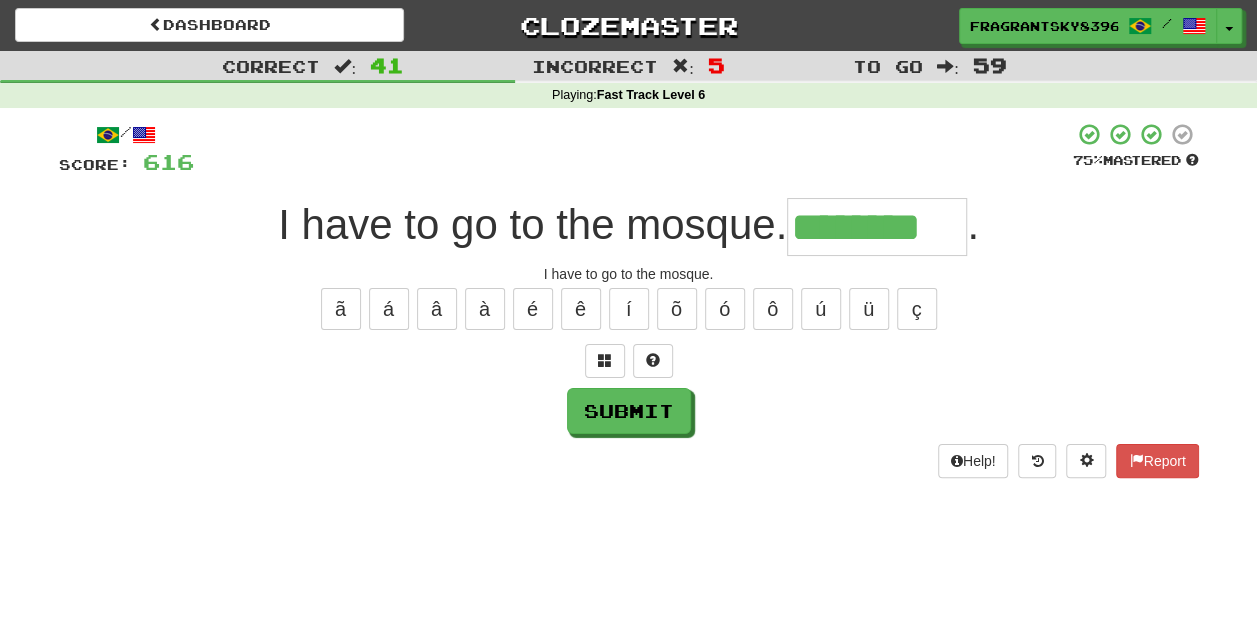 type on "********" 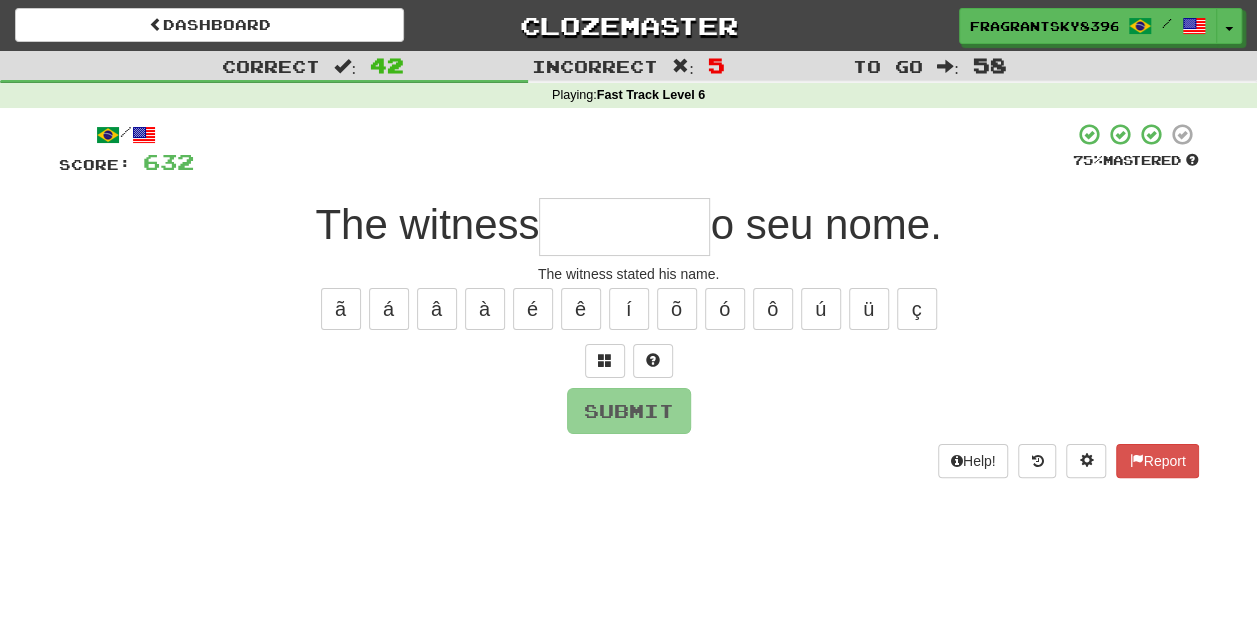 type on "*" 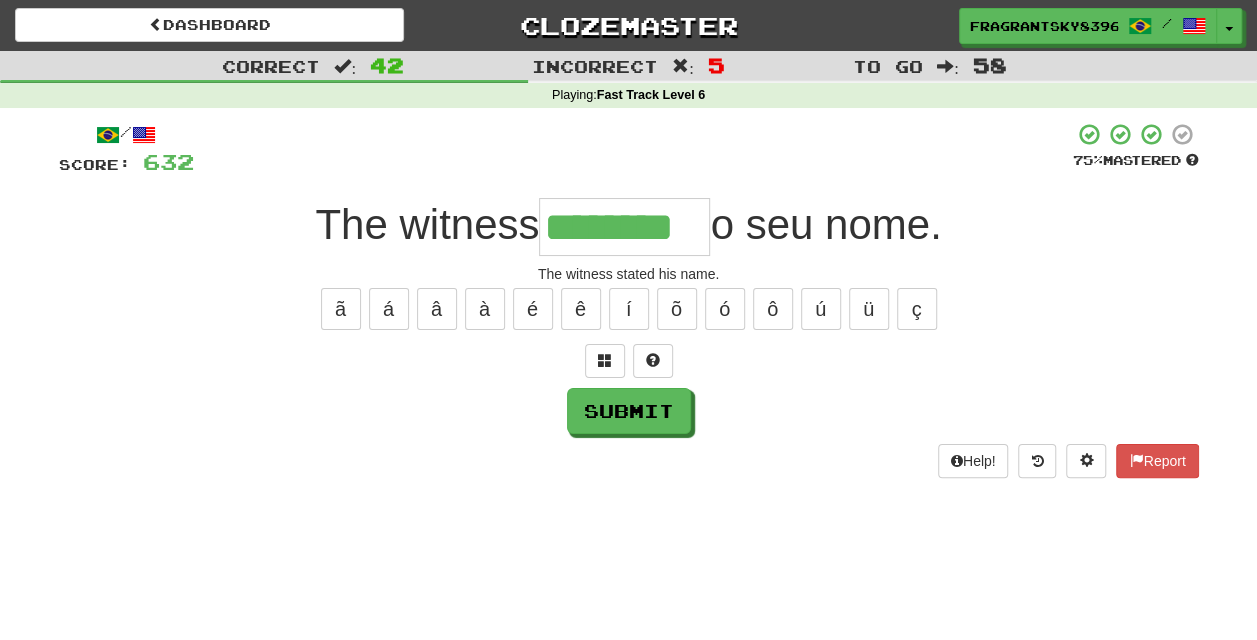 type on "********" 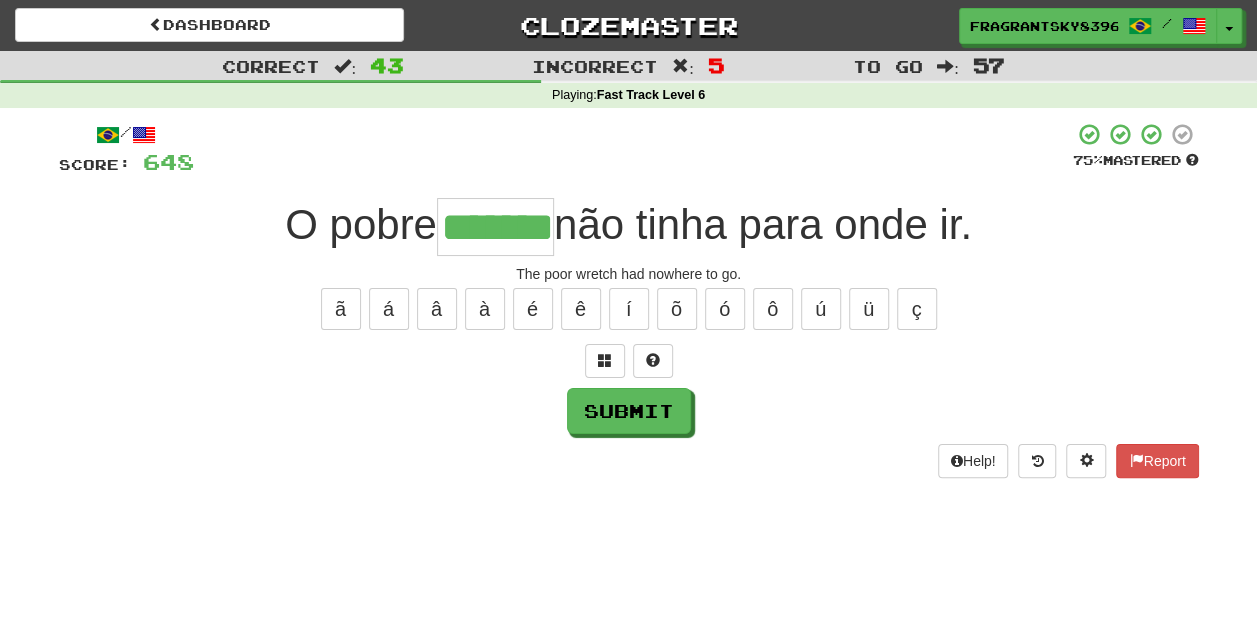 type on "*******" 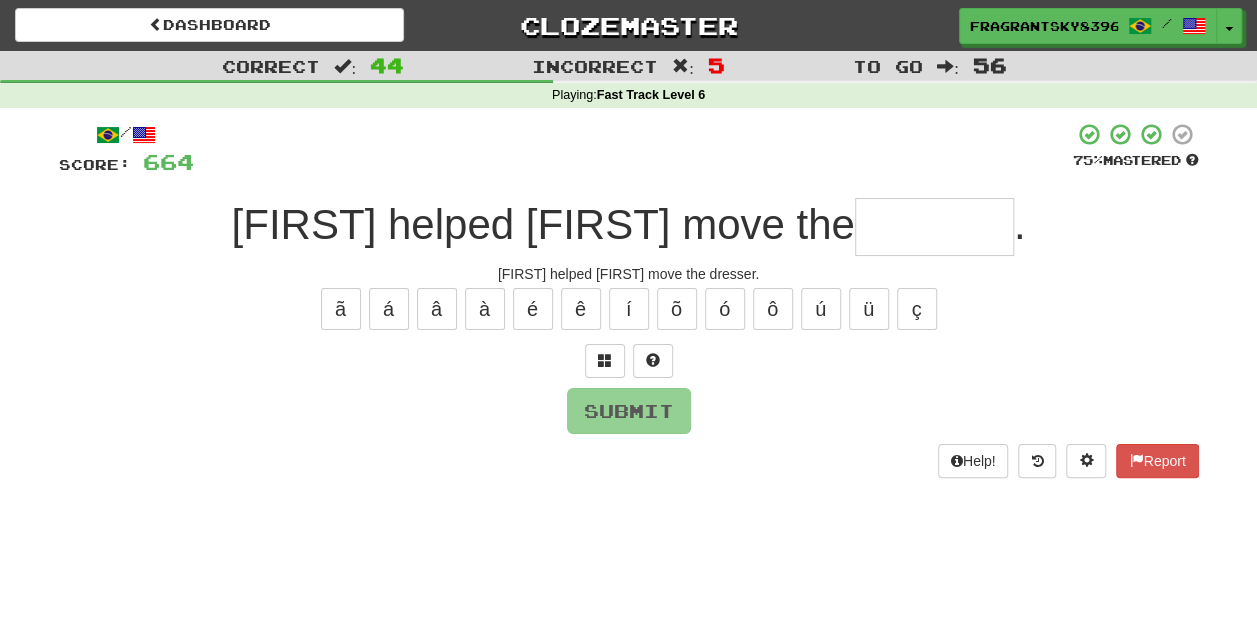 type on "*" 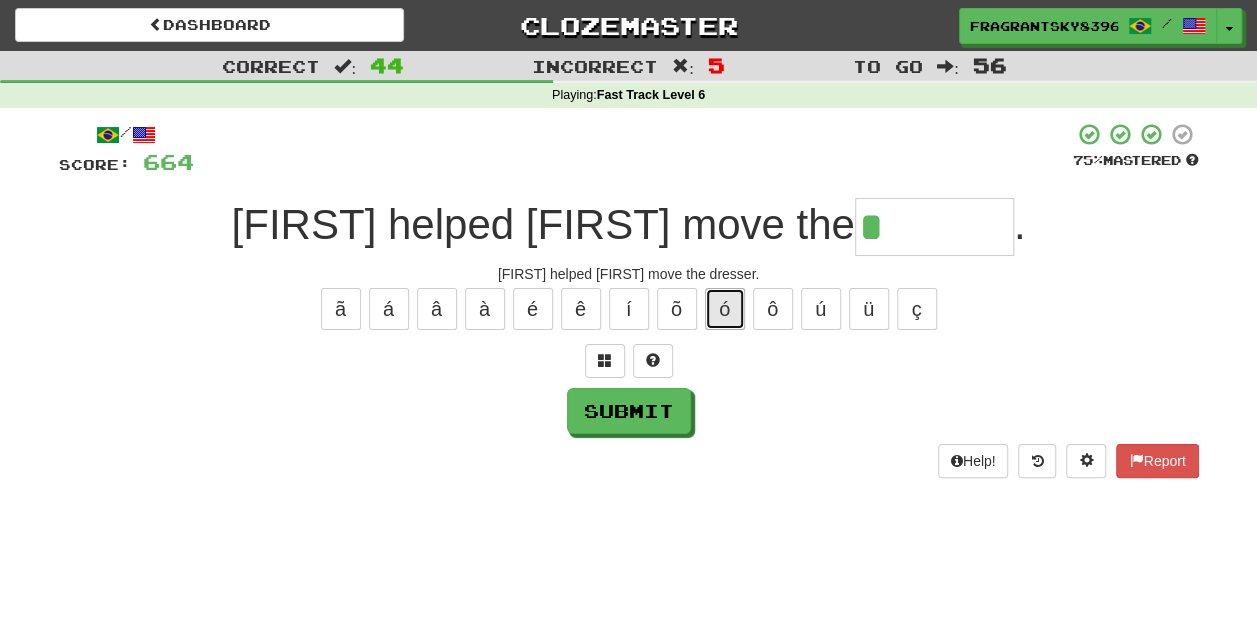 click on "ó" at bounding box center (725, 309) 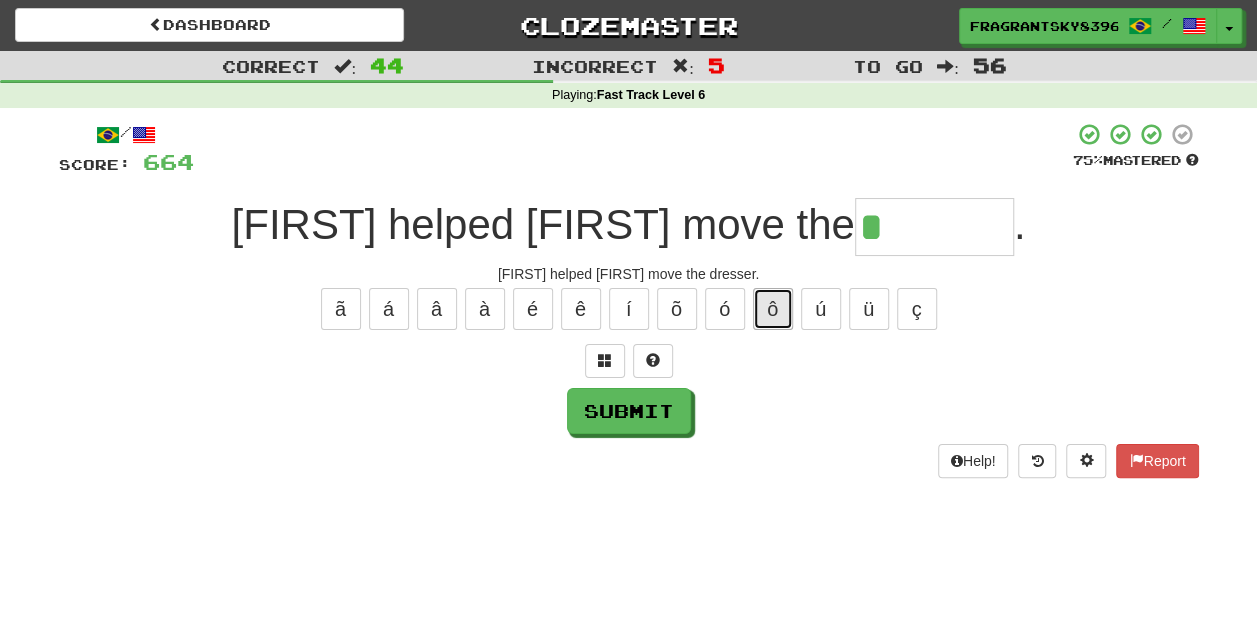 click on "ô" at bounding box center (773, 309) 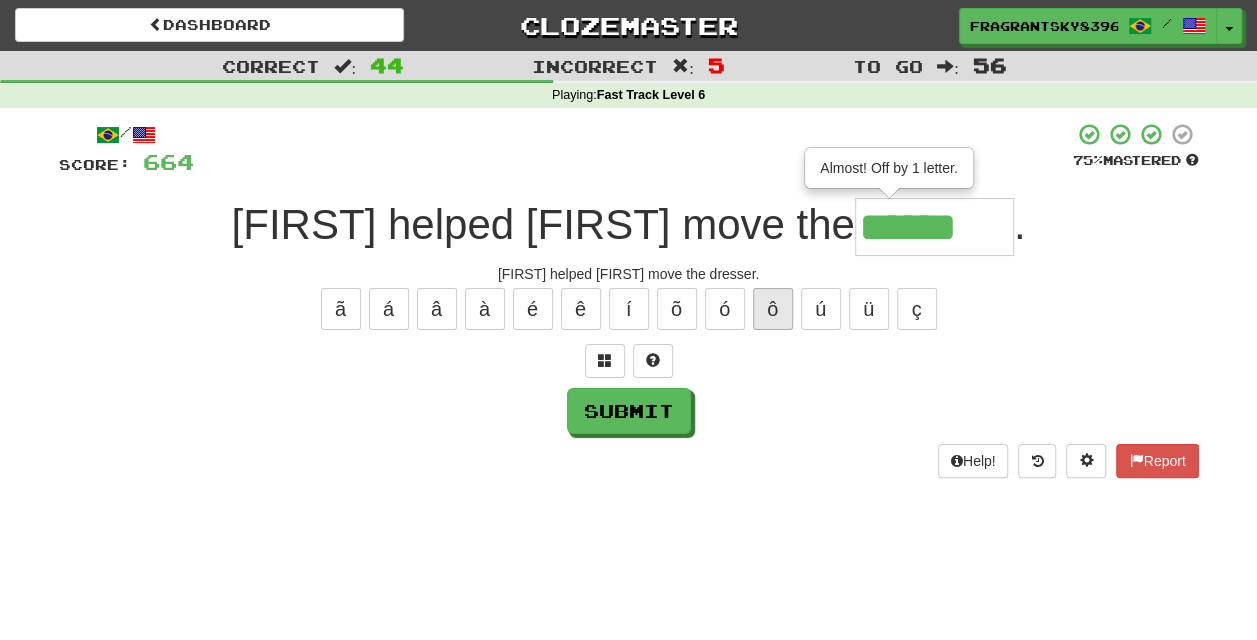 type on "******" 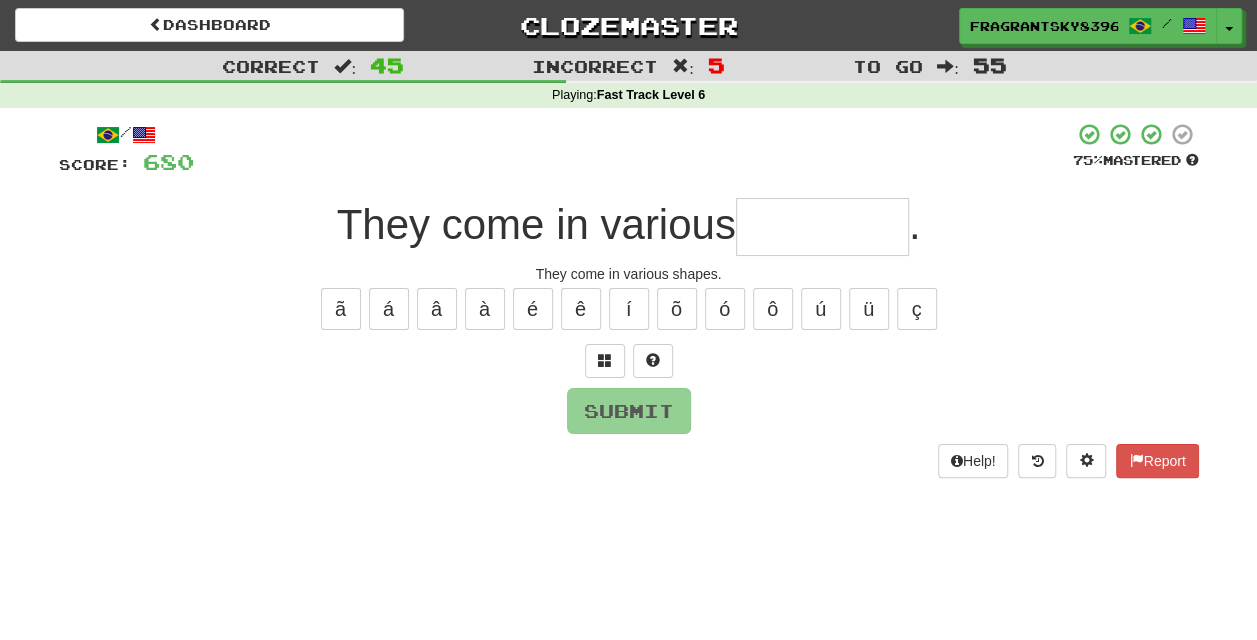 type on "*" 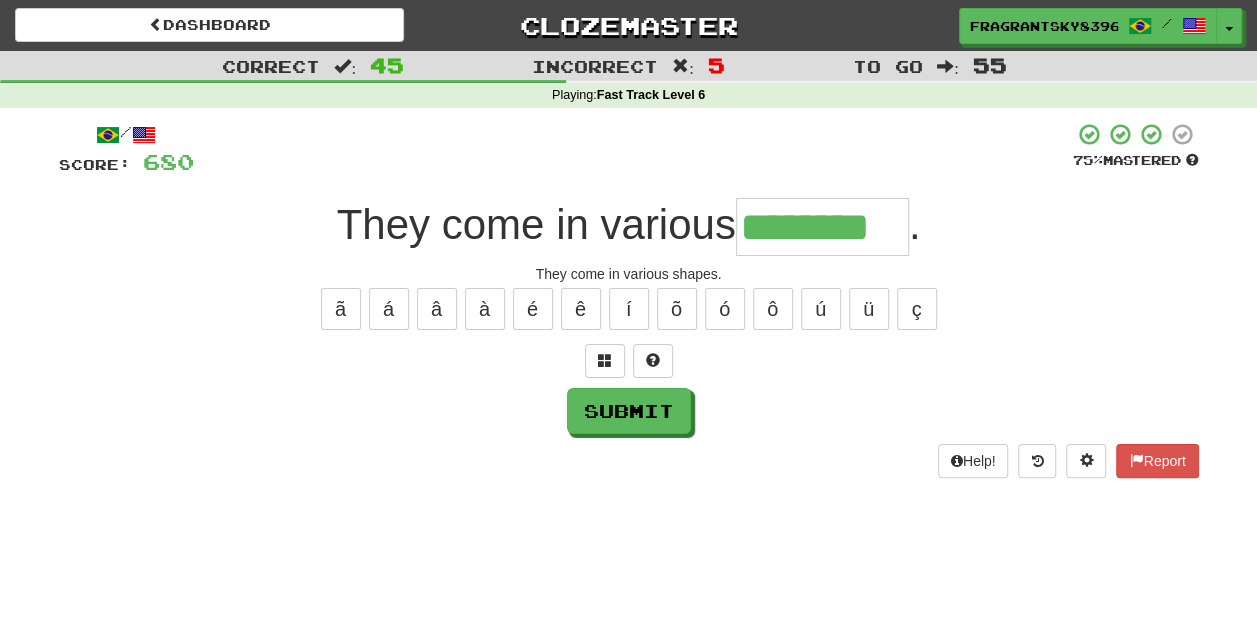 type on "********" 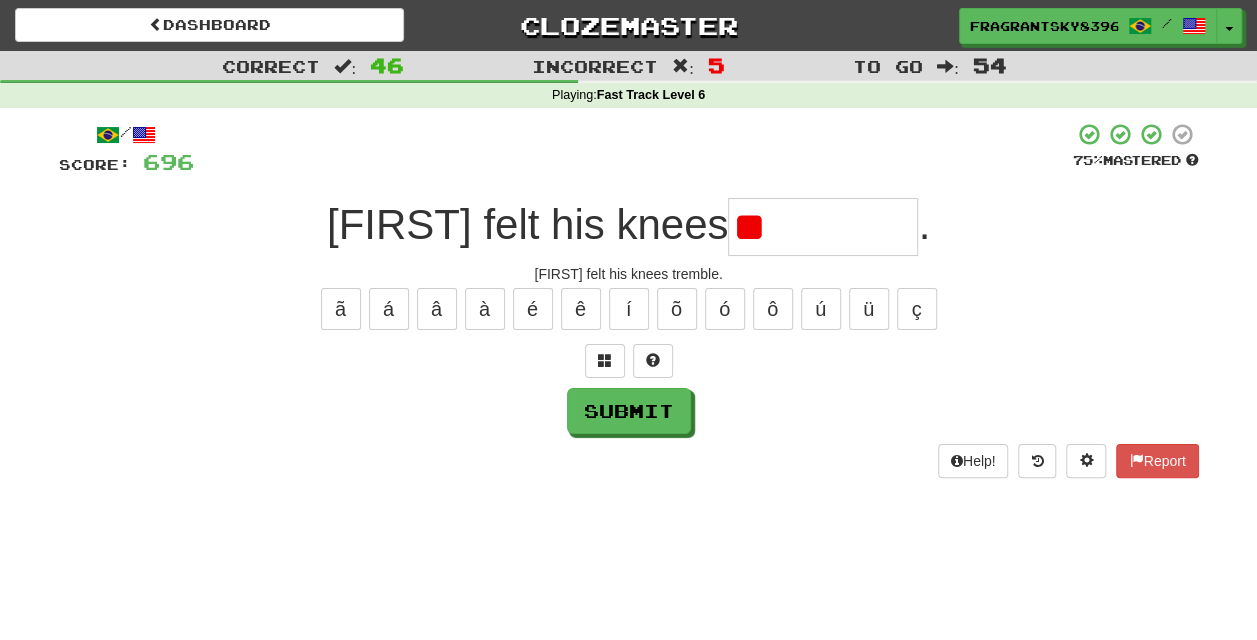 type on "*" 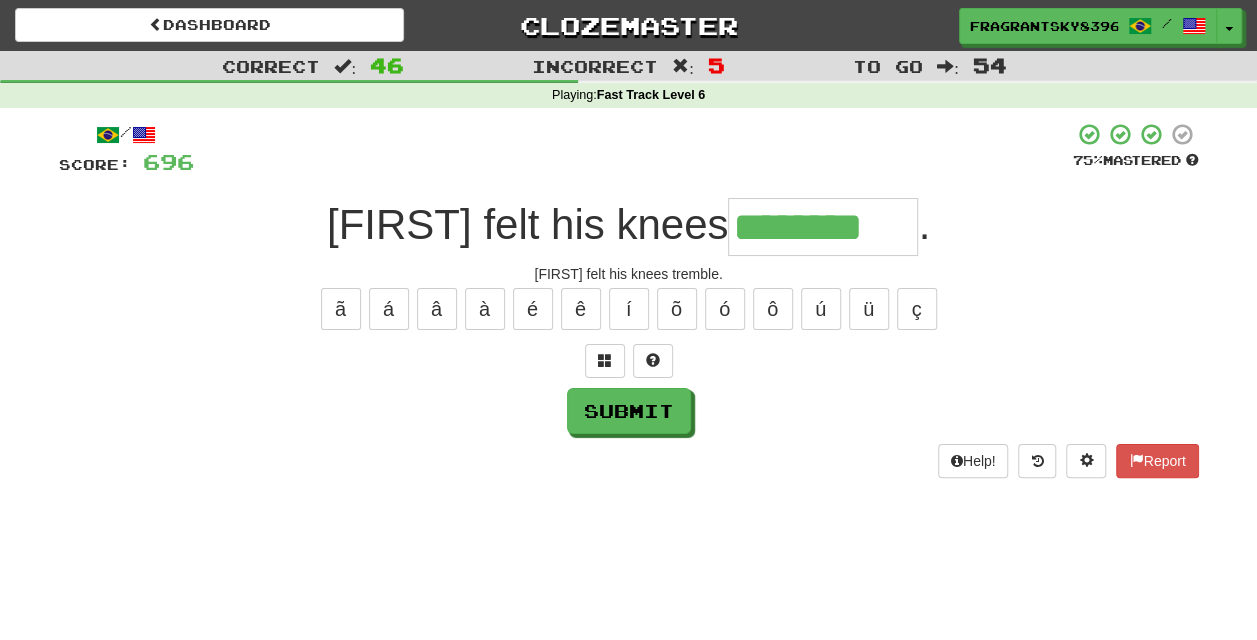 type on "********" 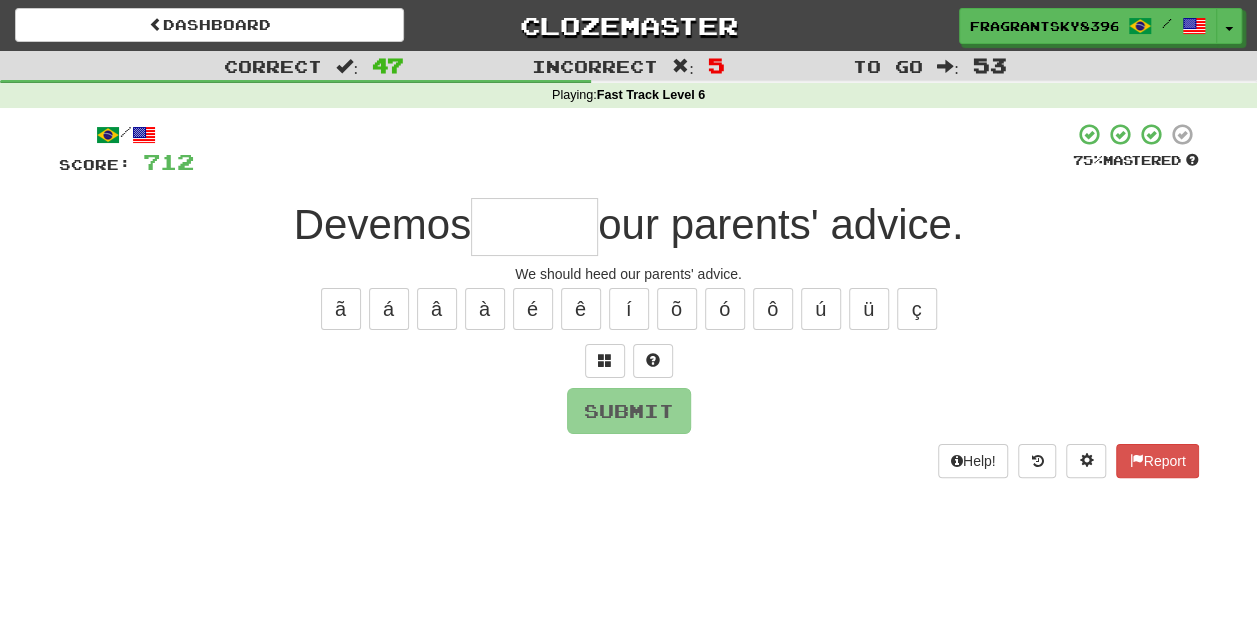 type on "*" 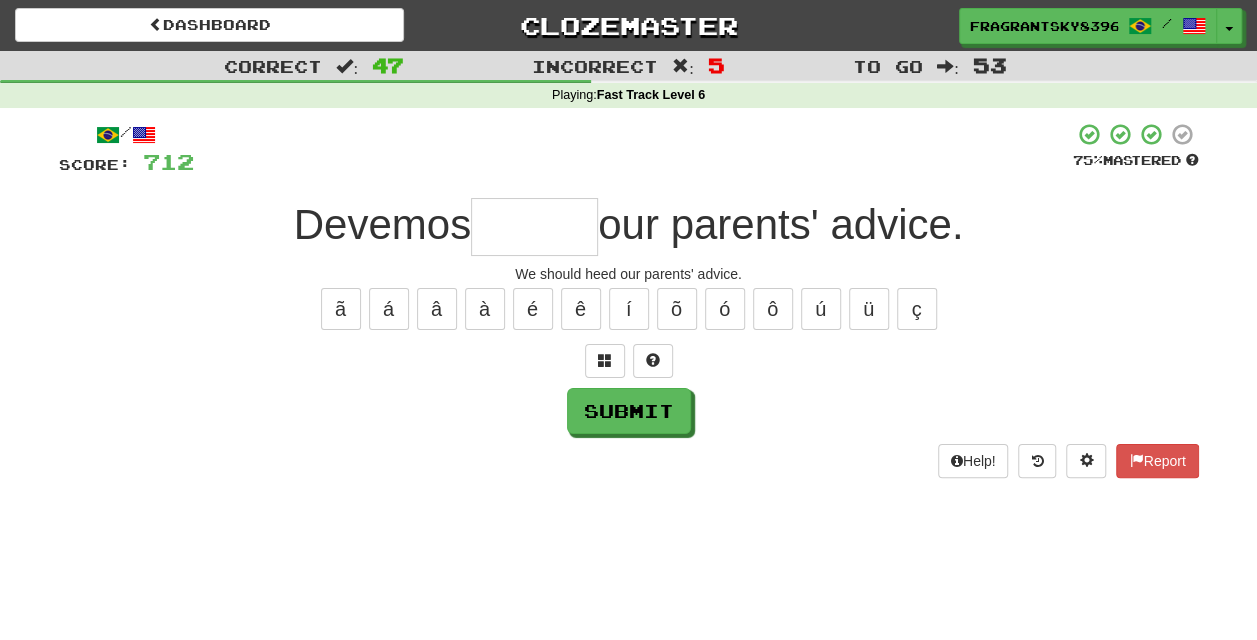 type on "*" 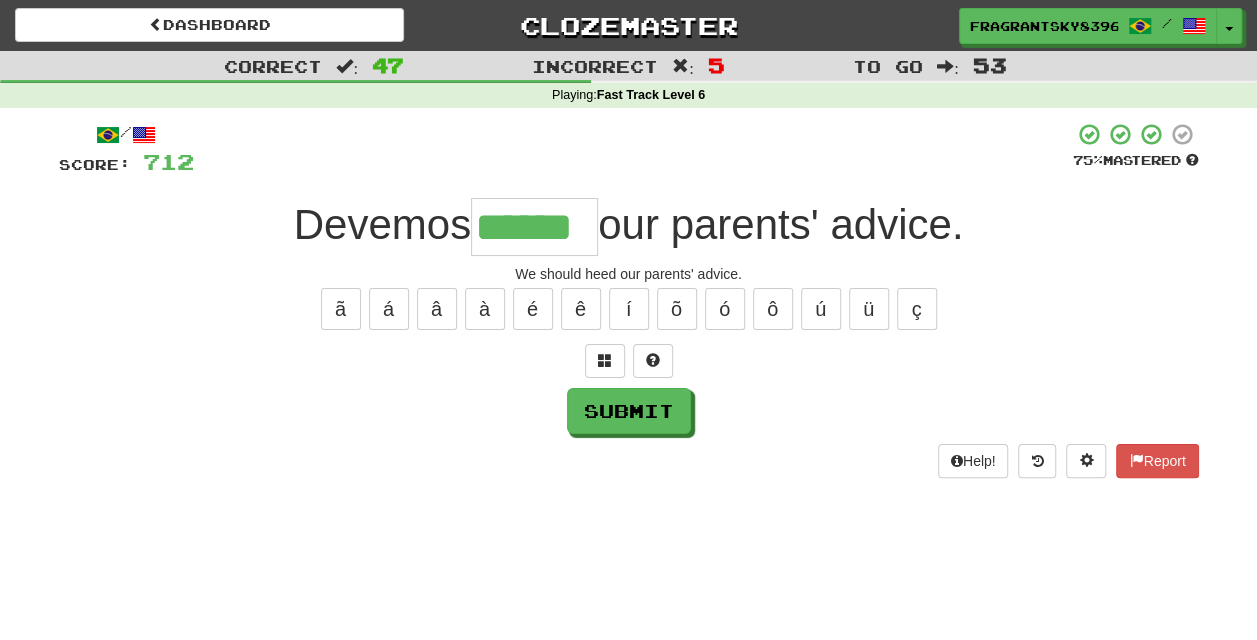type on "******" 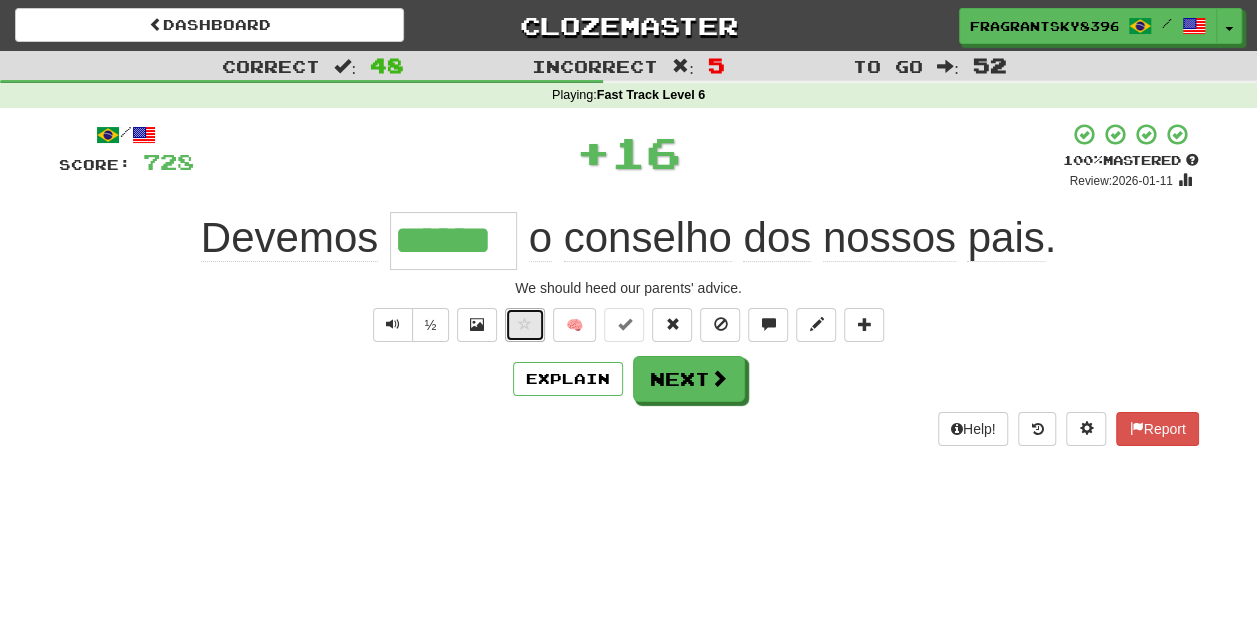 click at bounding box center [525, 324] 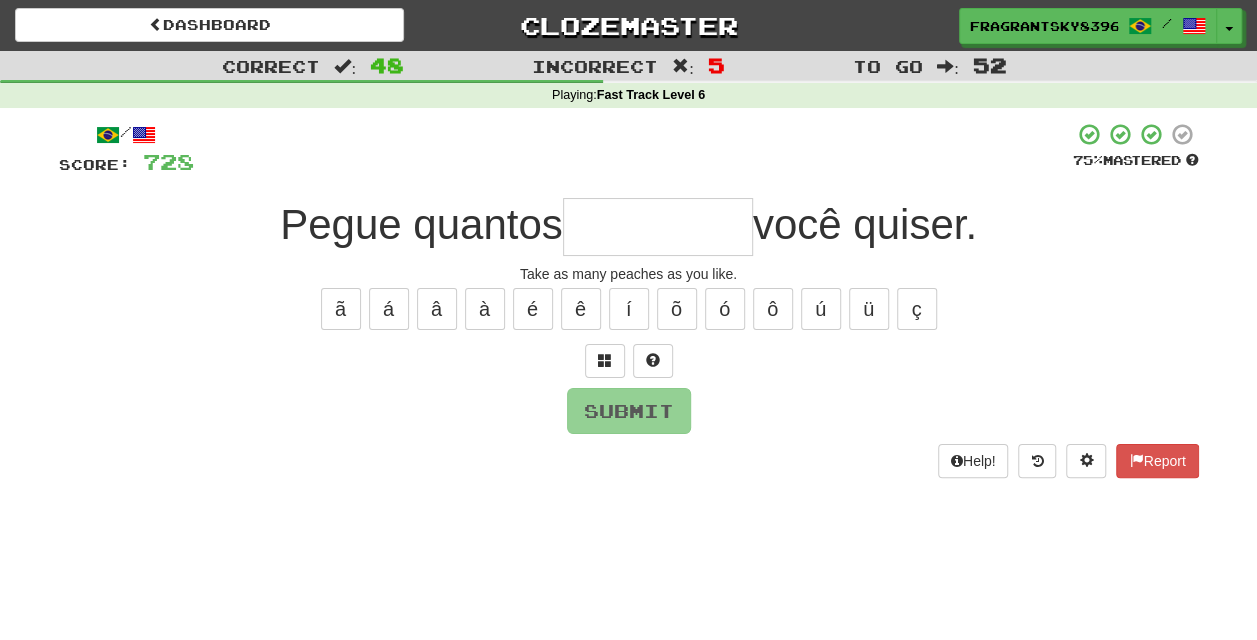 type on "*" 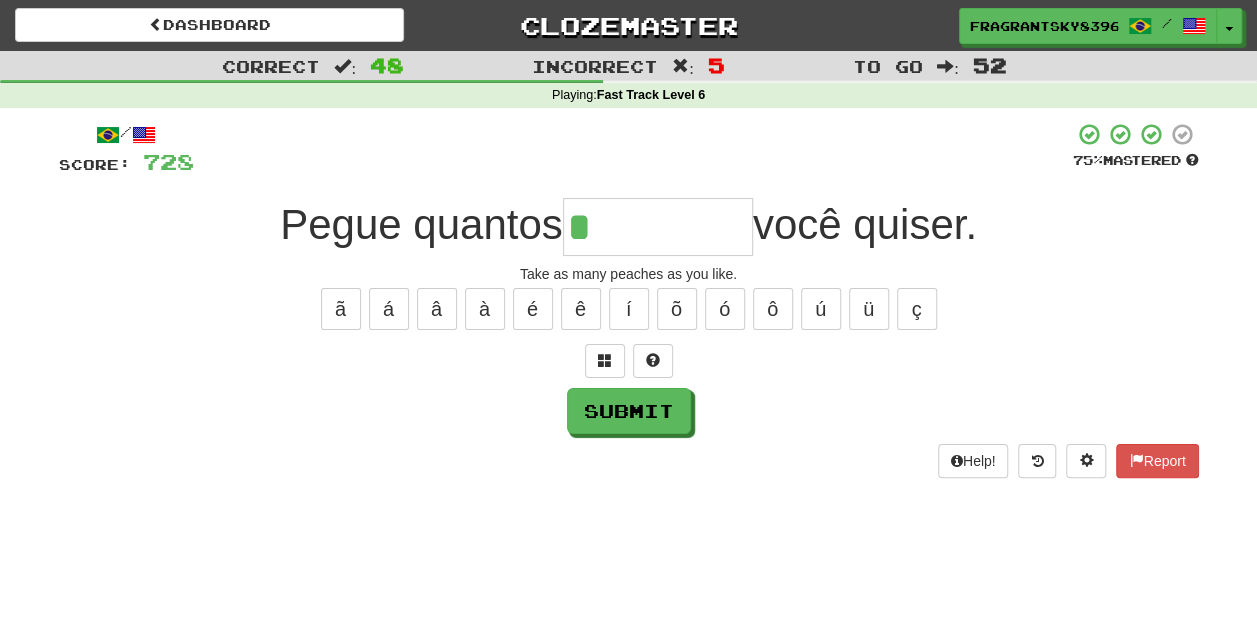 type on "********" 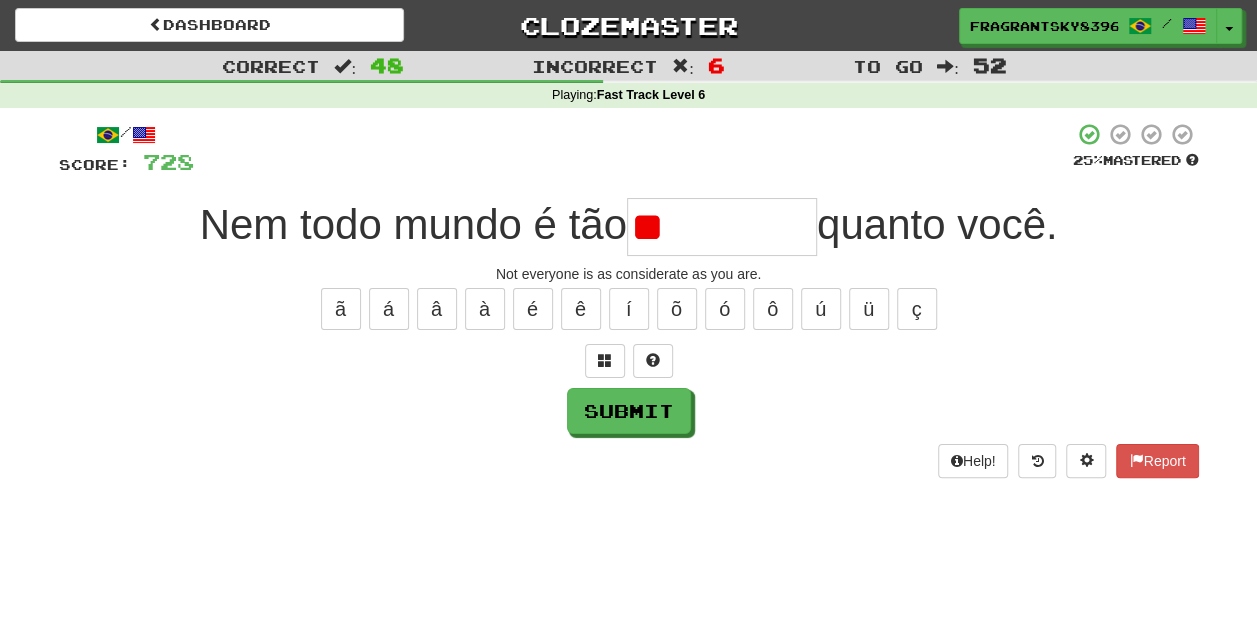 type on "*" 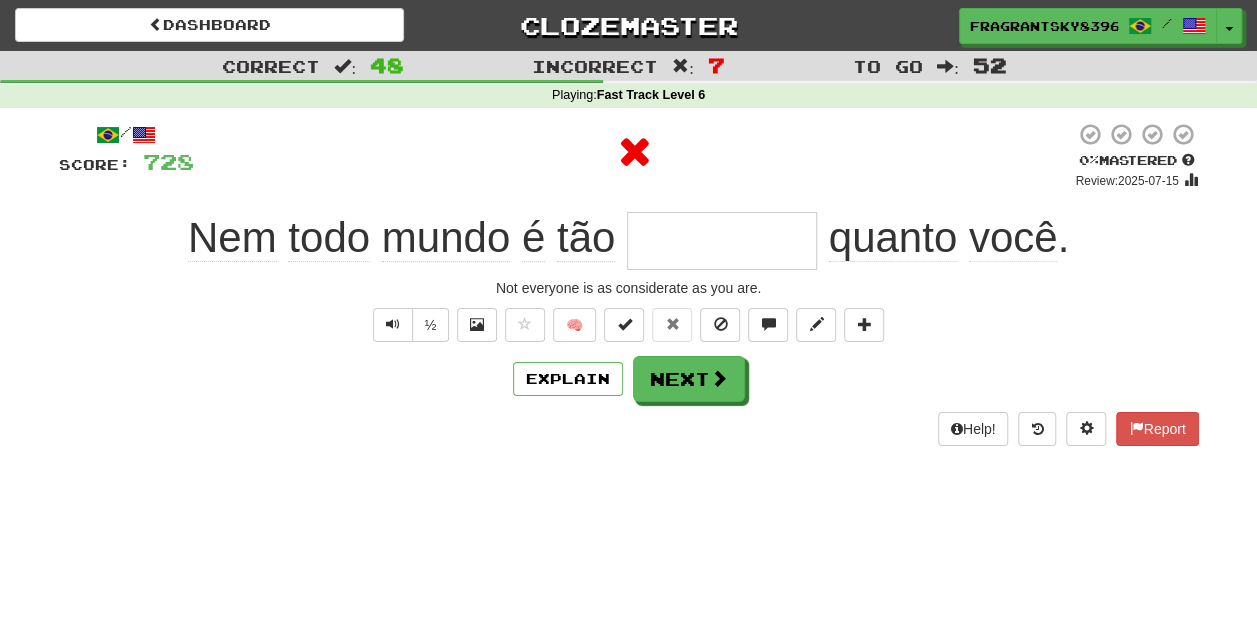 type on "*********" 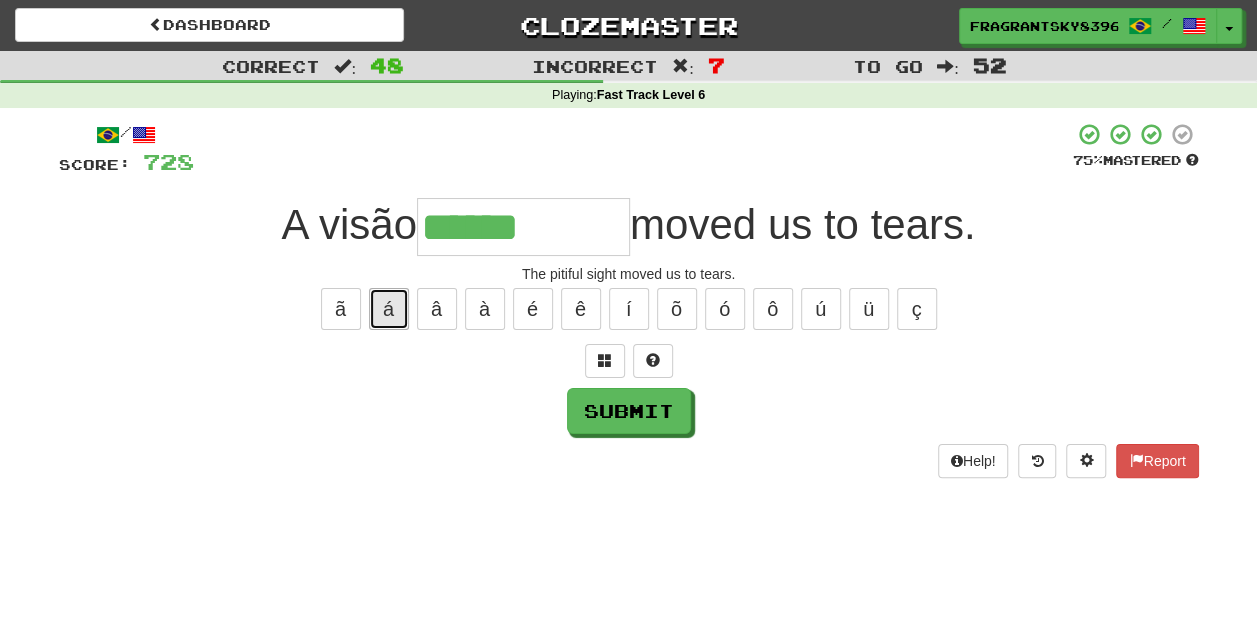 click on "á" at bounding box center [389, 309] 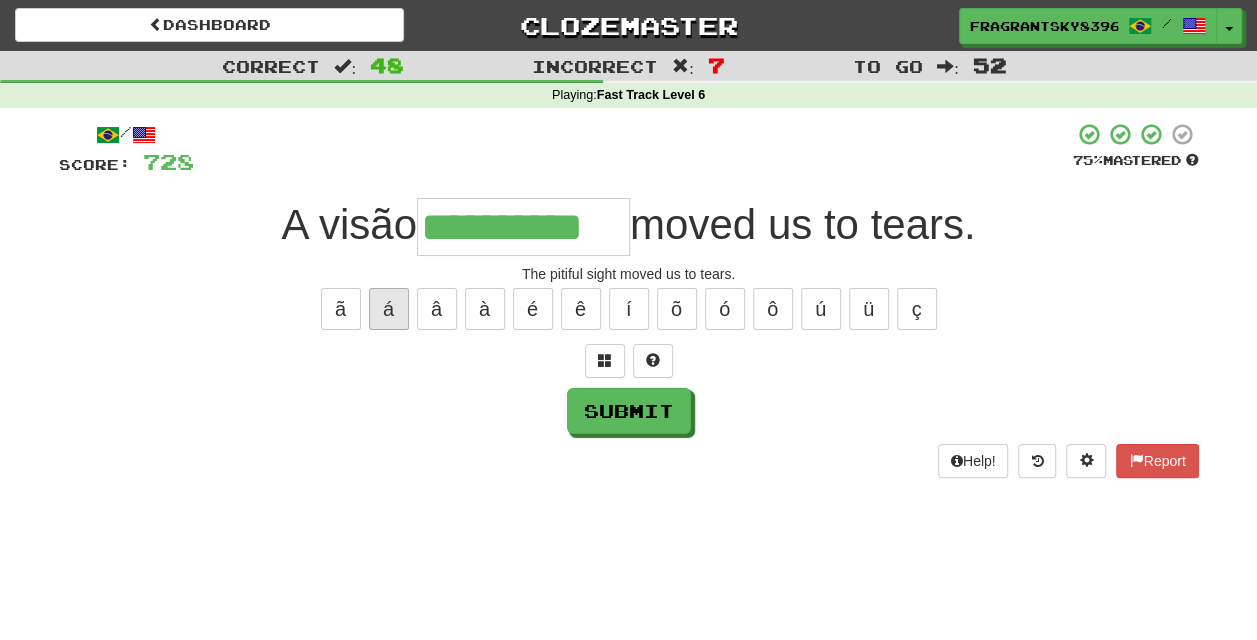 type on "**********" 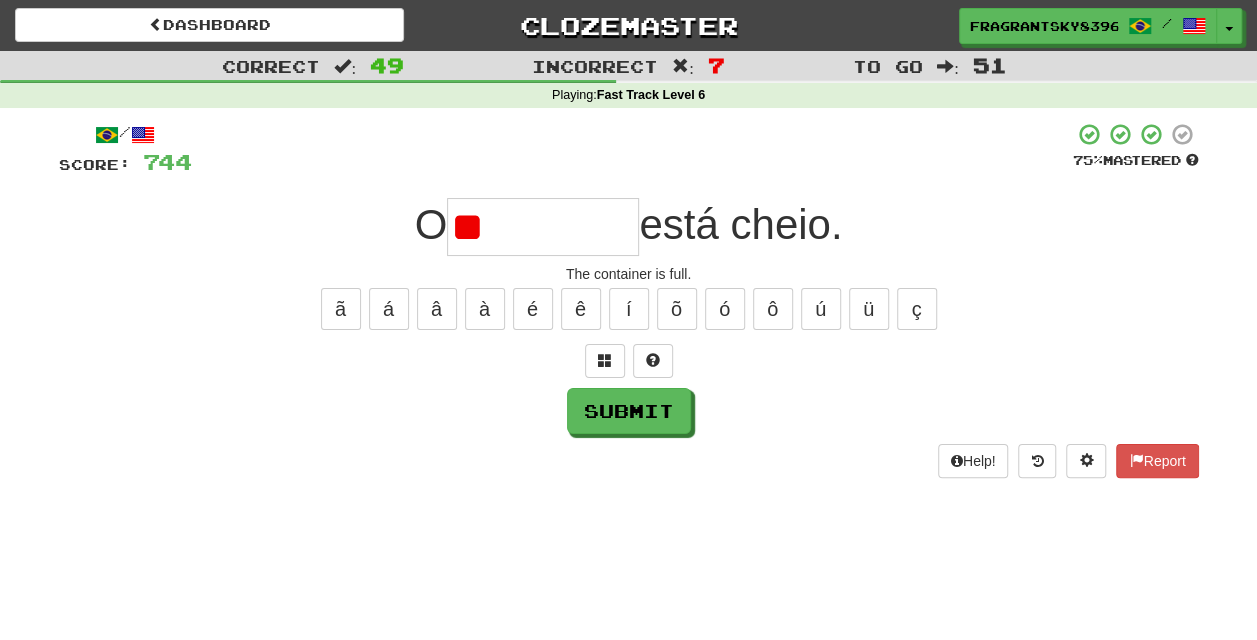 type on "*" 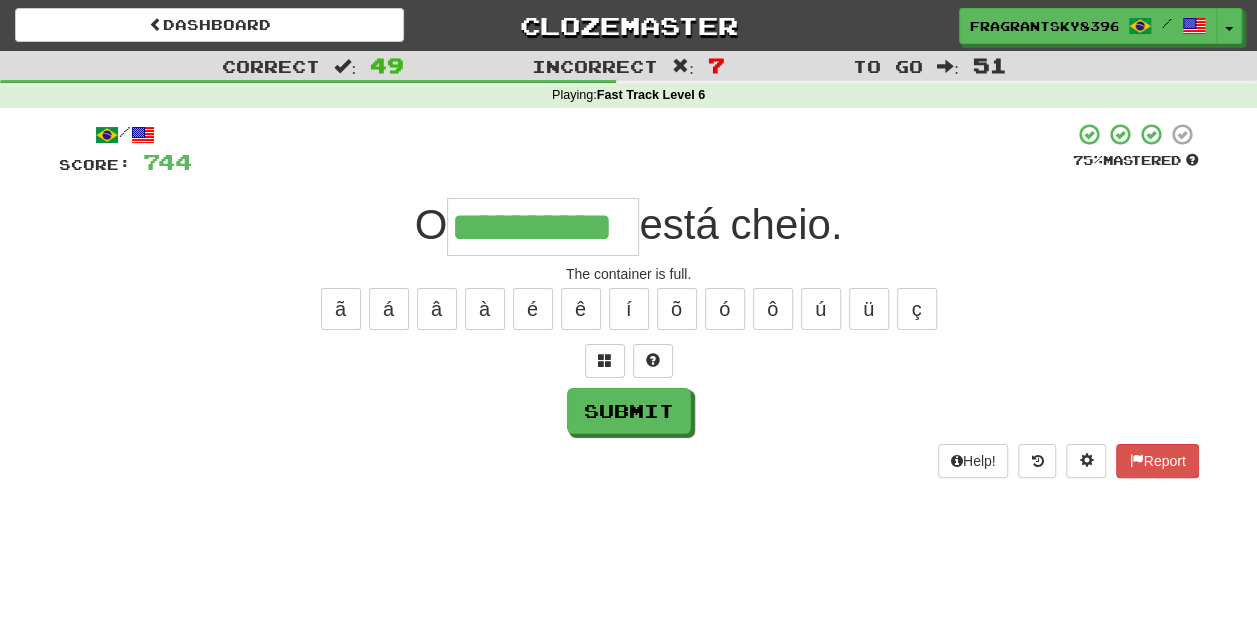 type on "**********" 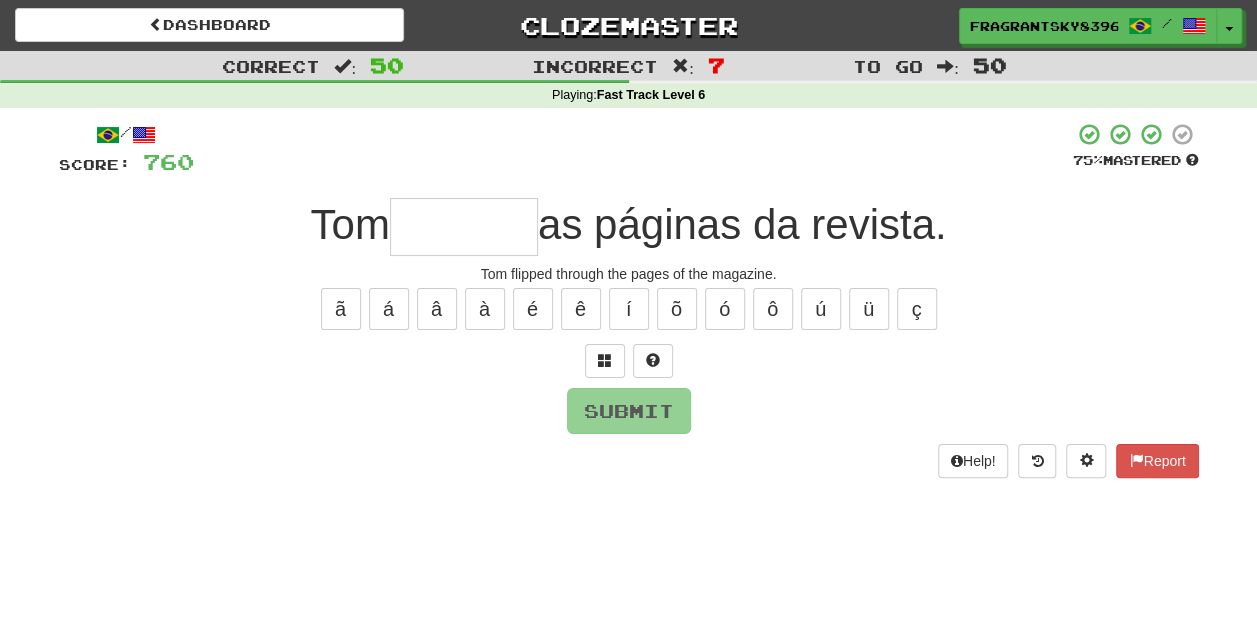 click at bounding box center [464, 227] 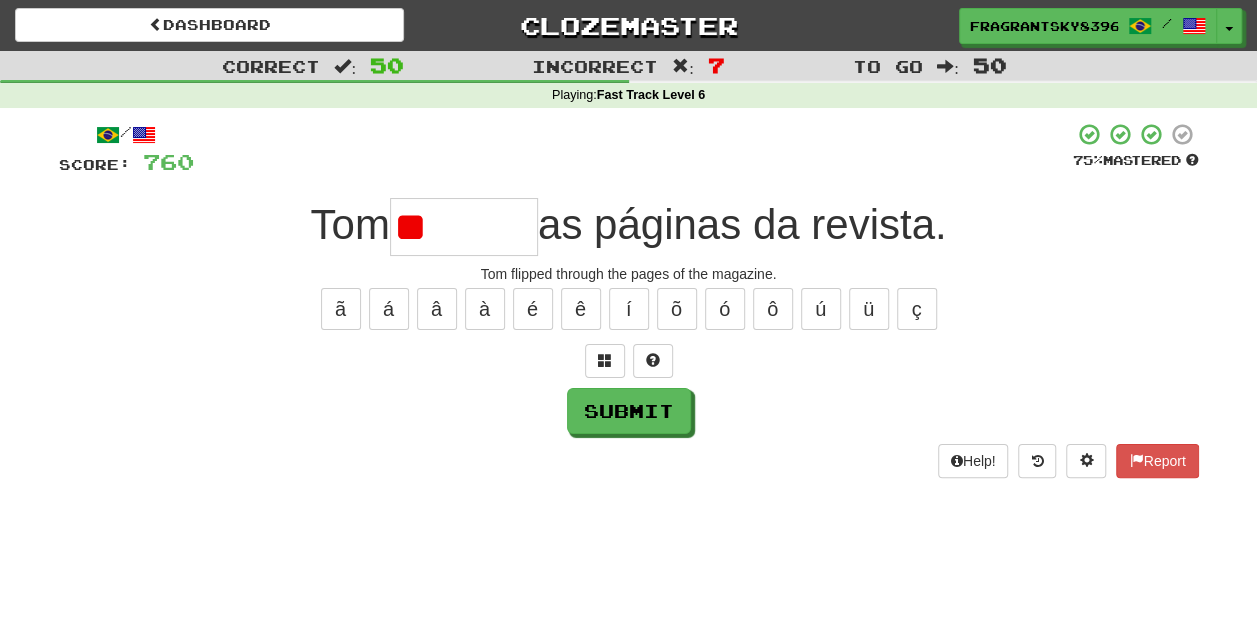type on "*" 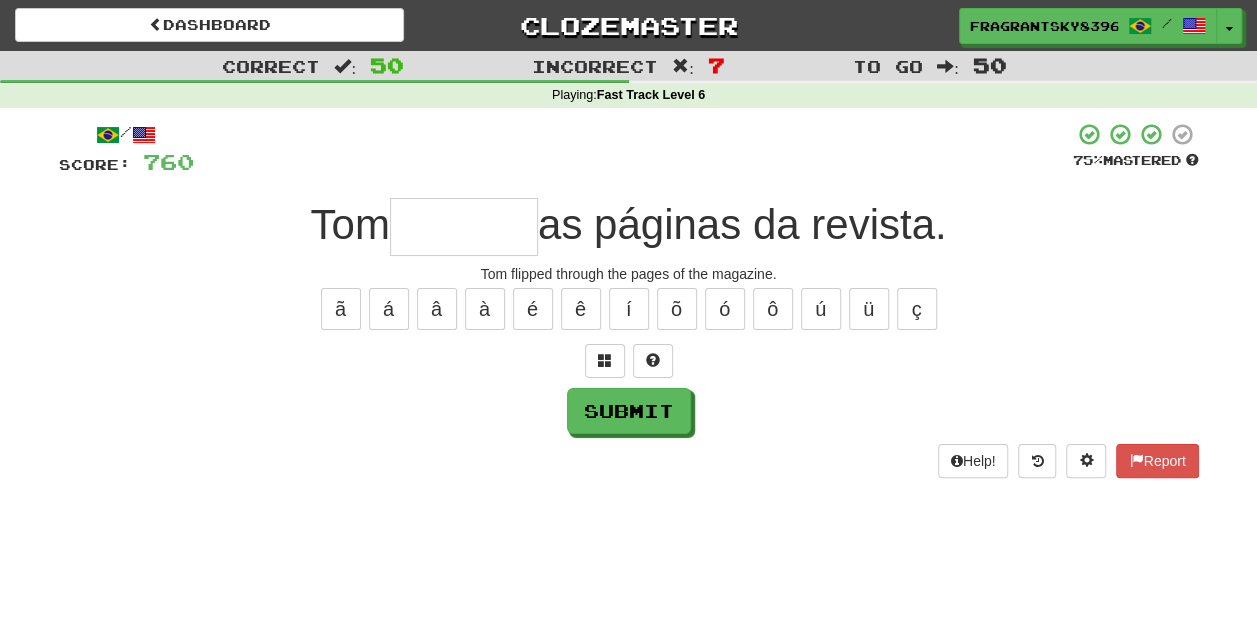 type on "*" 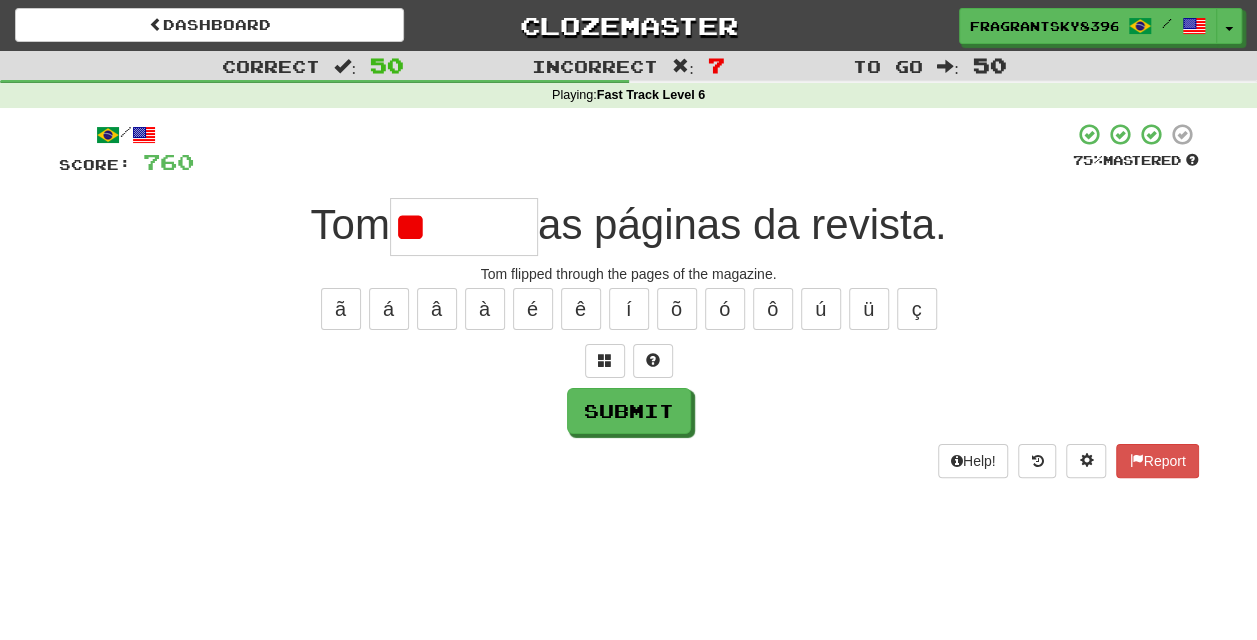 type on "*" 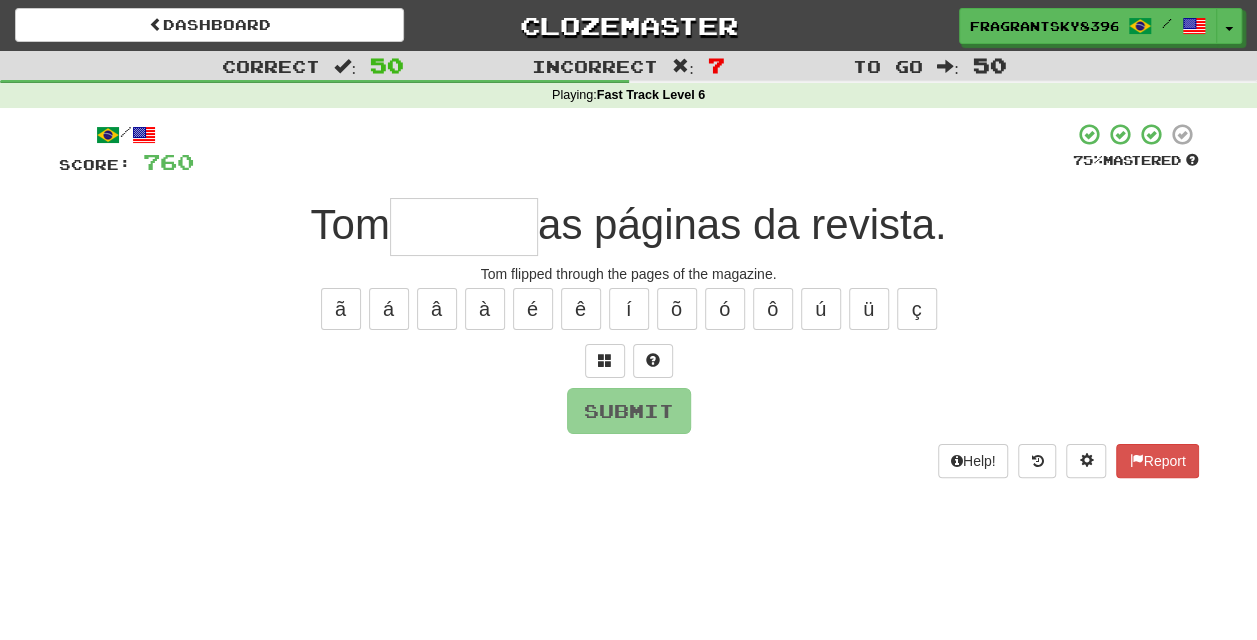 type on "*" 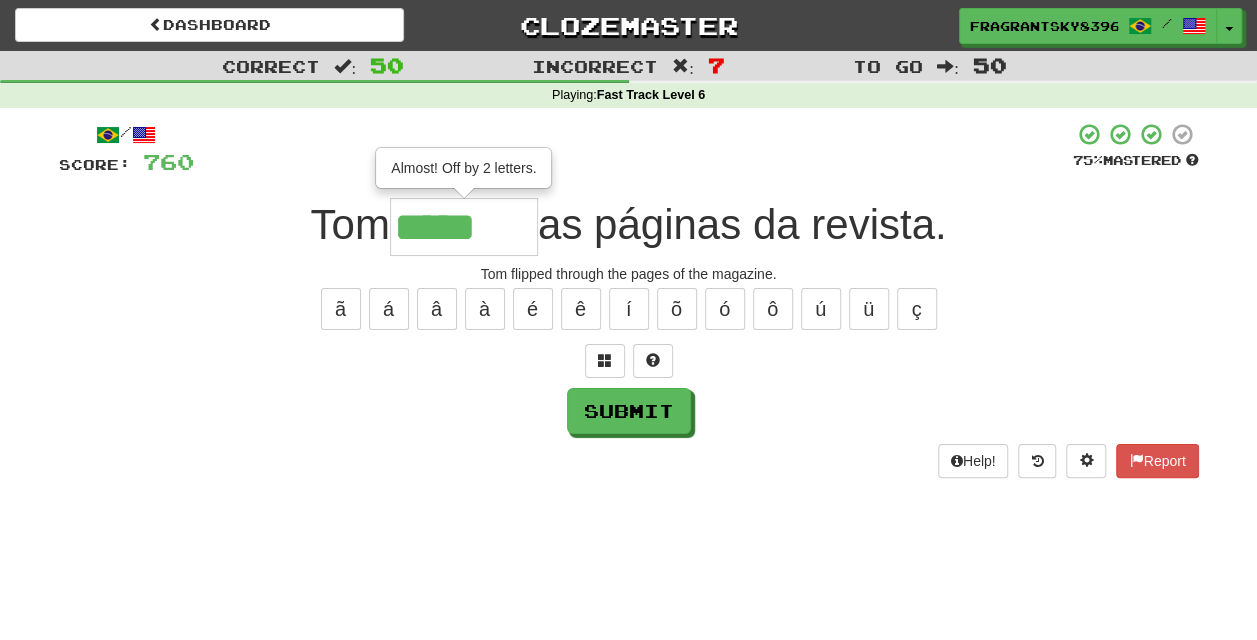 type on "*******" 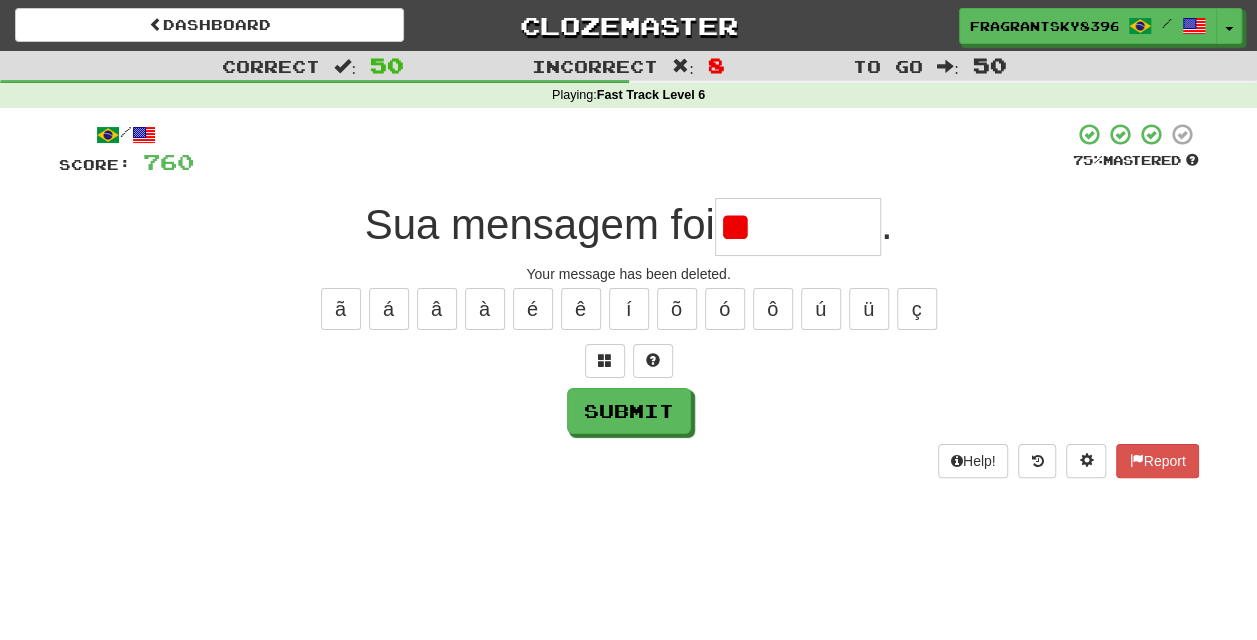 type on "*" 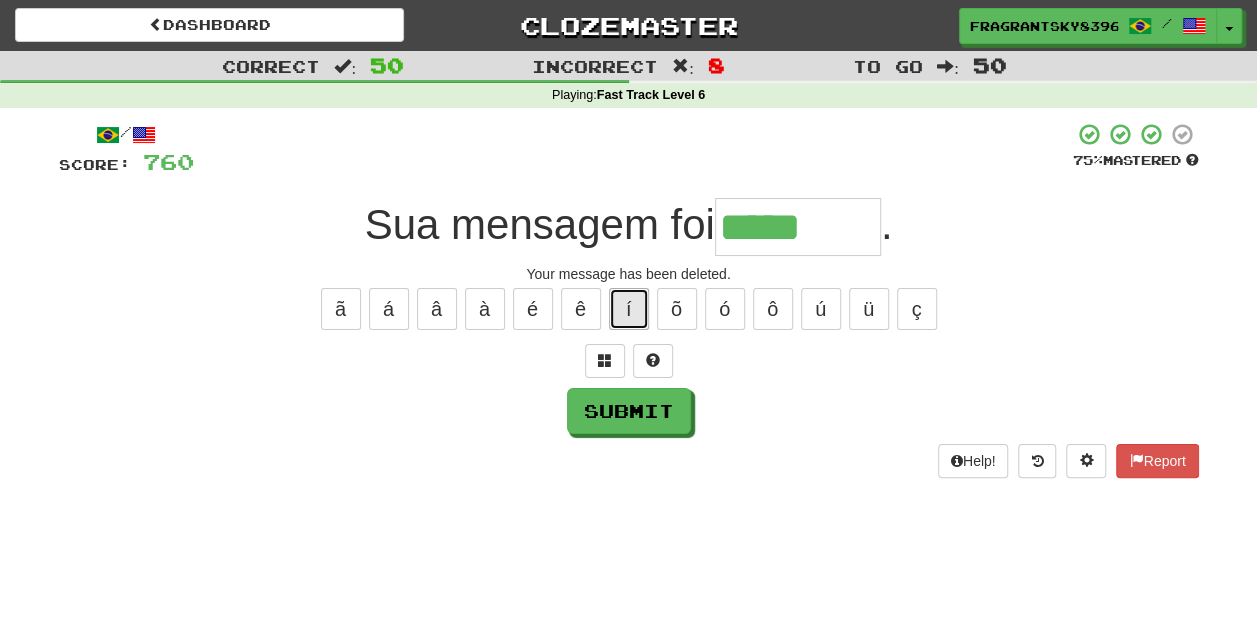 click on "í" at bounding box center [629, 309] 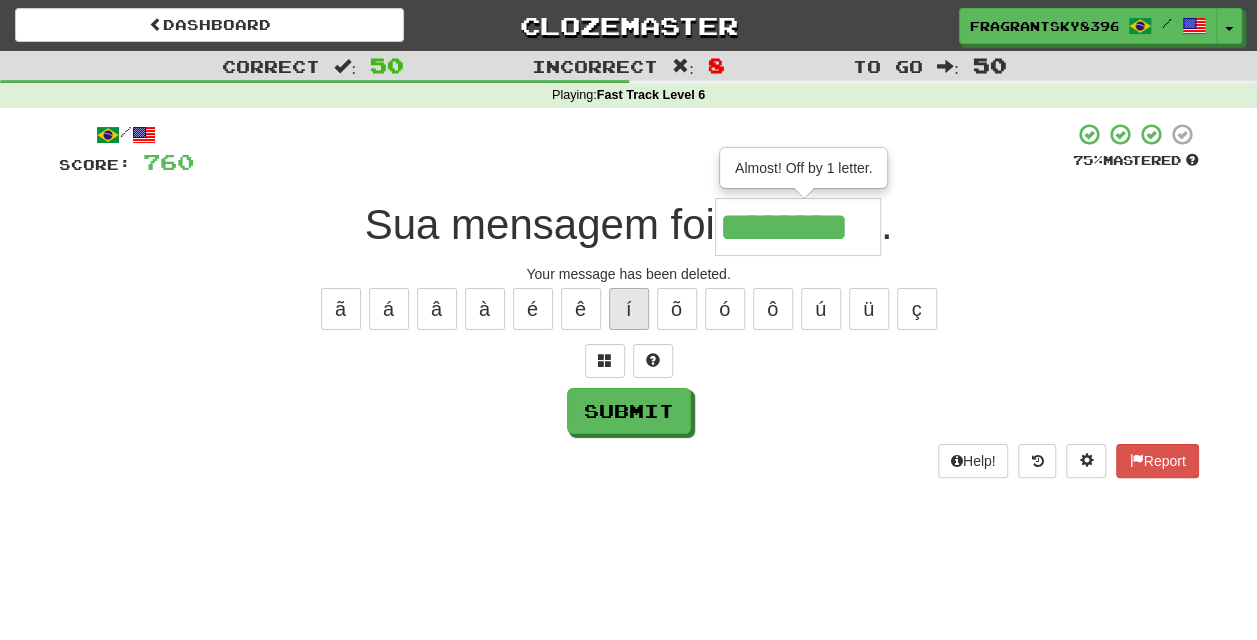 type on "********" 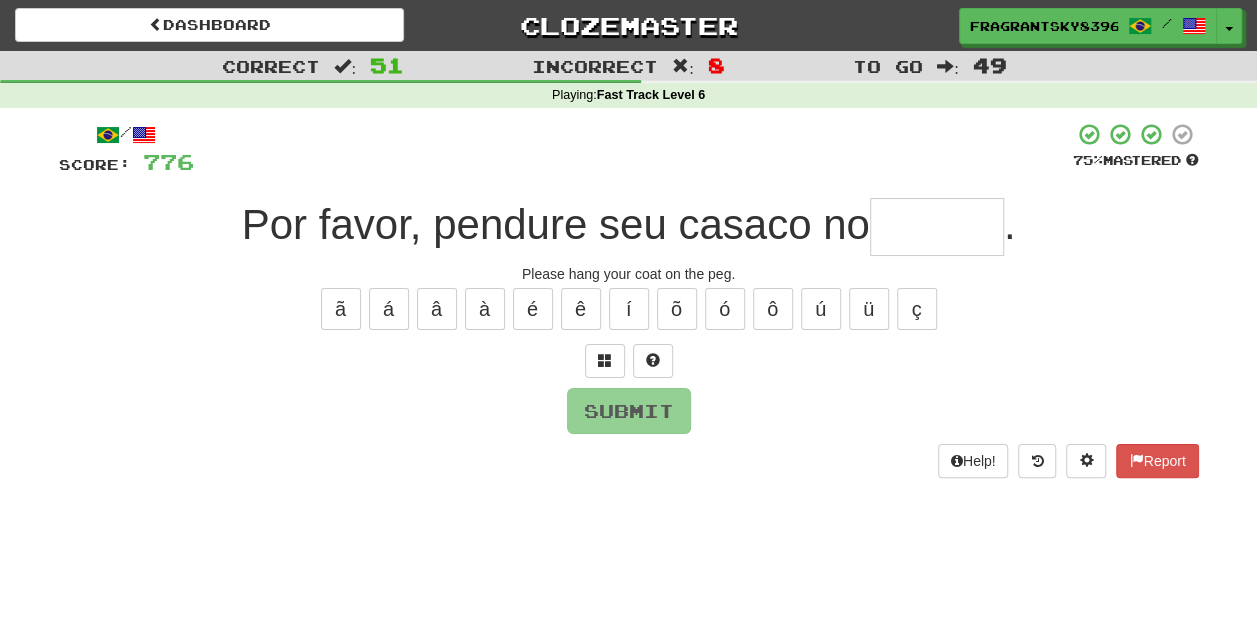 type on "*" 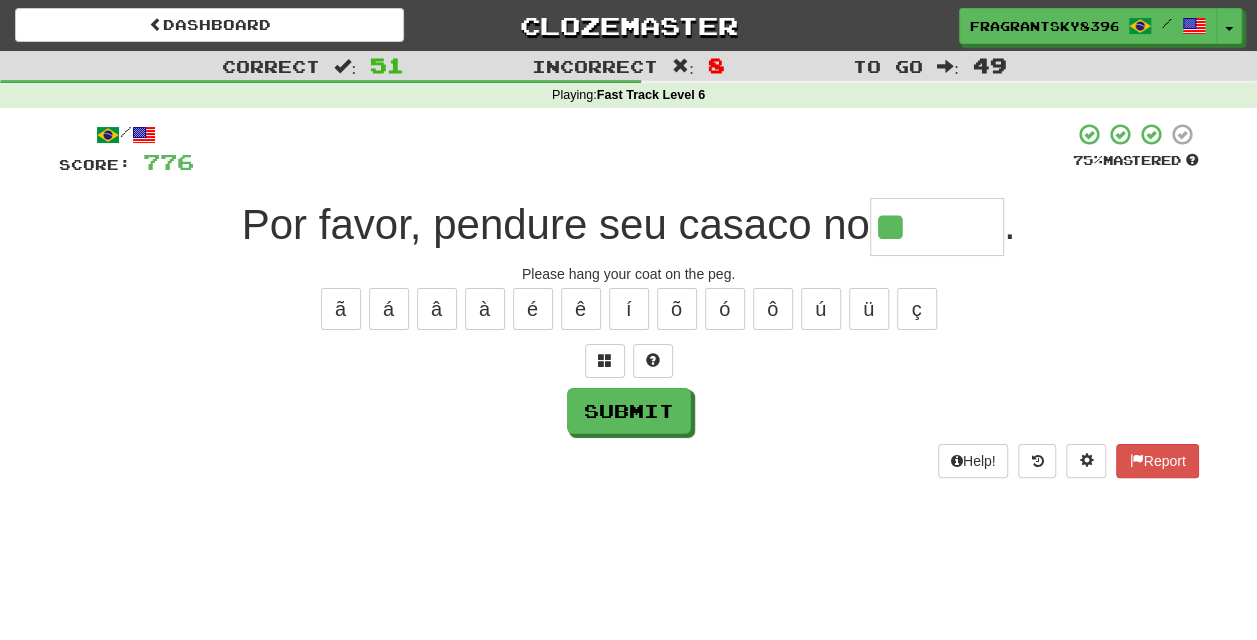 type on "******" 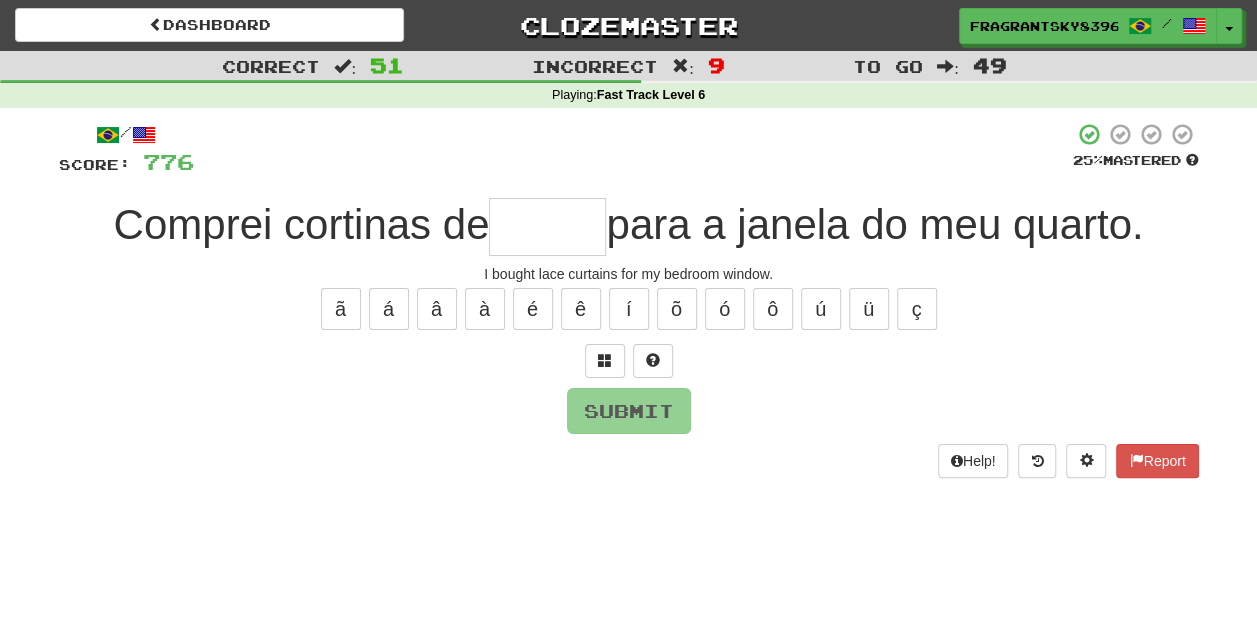 type on "*****" 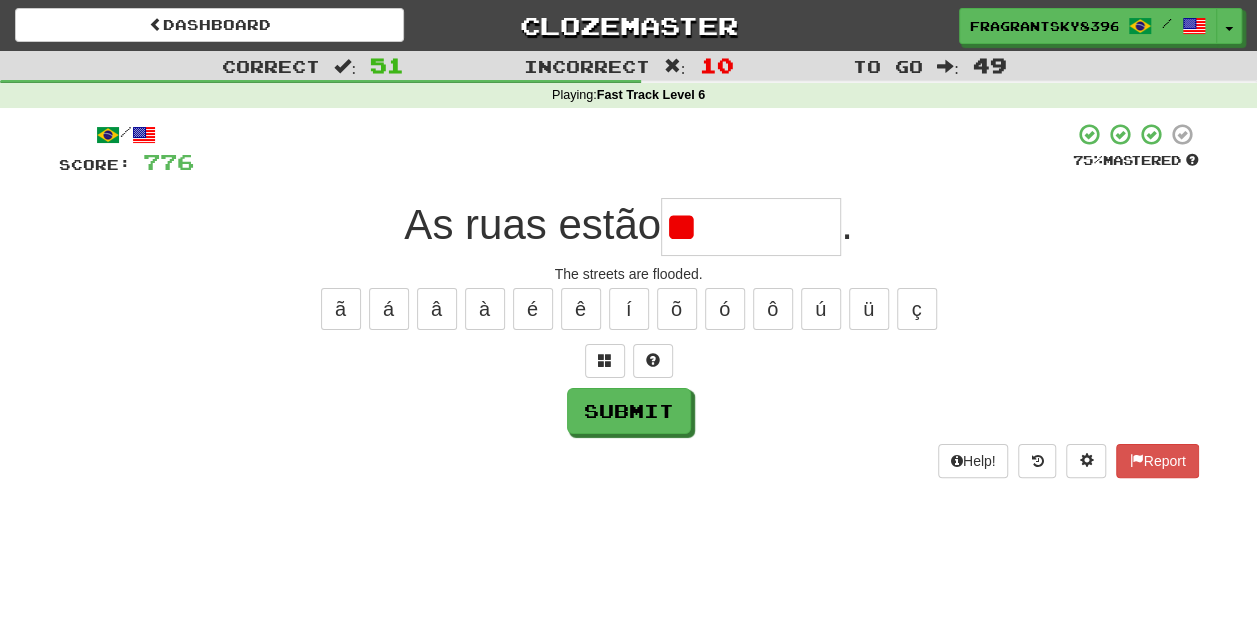type on "*" 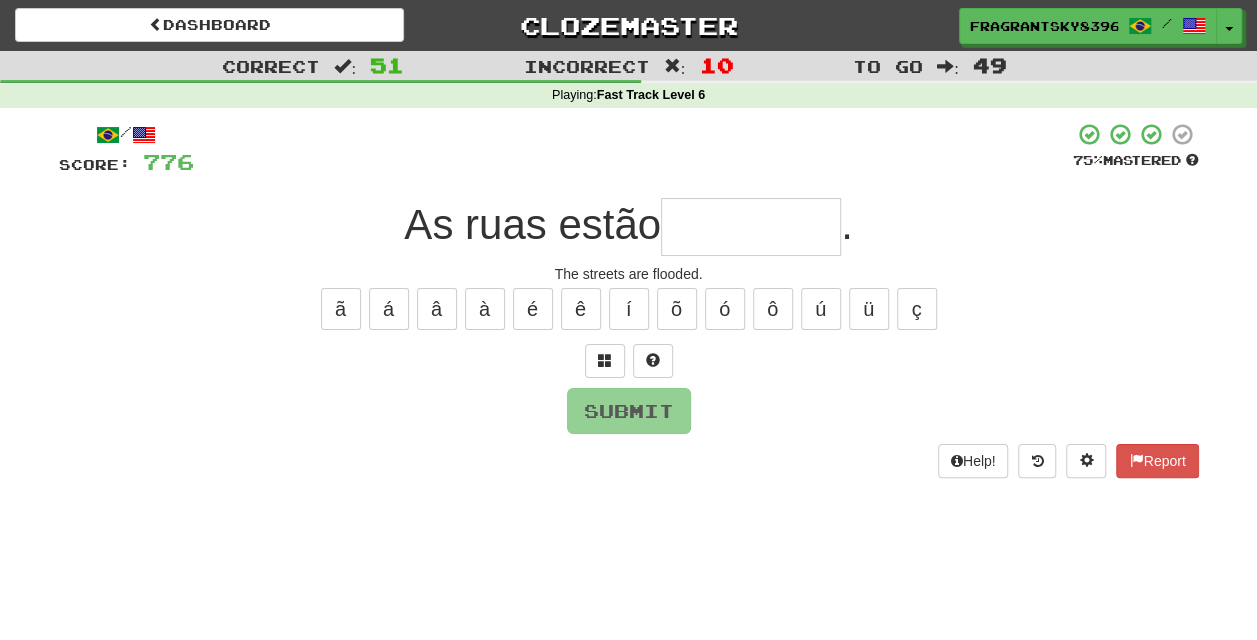 type on "*" 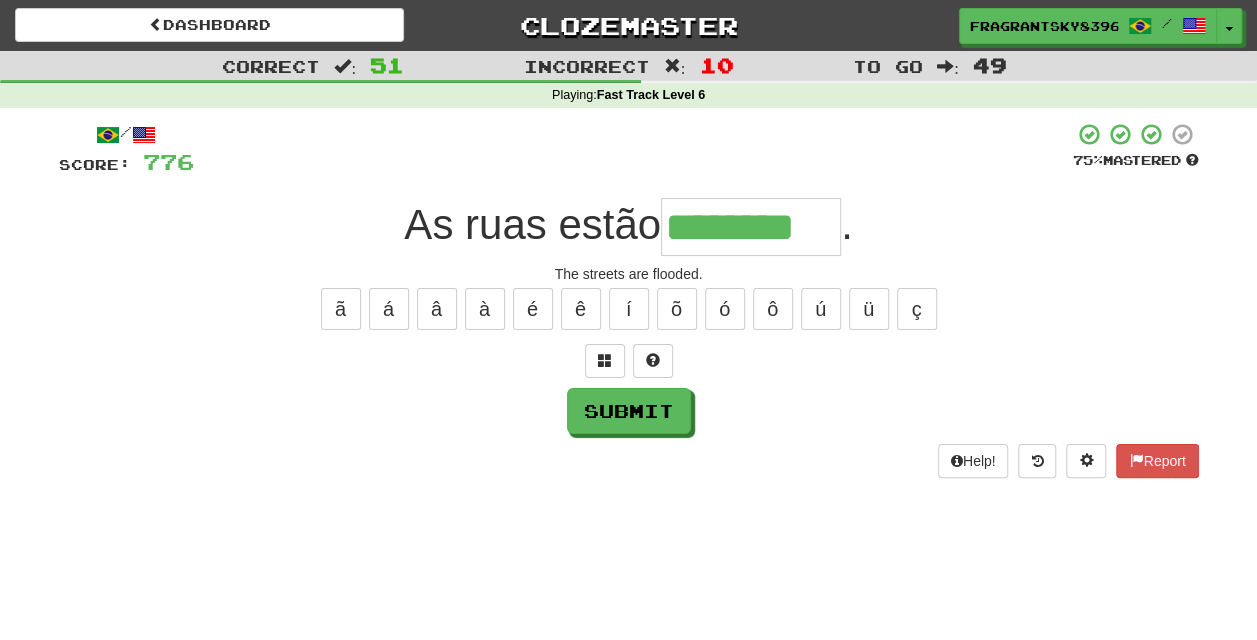 type on "********" 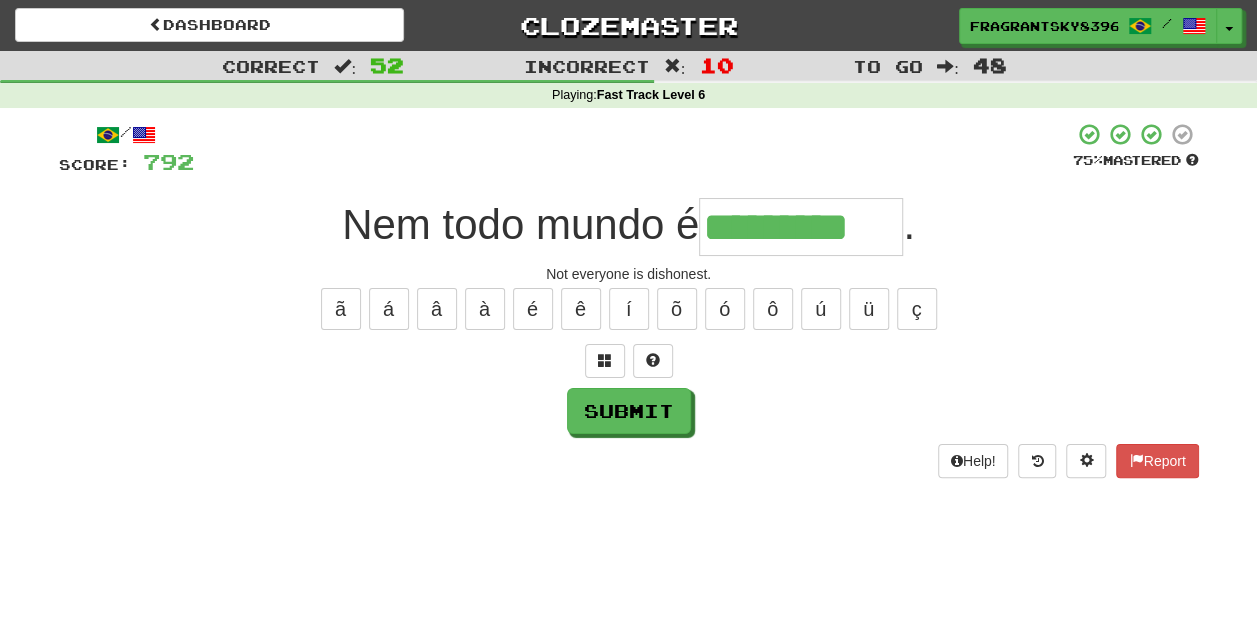 type on "*********" 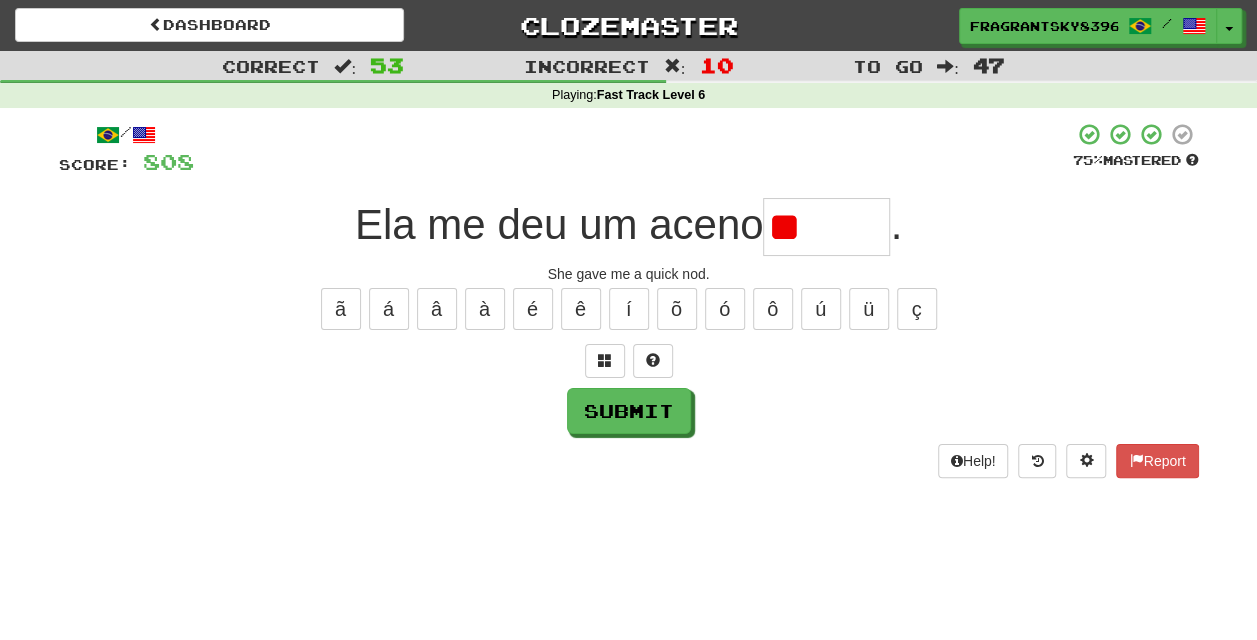 type on "*" 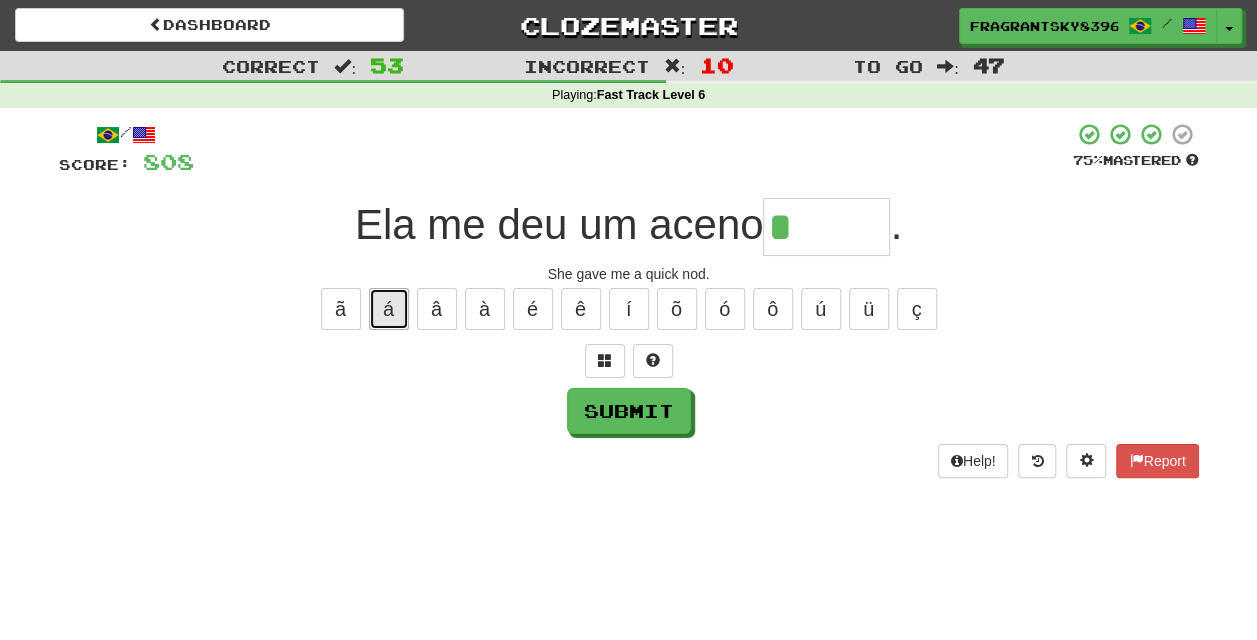 click on "á" at bounding box center [389, 309] 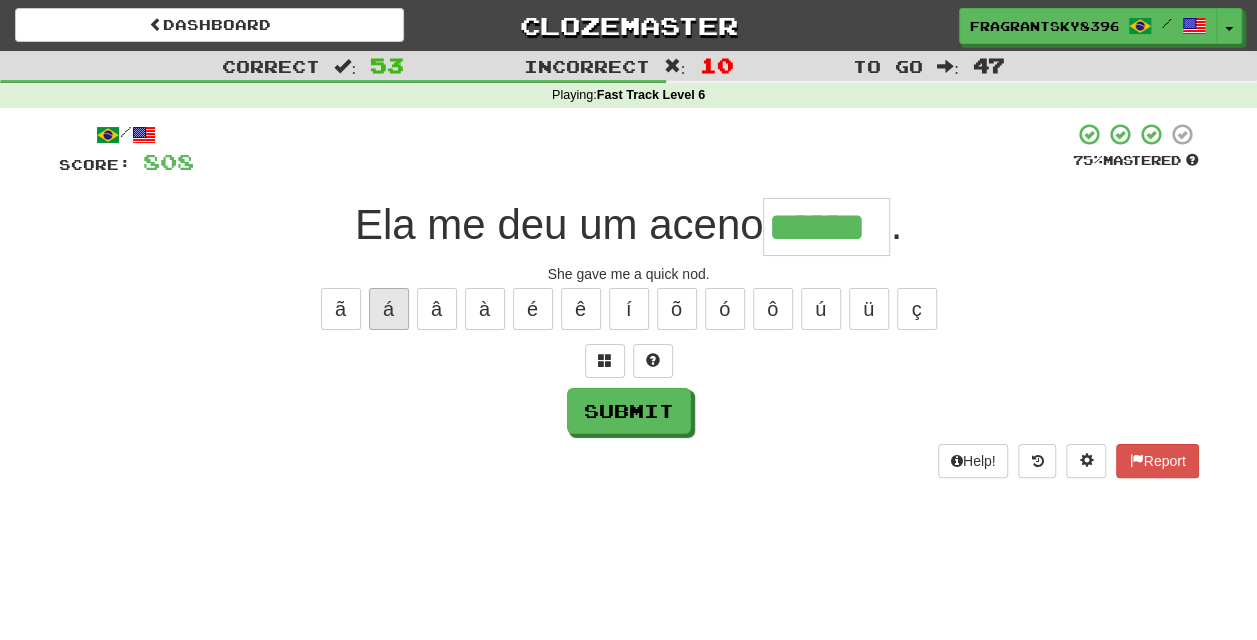 type on "******" 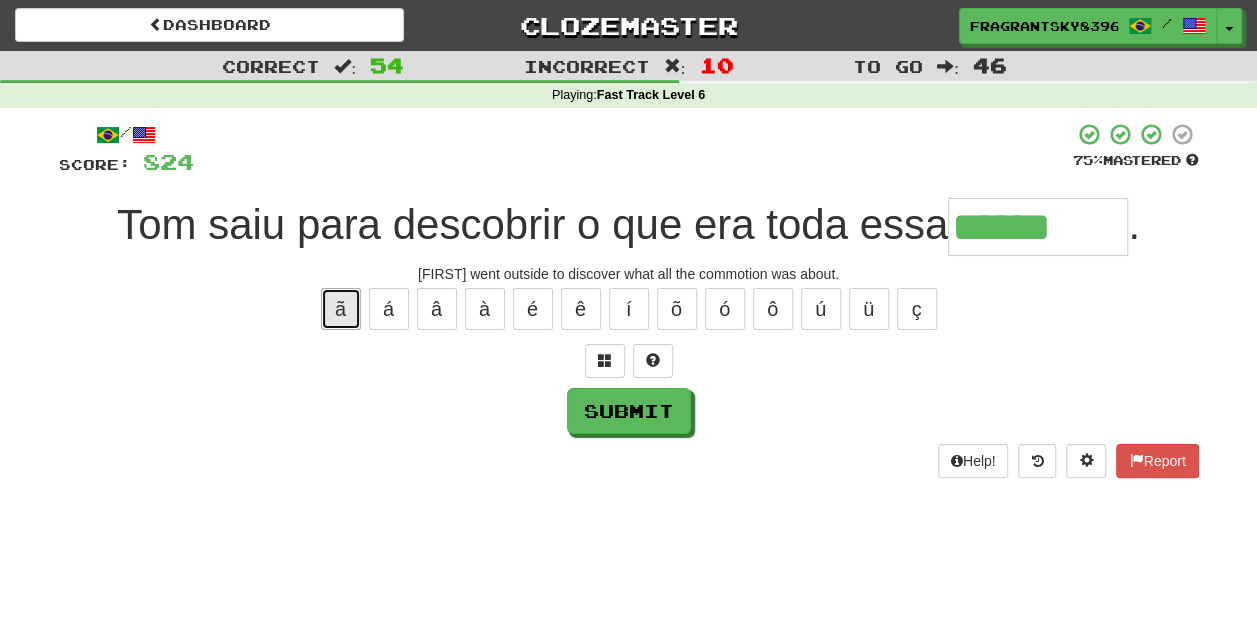 click on "ã" at bounding box center (341, 309) 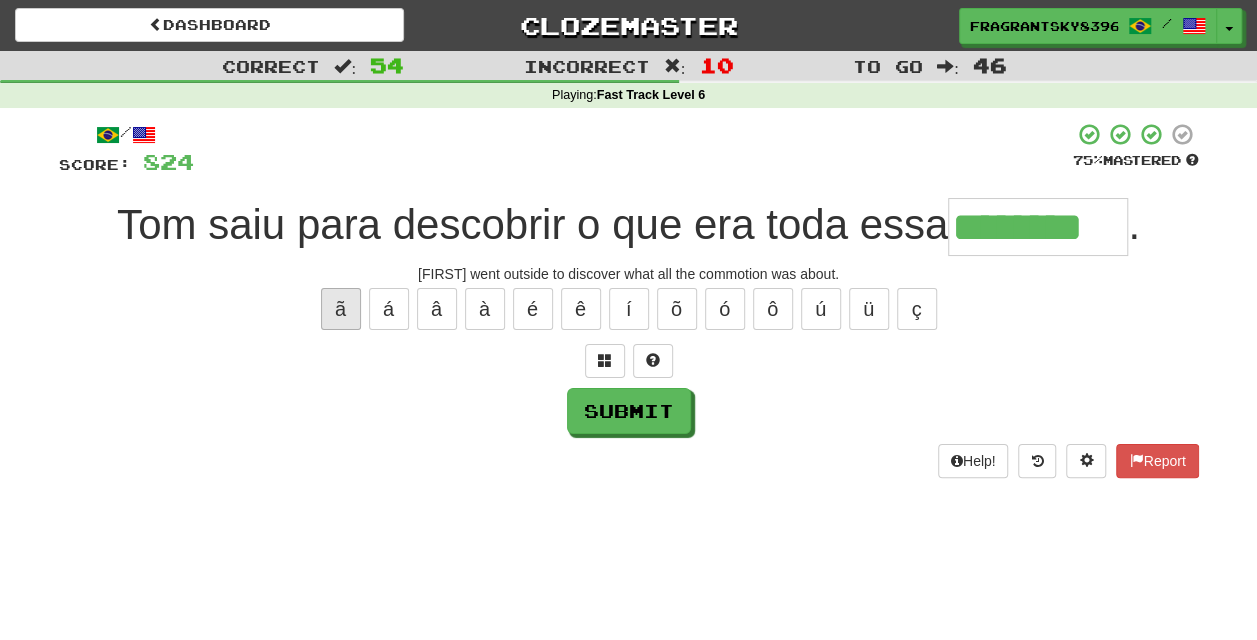 type on "********" 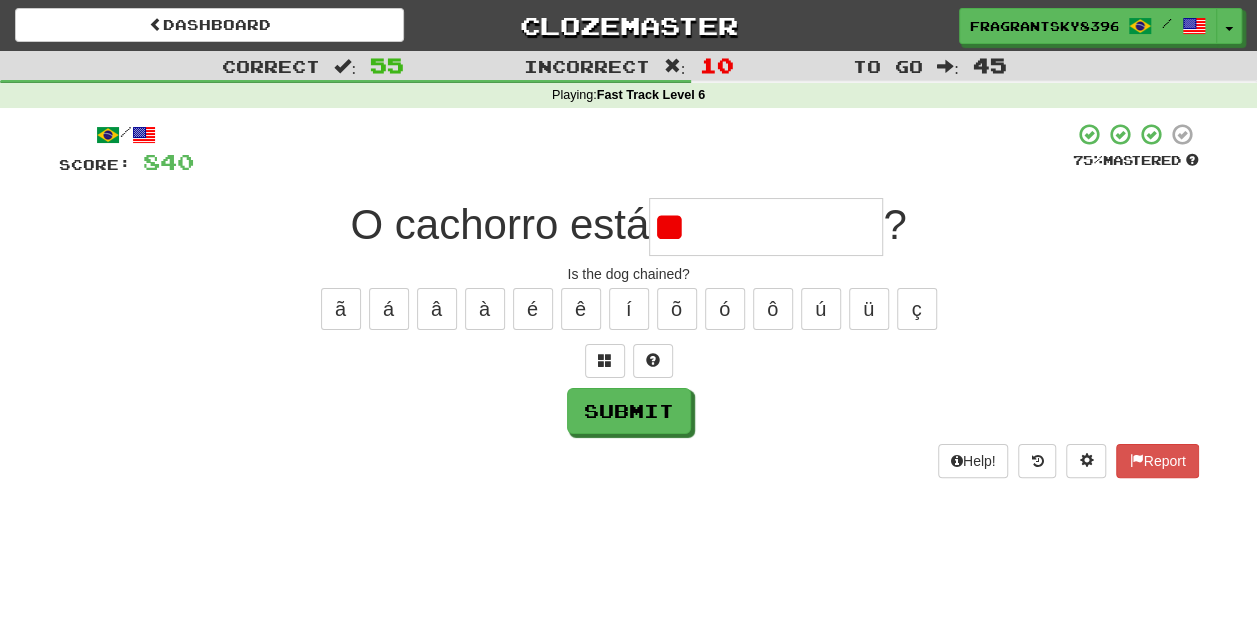 type on "*" 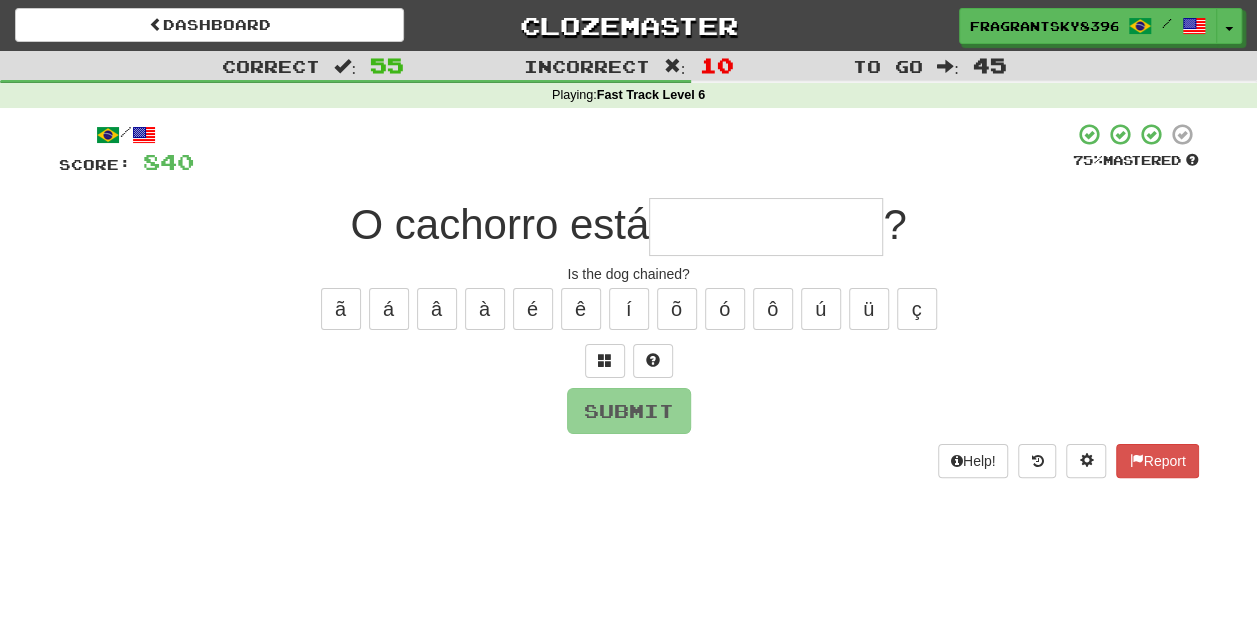 type on "*" 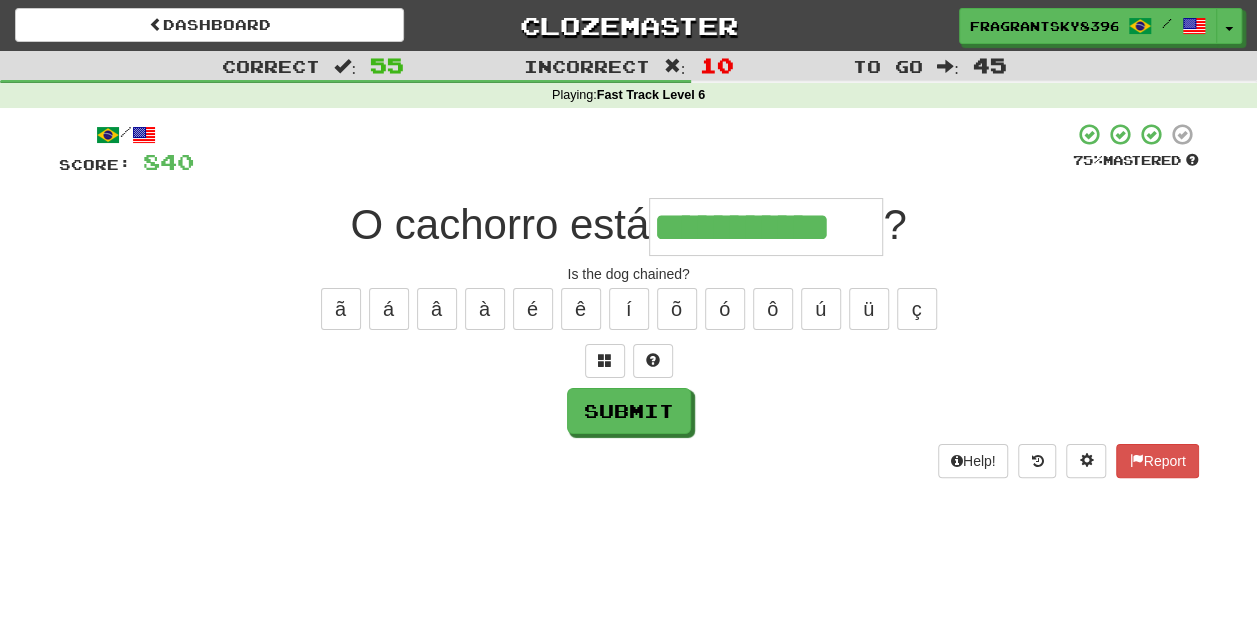type on "**********" 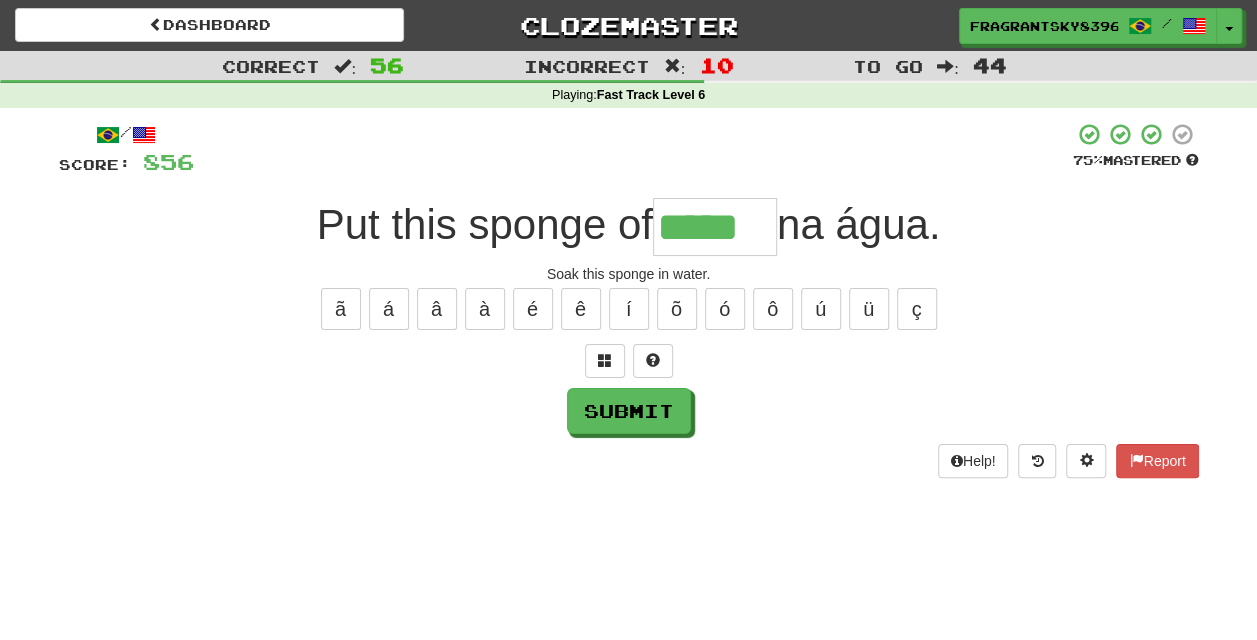 type on "*****" 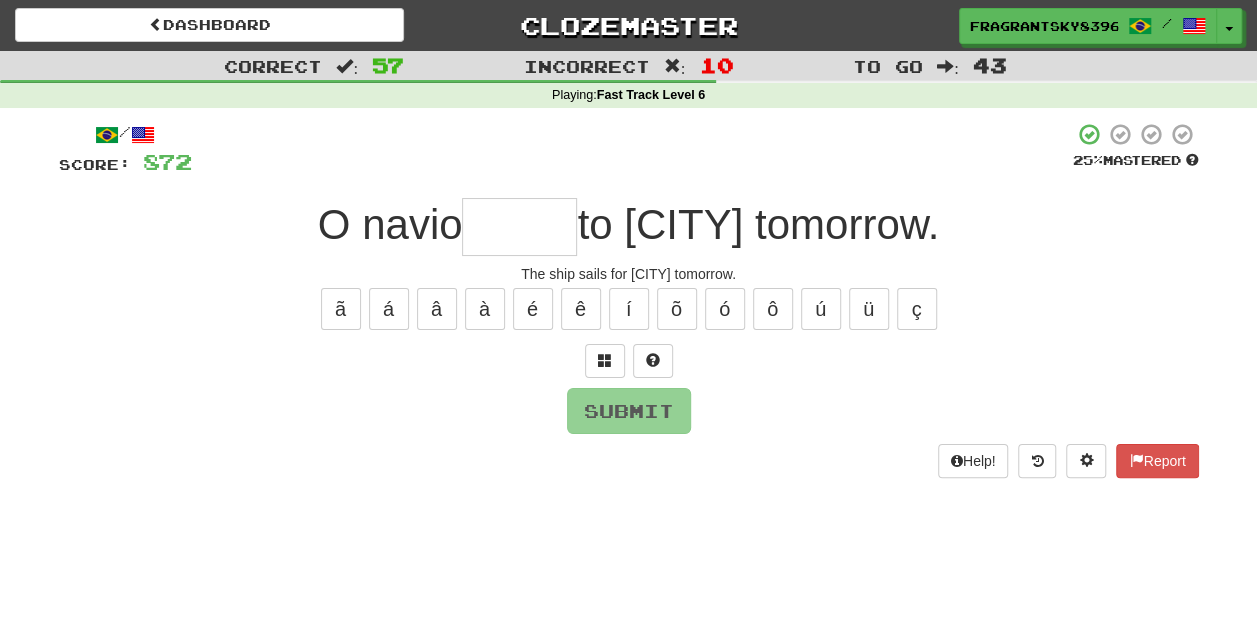 click at bounding box center [519, 227] 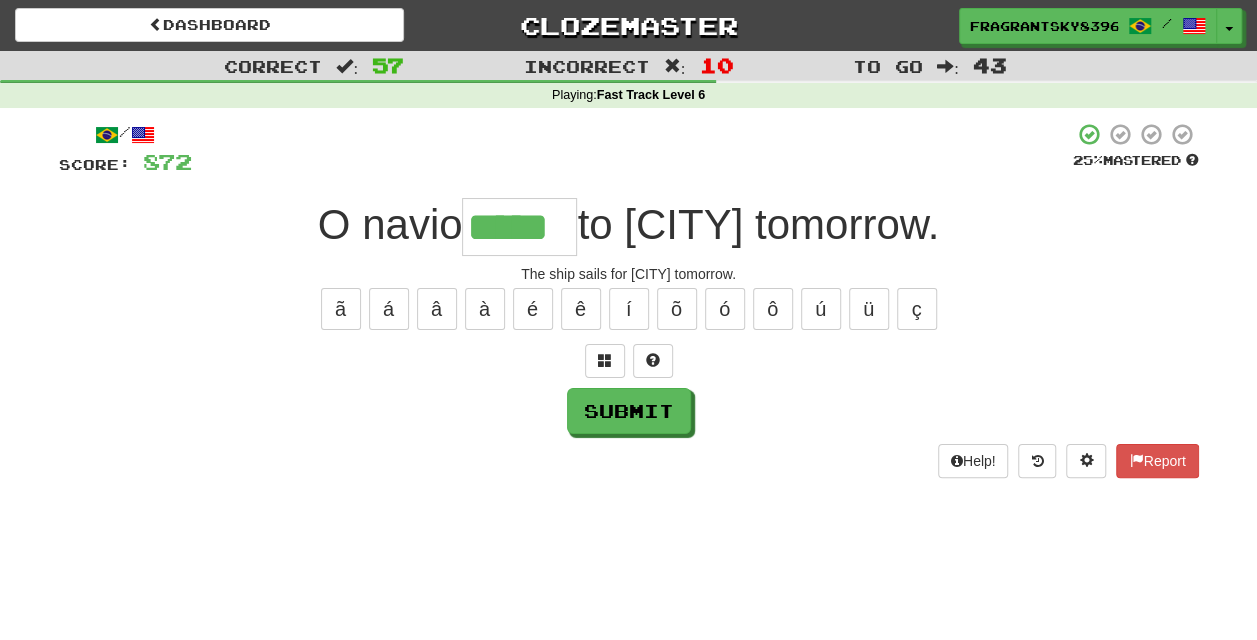 type on "*****" 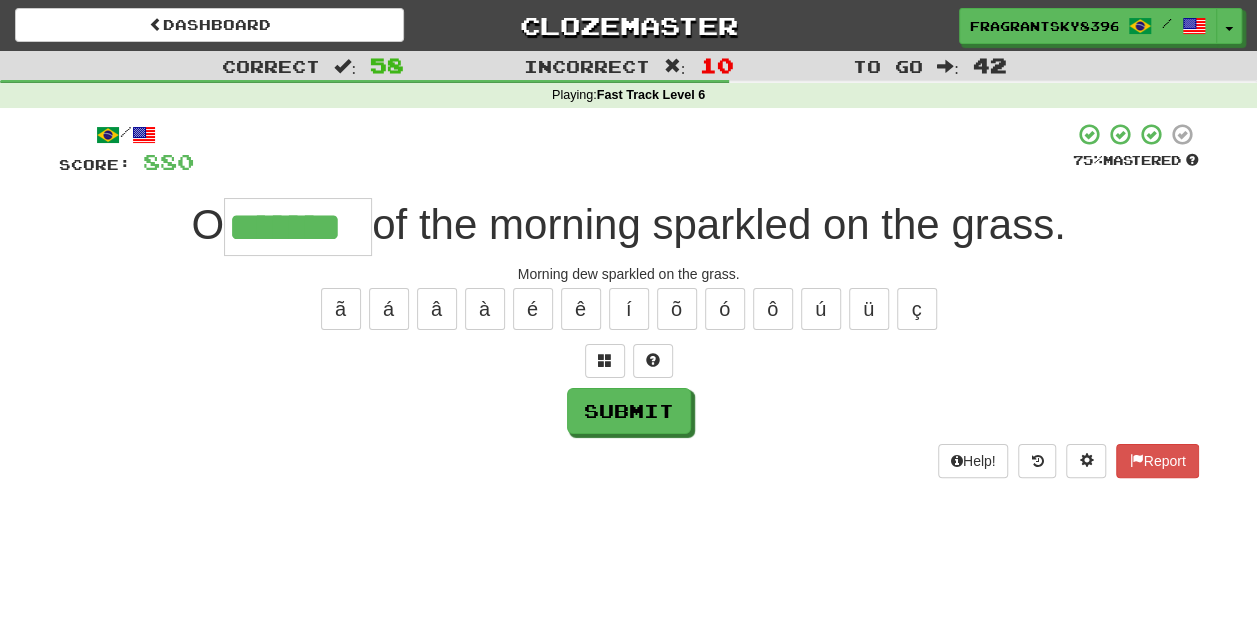 type on "*******" 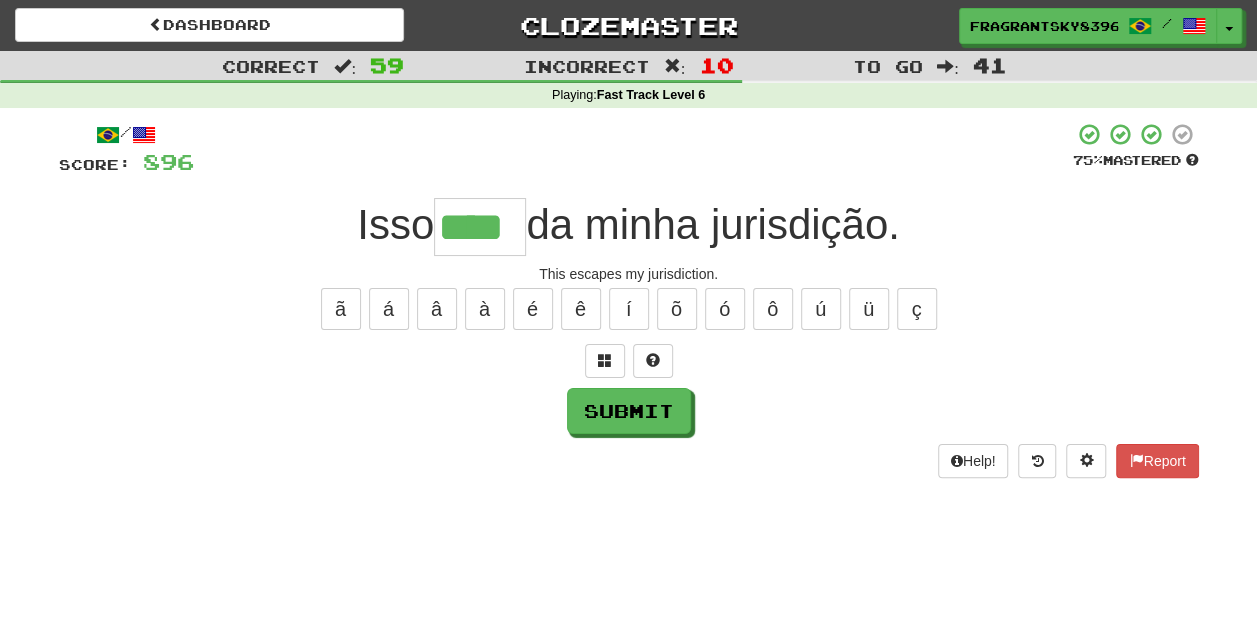 type on "****" 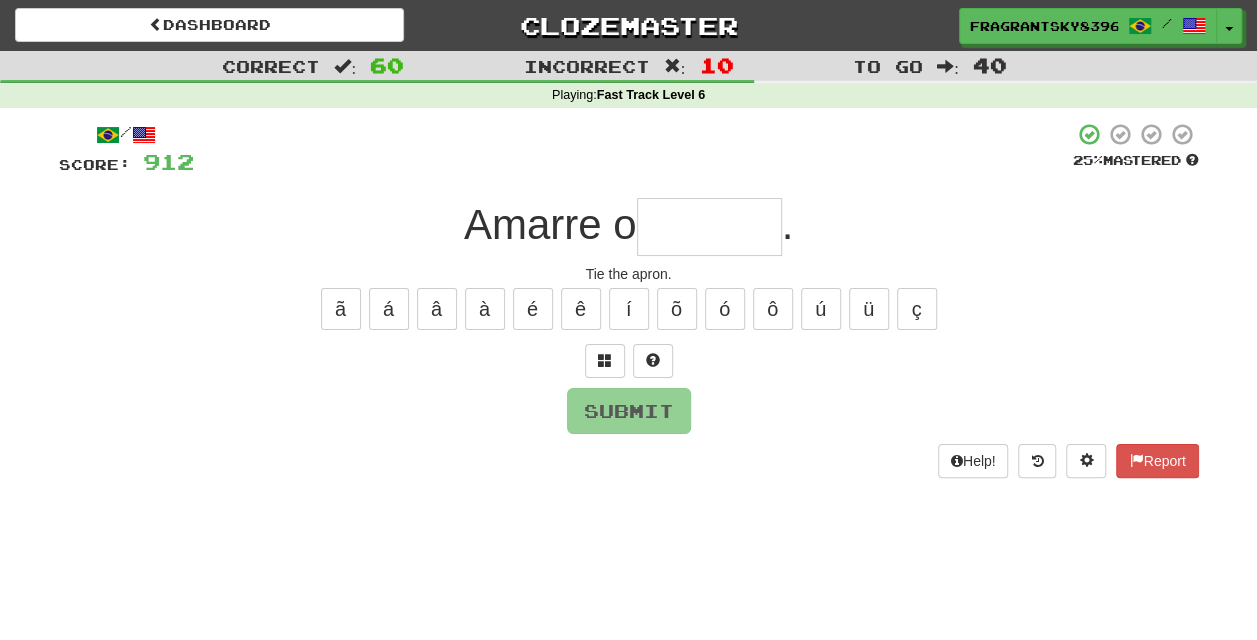 type on "*******" 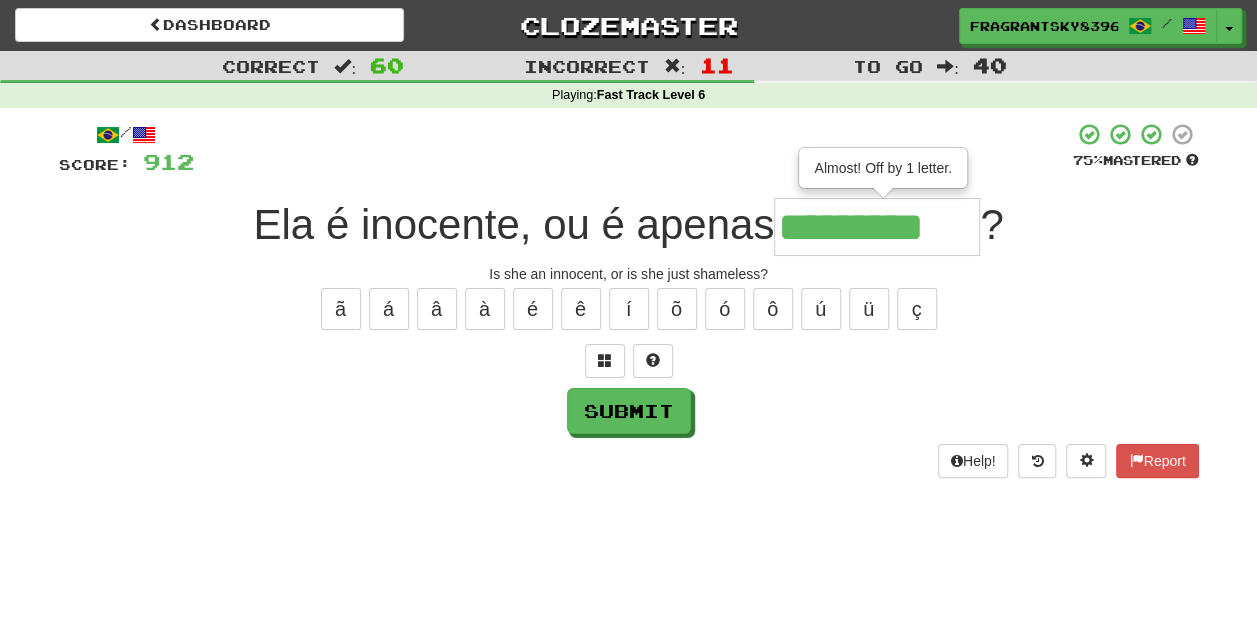 type on "*********" 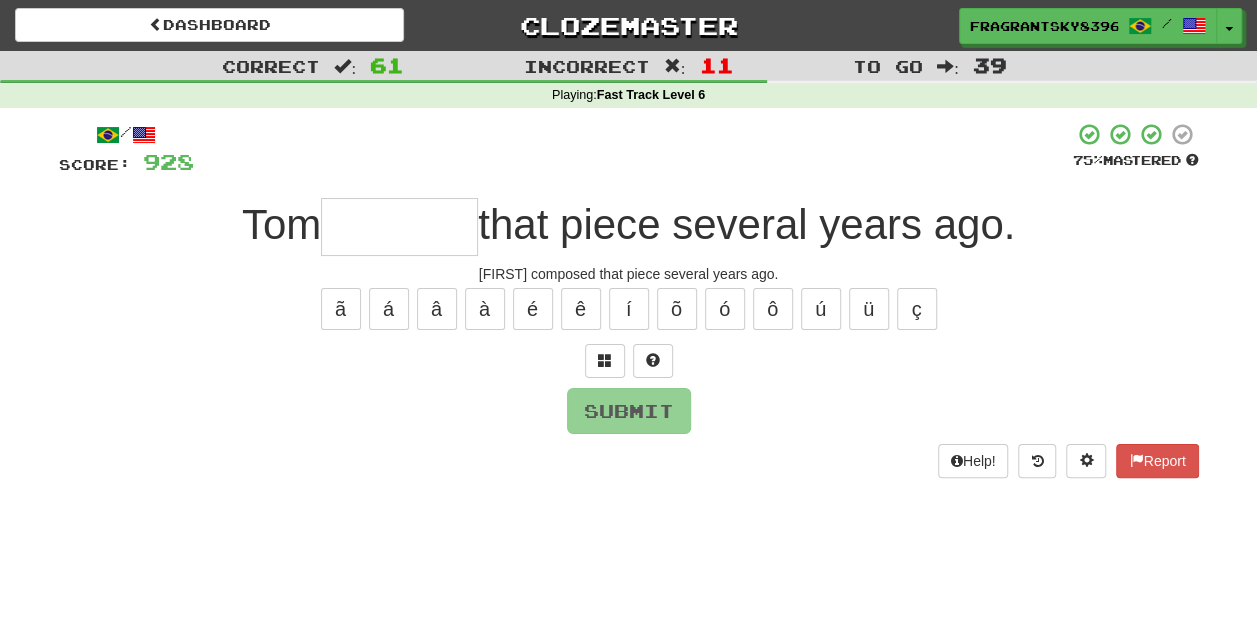 type on "*" 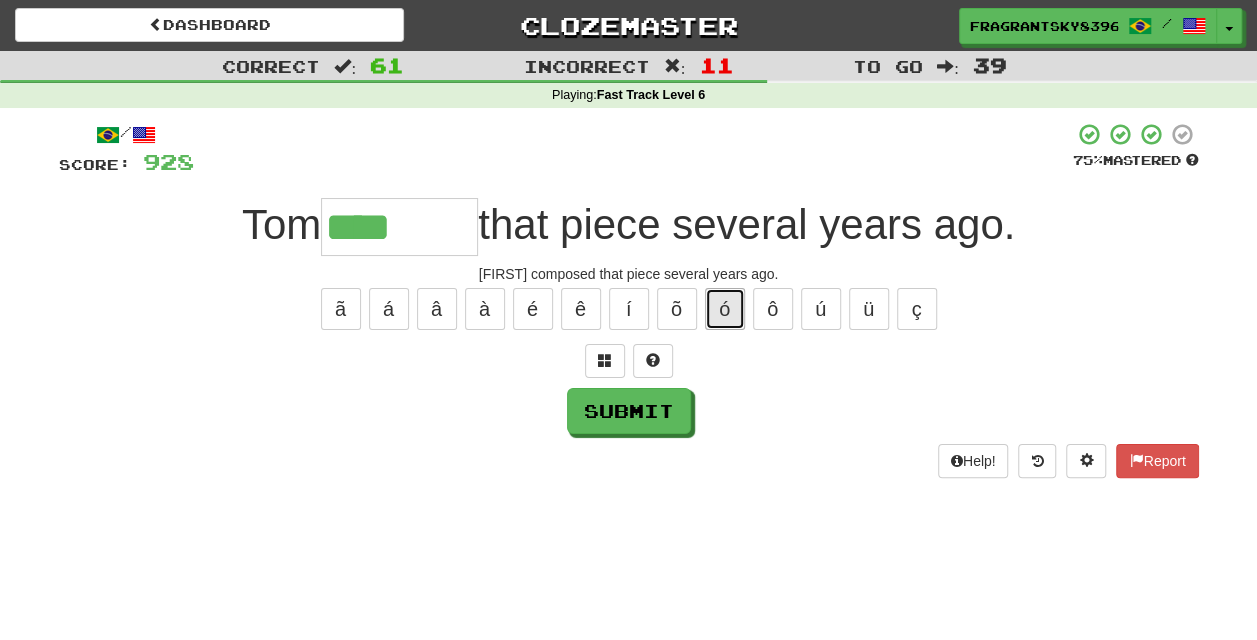 click on "ó" at bounding box center (725, 309) 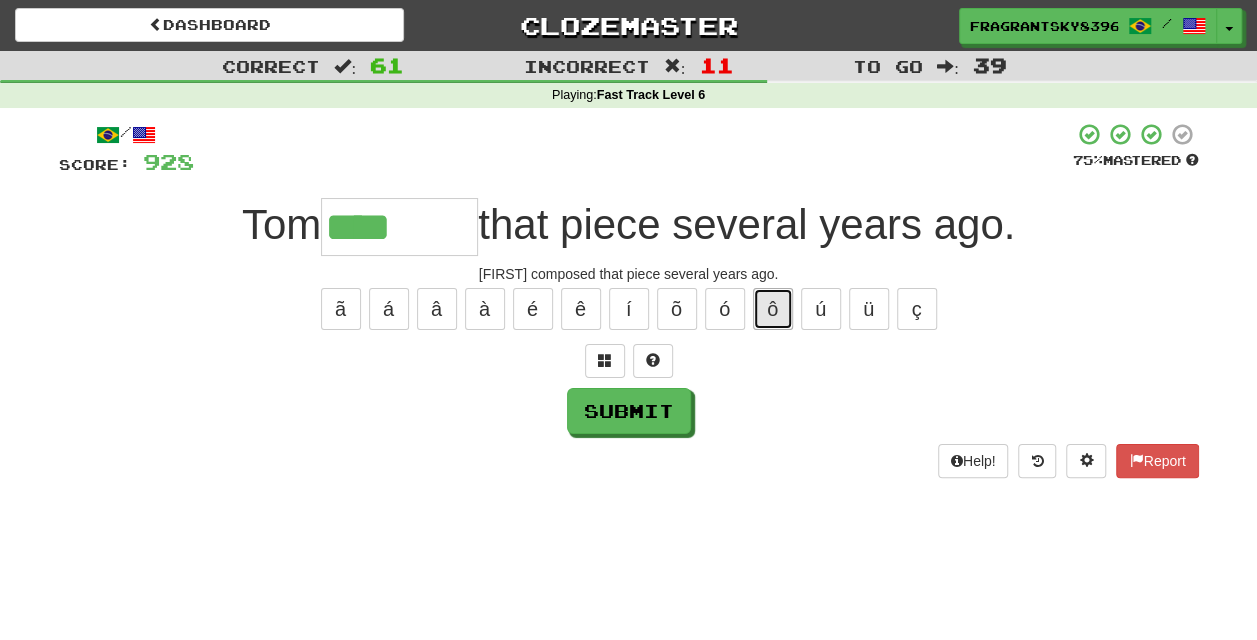 click on "ô" at bounding box center [773, 309] 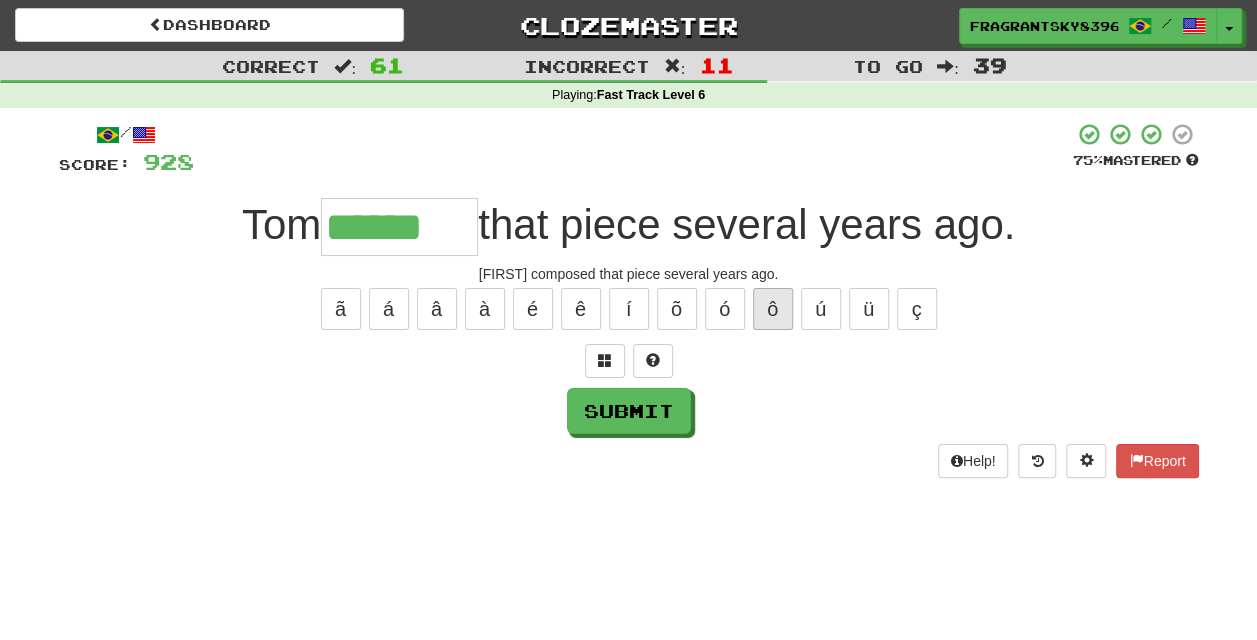 type on "******" 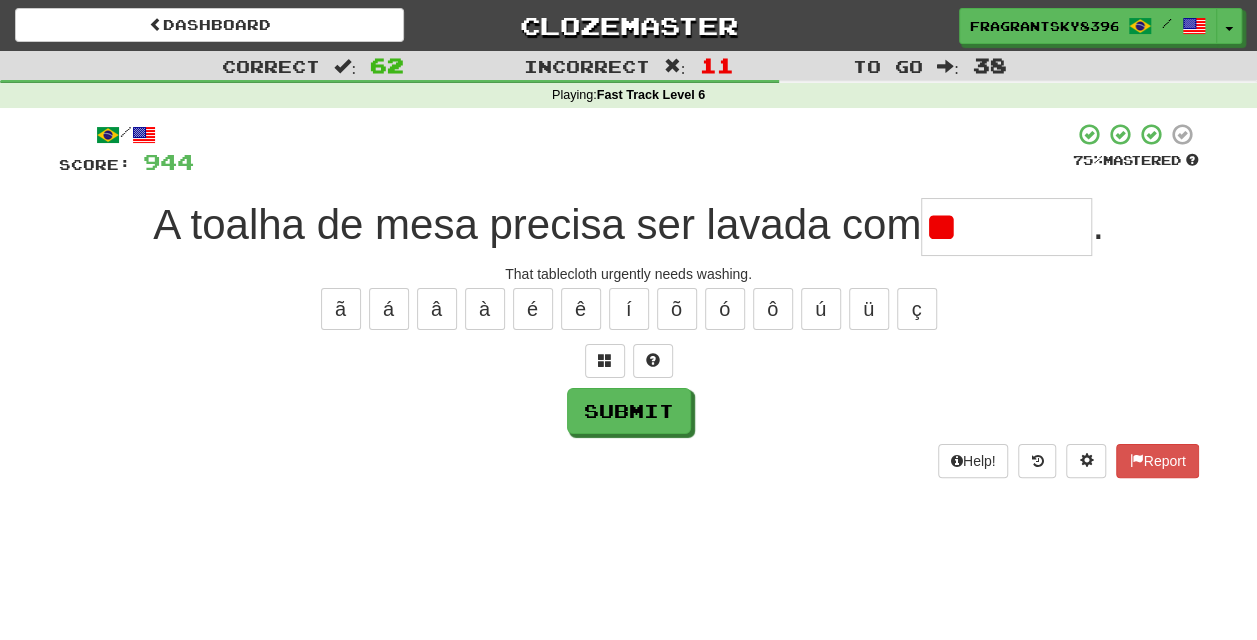 type on "*" 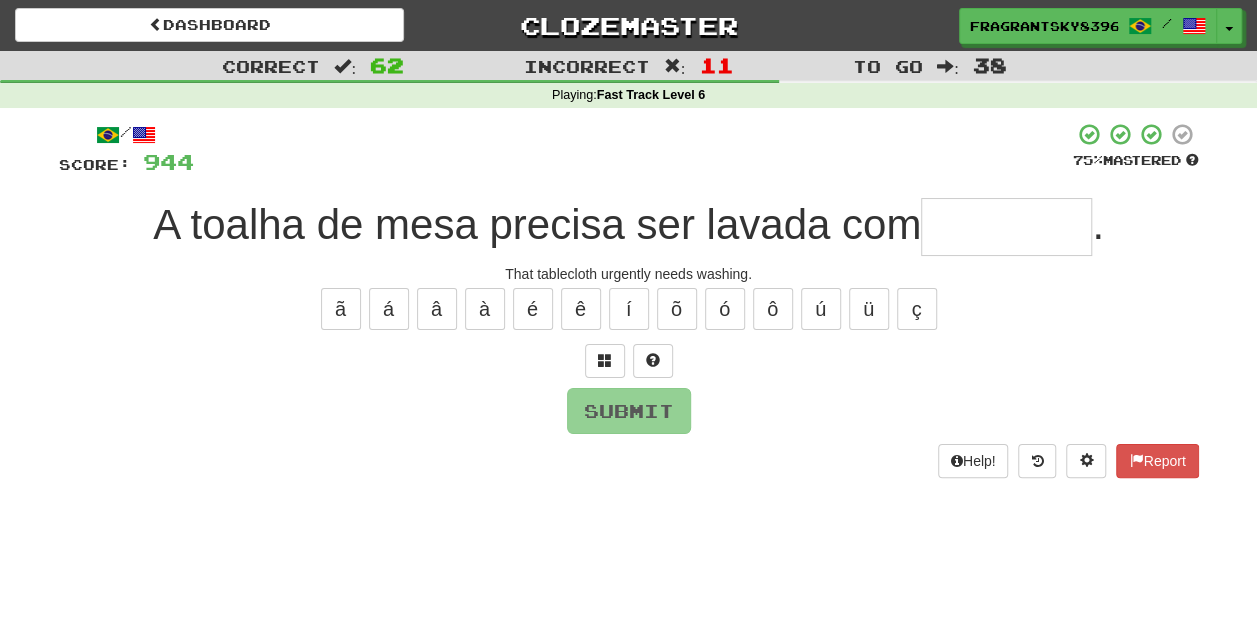 type on "*" 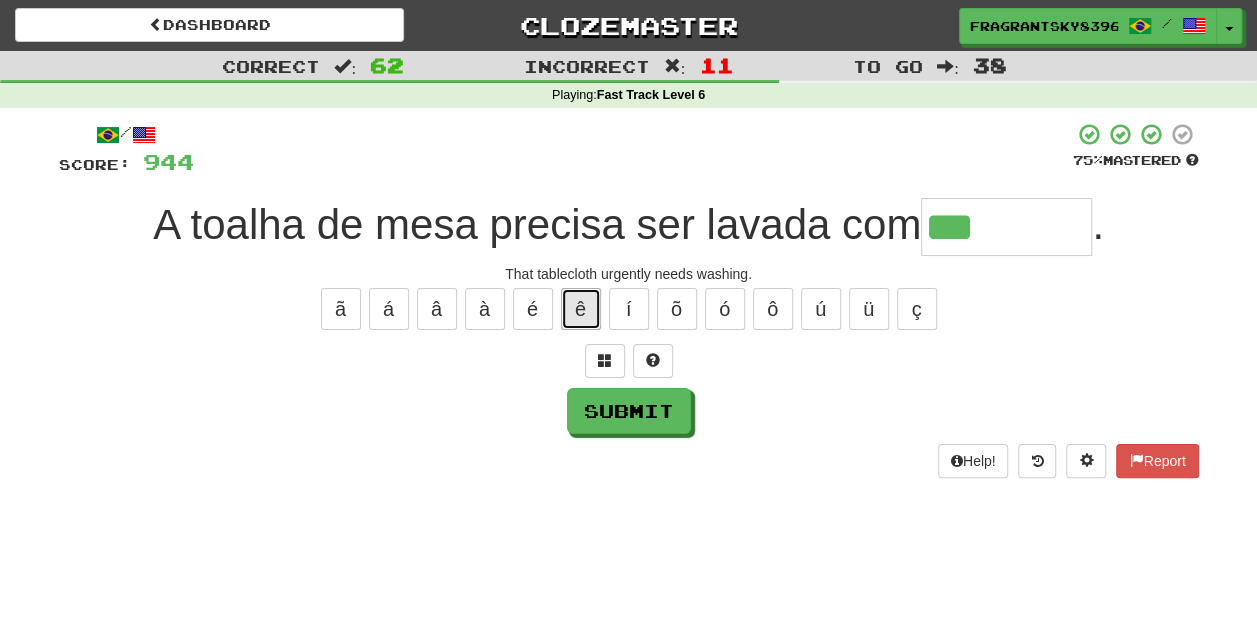 click on "ê" at bounding box center [581, 309] 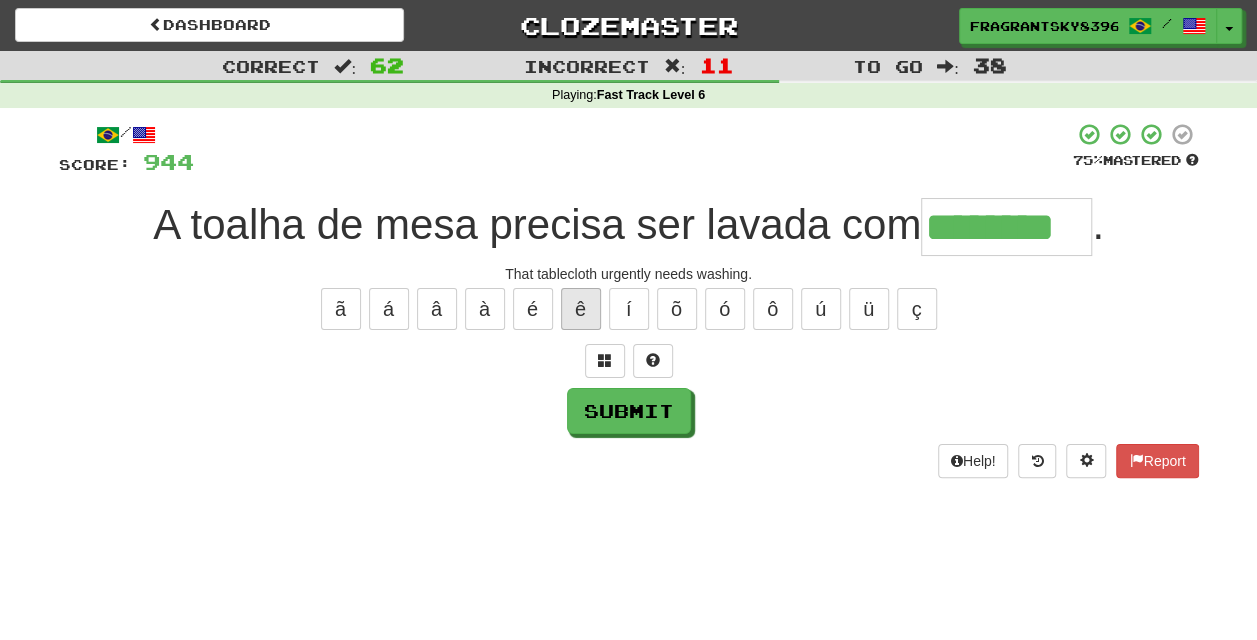 type on "********" 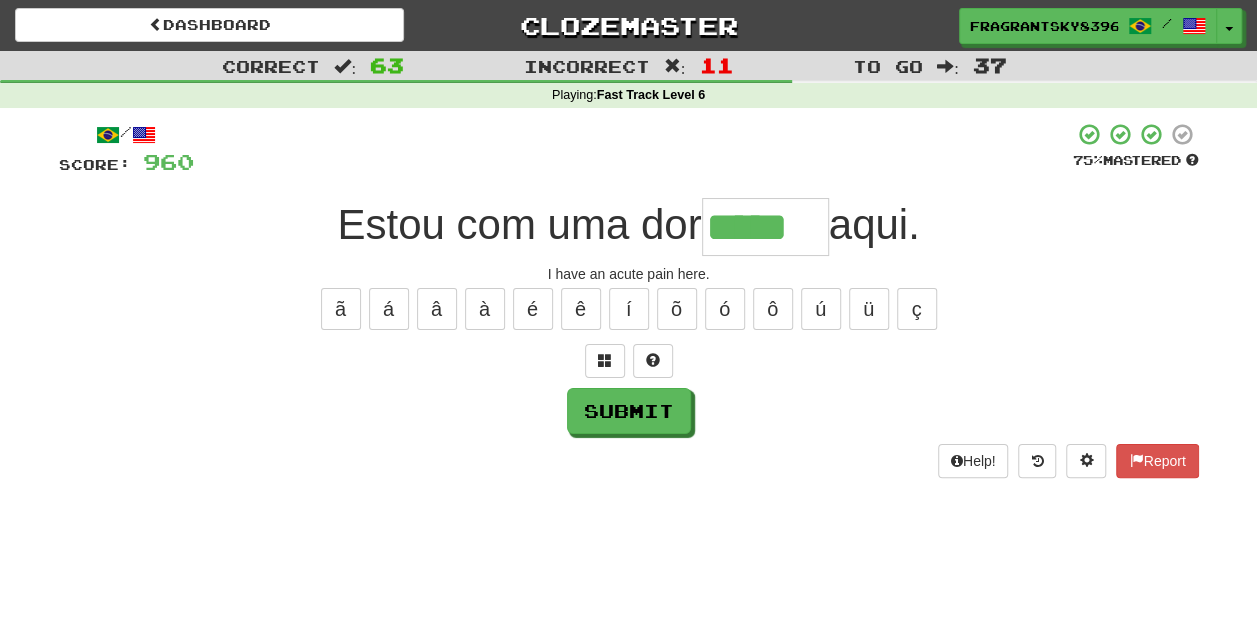 type on "*****" 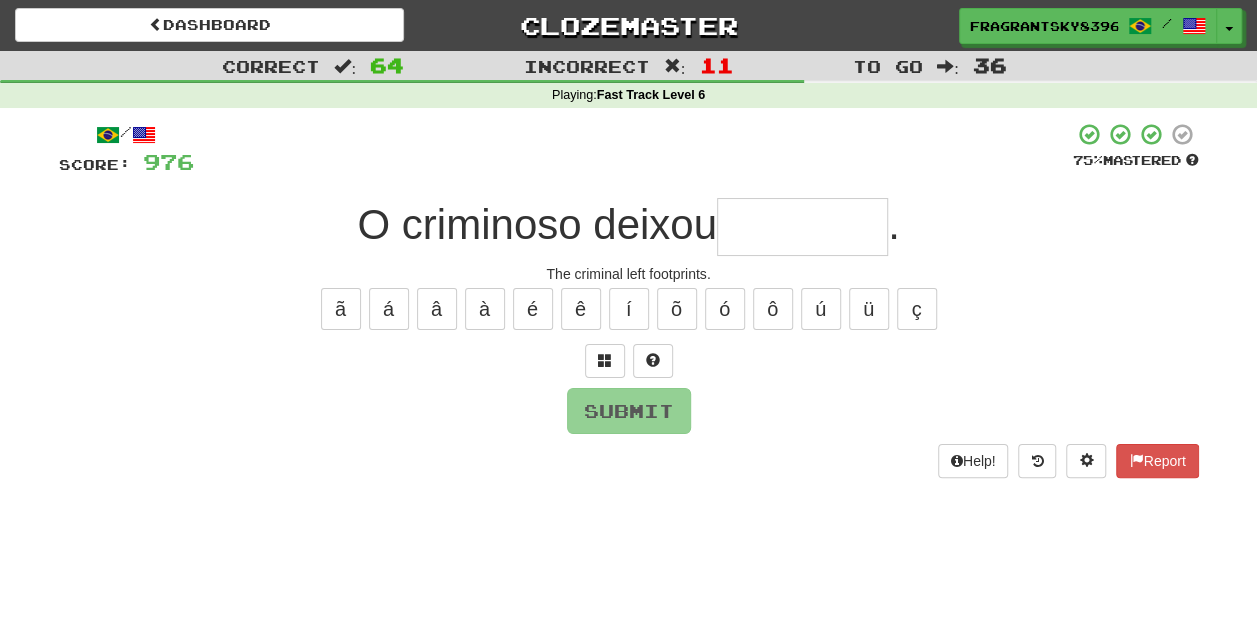 type on "*" 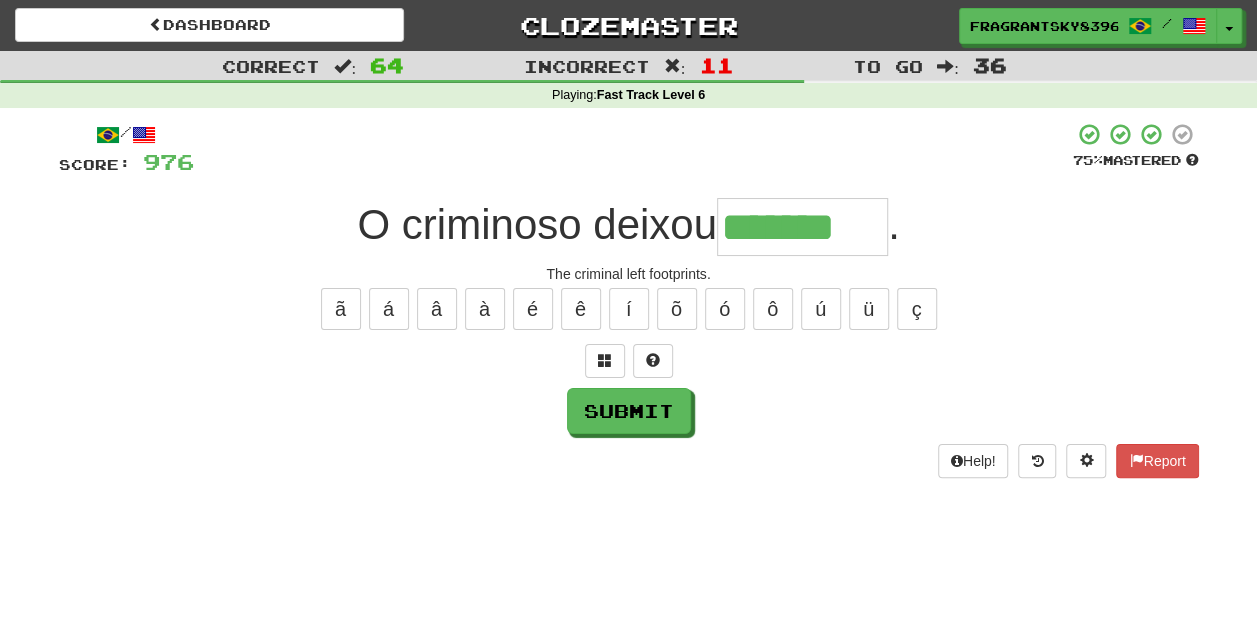 type on "*******" 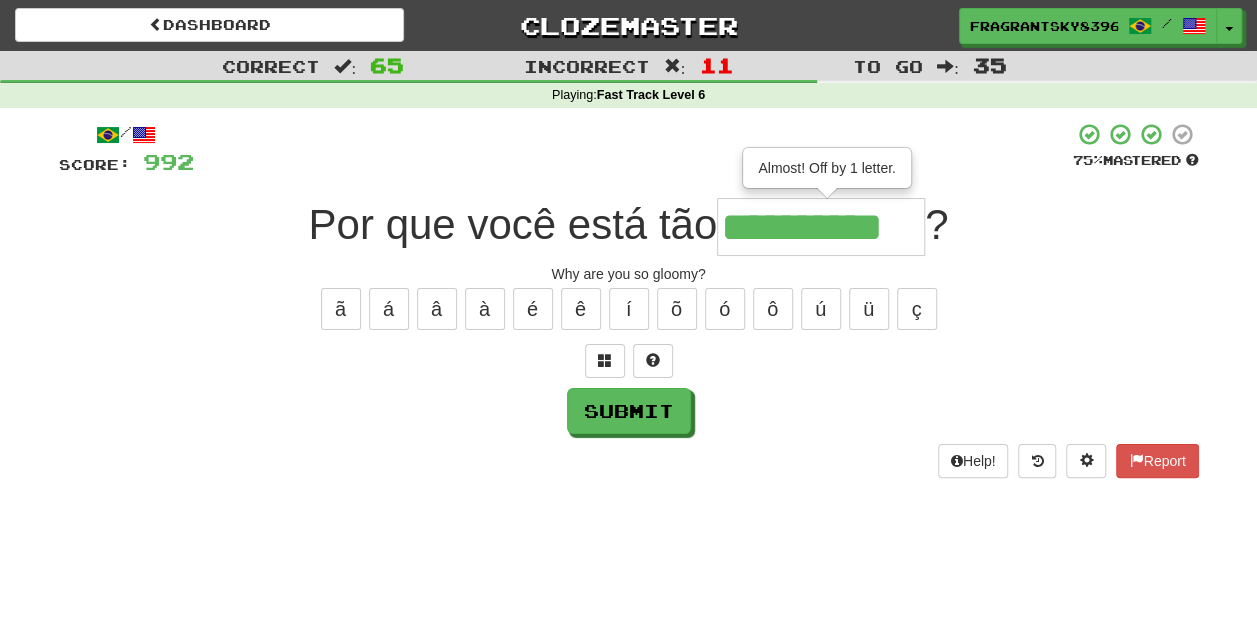 type on "**********" 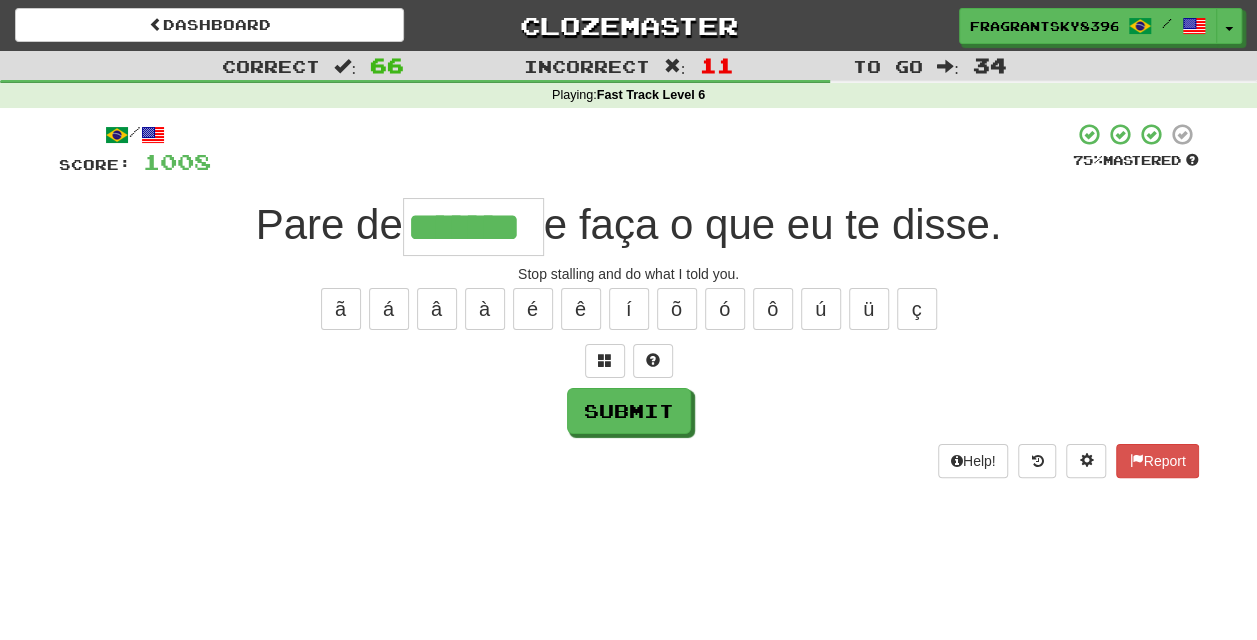 type on "*******" 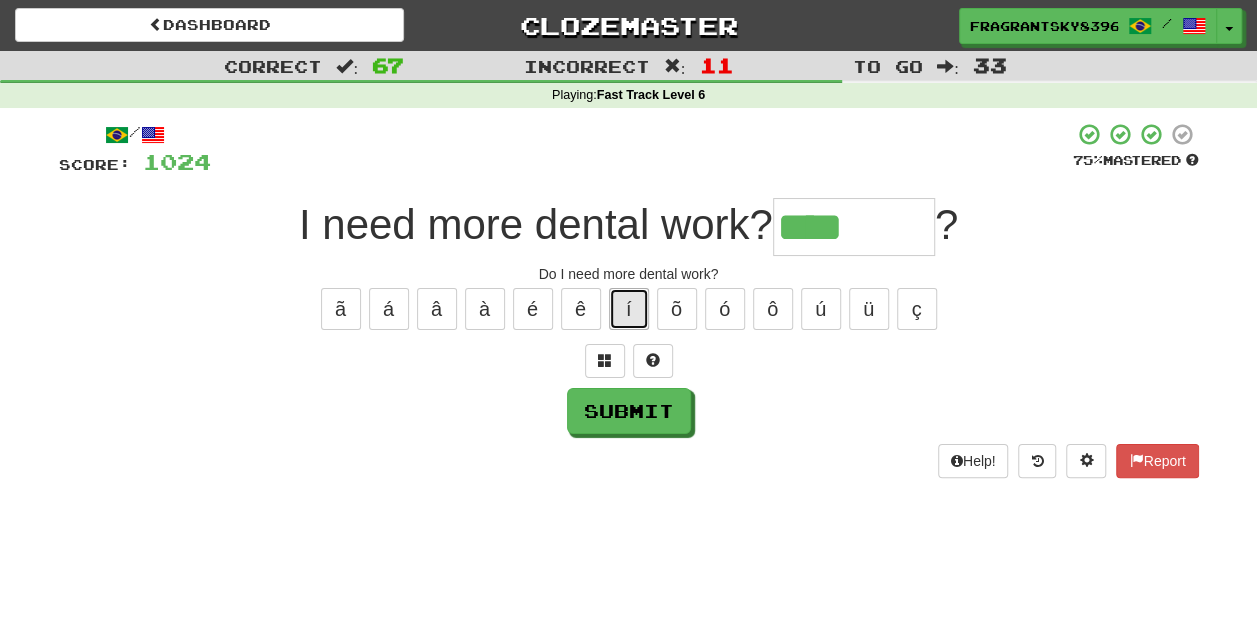 click on "í" at bounding box center (629, 309) 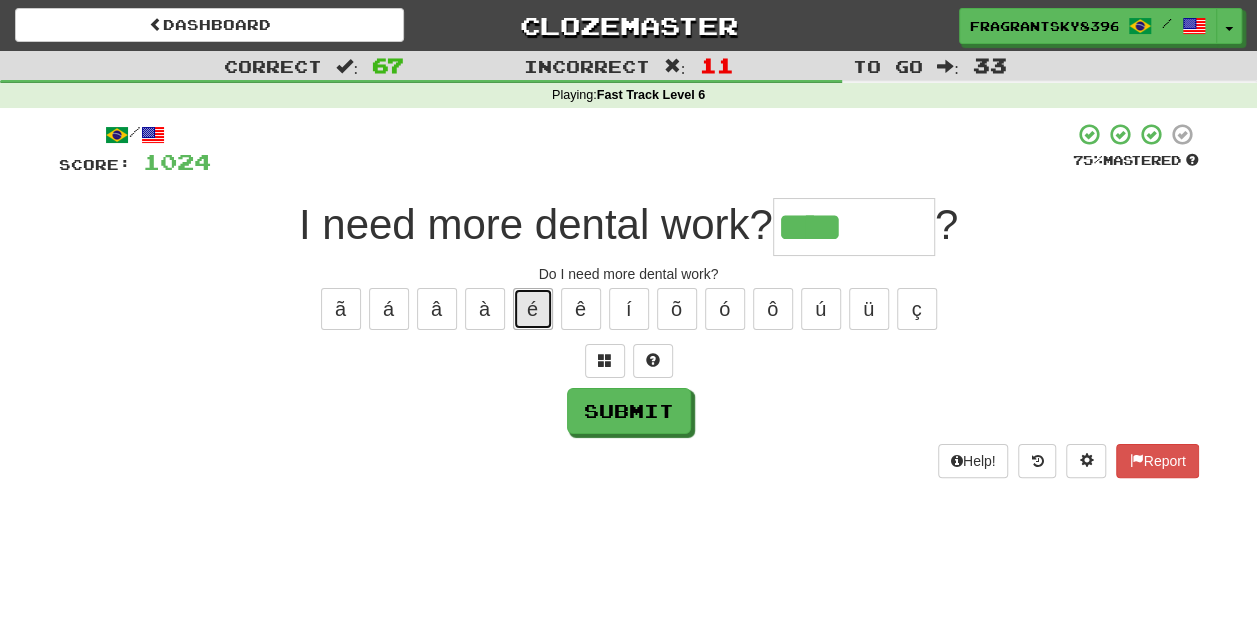 click on "é" at bounding box center (533, 309) 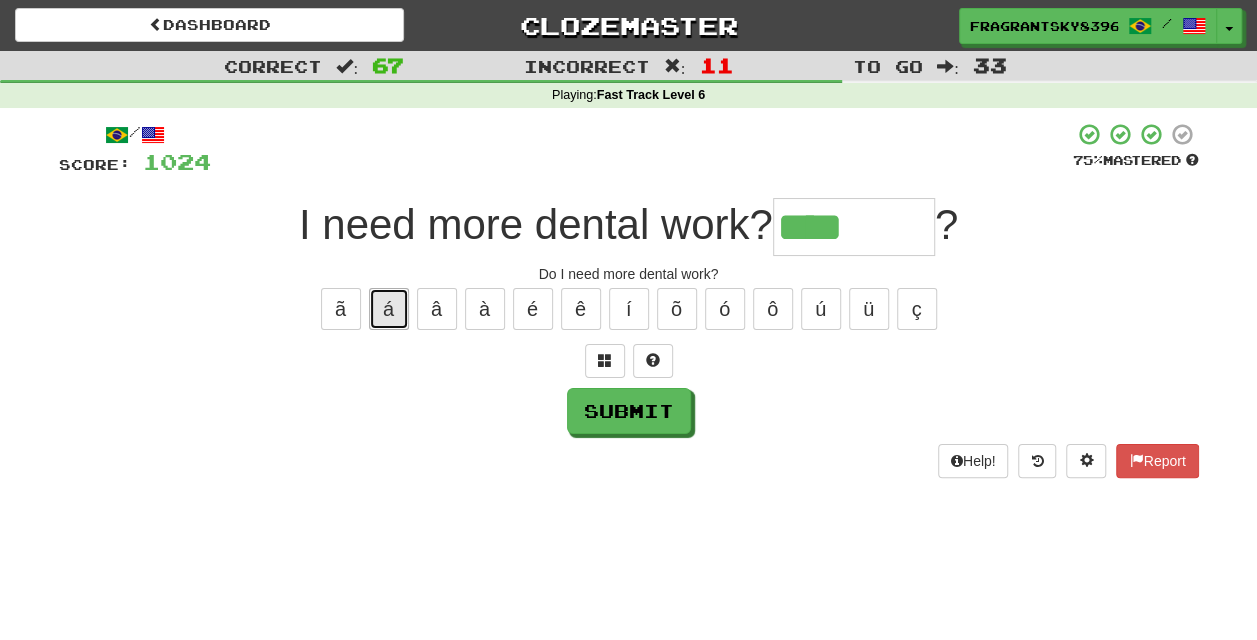 click on "á" at bounding box center (389, 309) 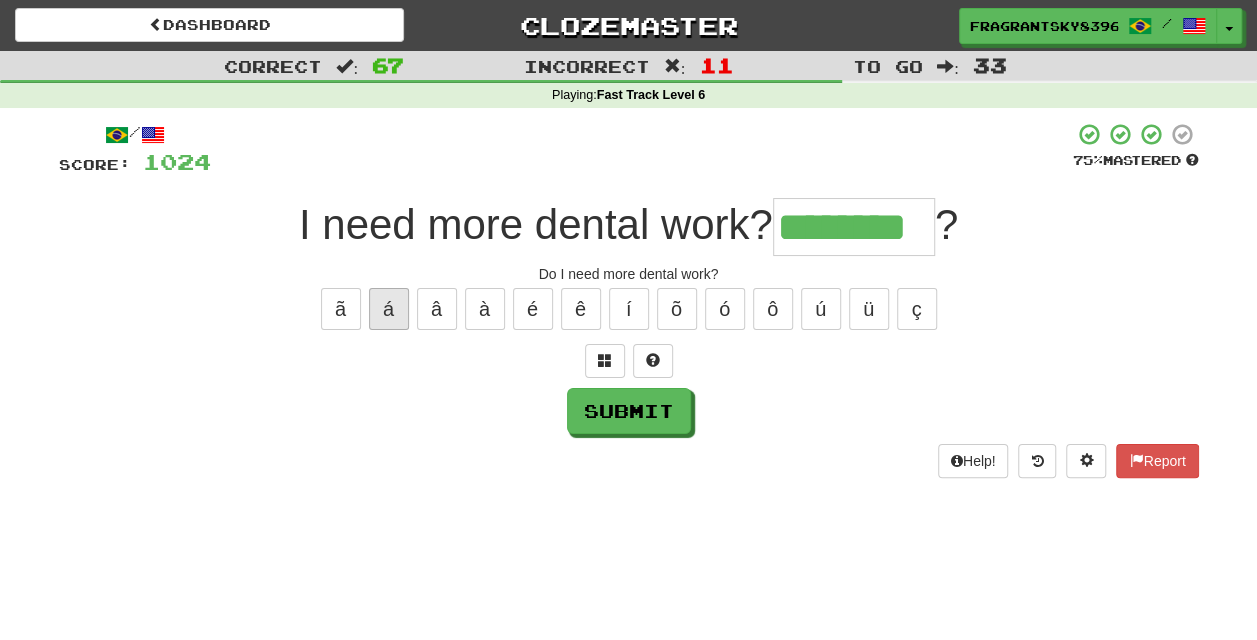 type on "********" 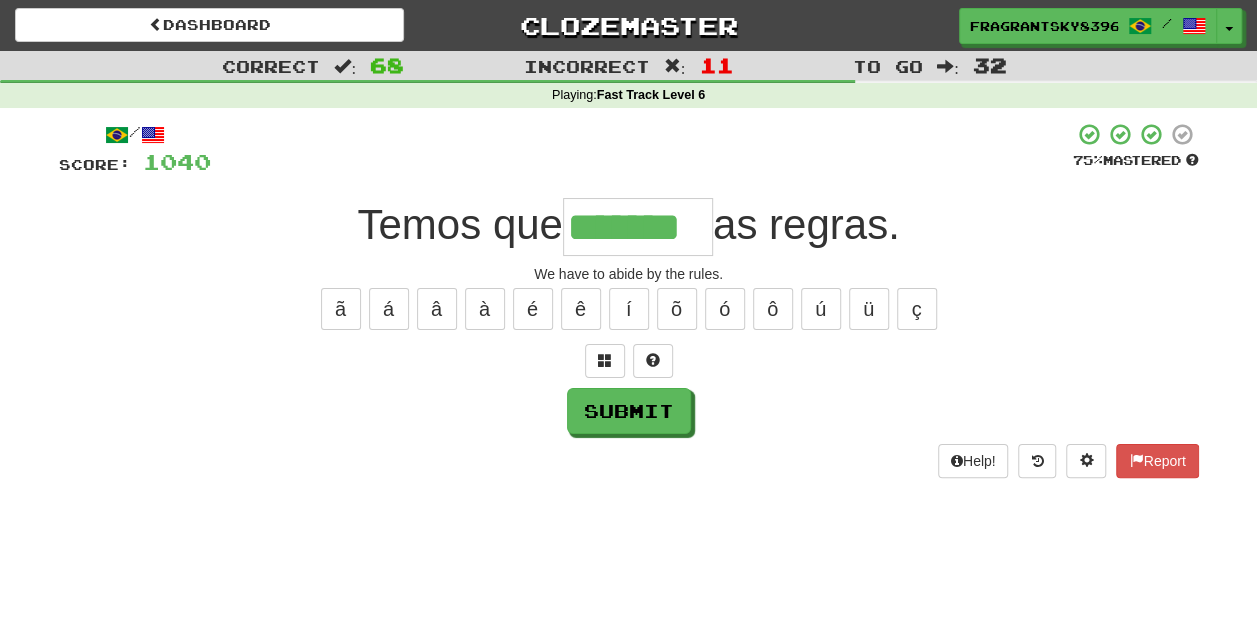 type on "*******" 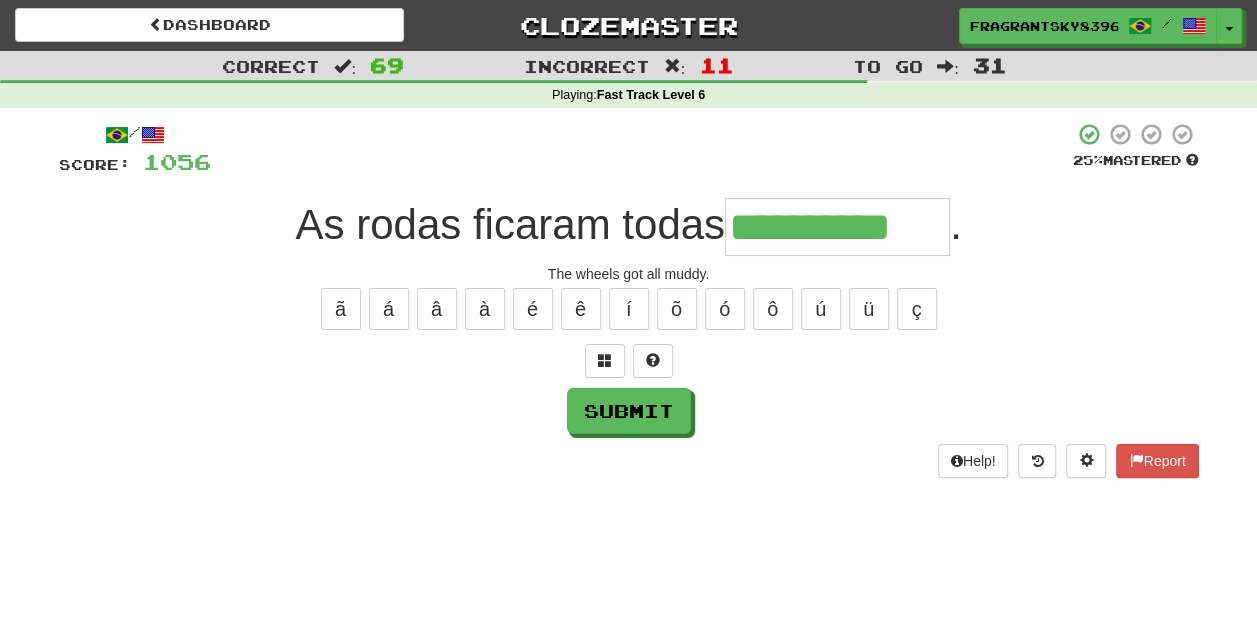 type on "**********" 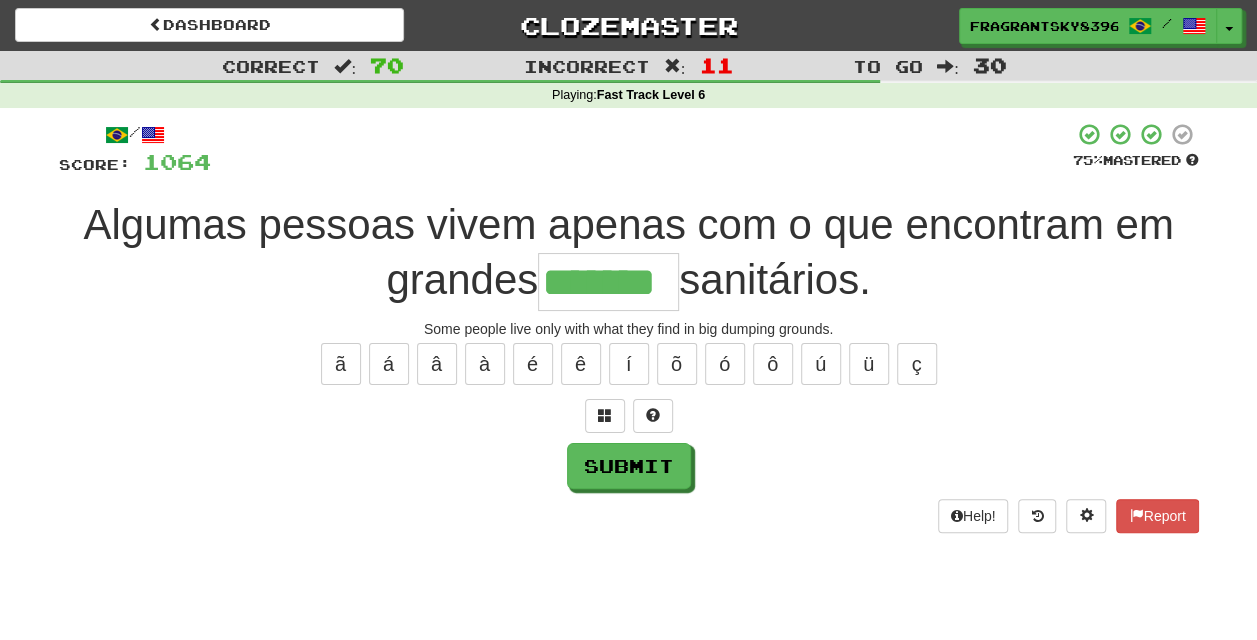 type on "*******" 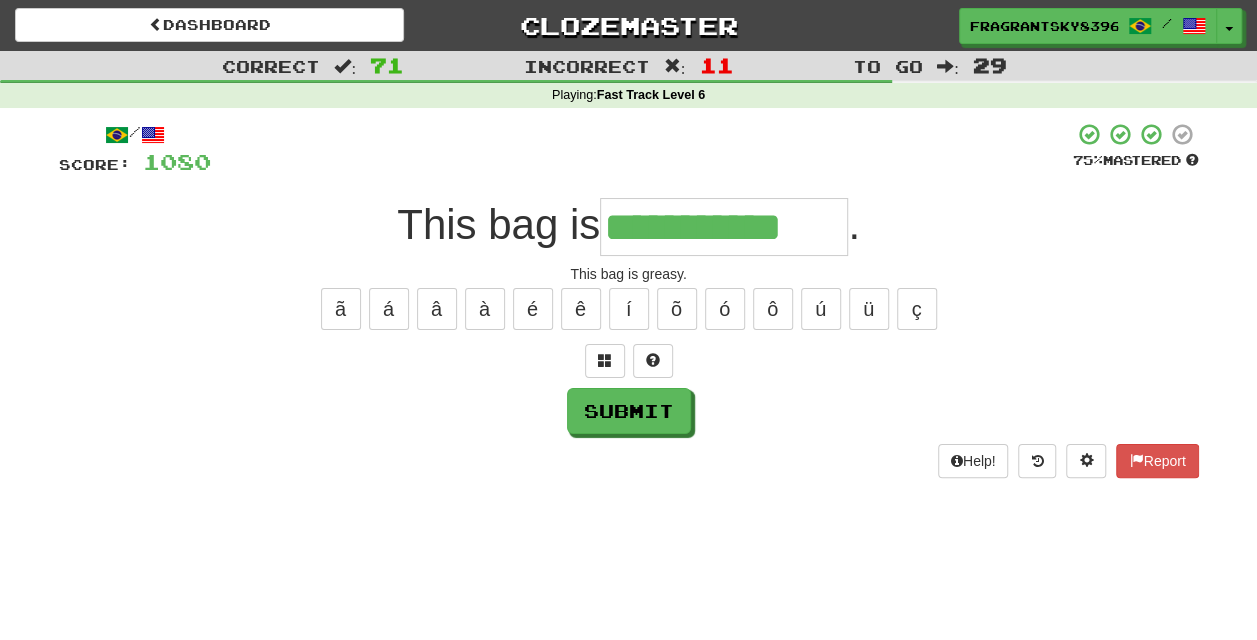 type on "**********" 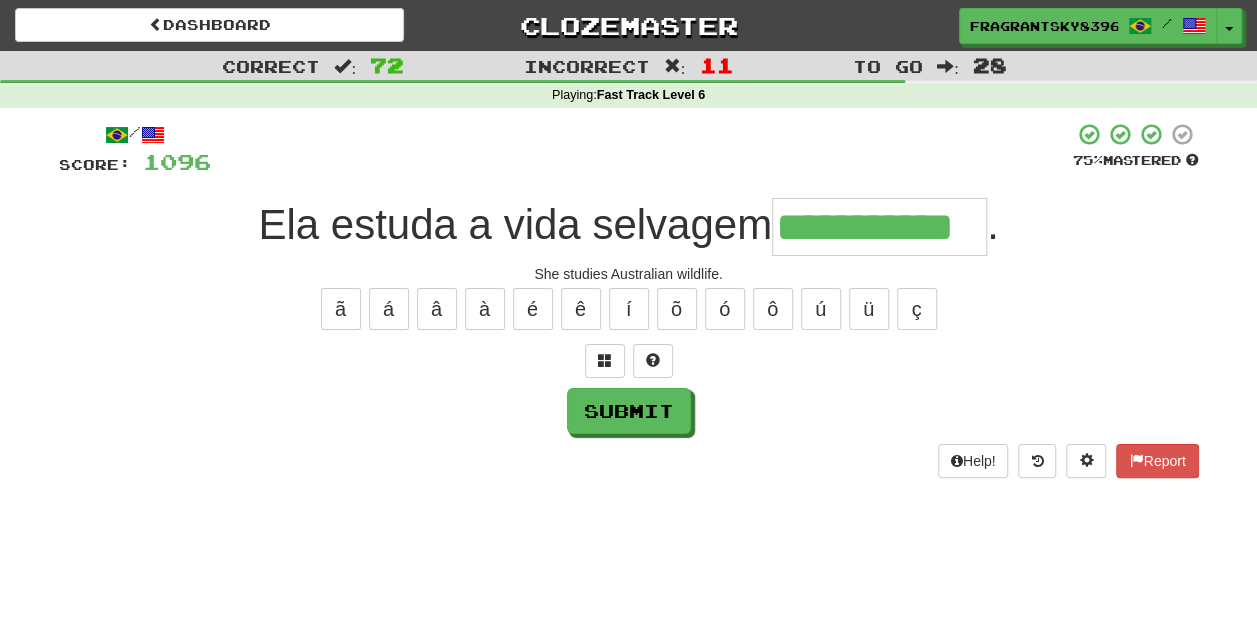 type on "**********" 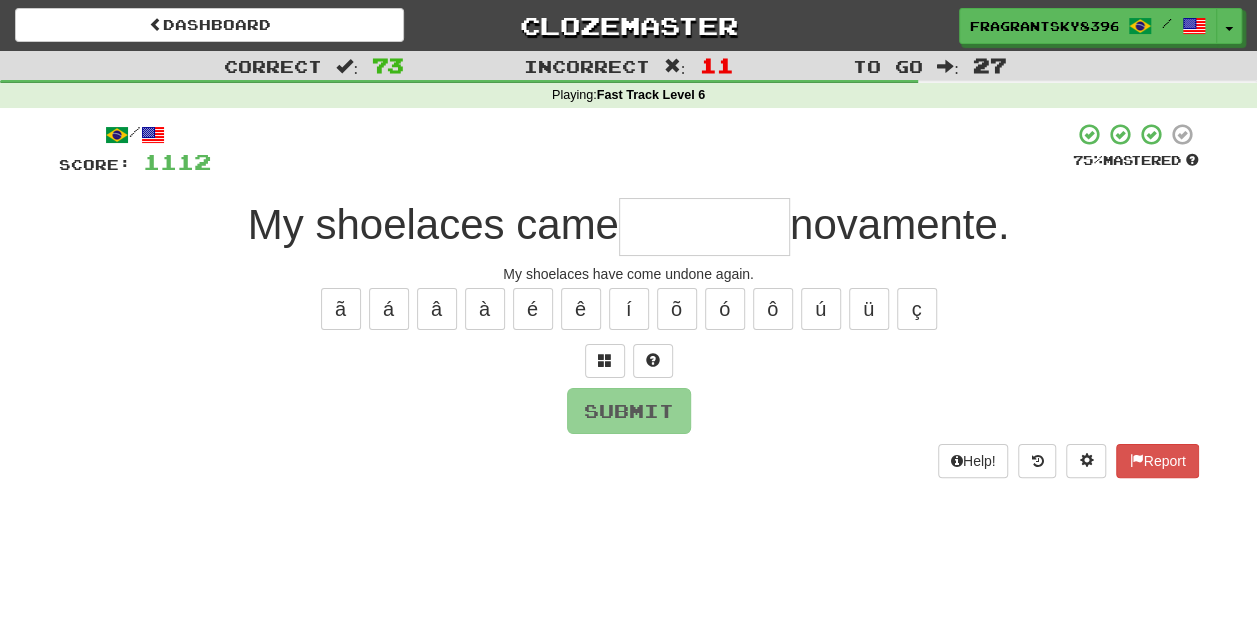 type on "*" 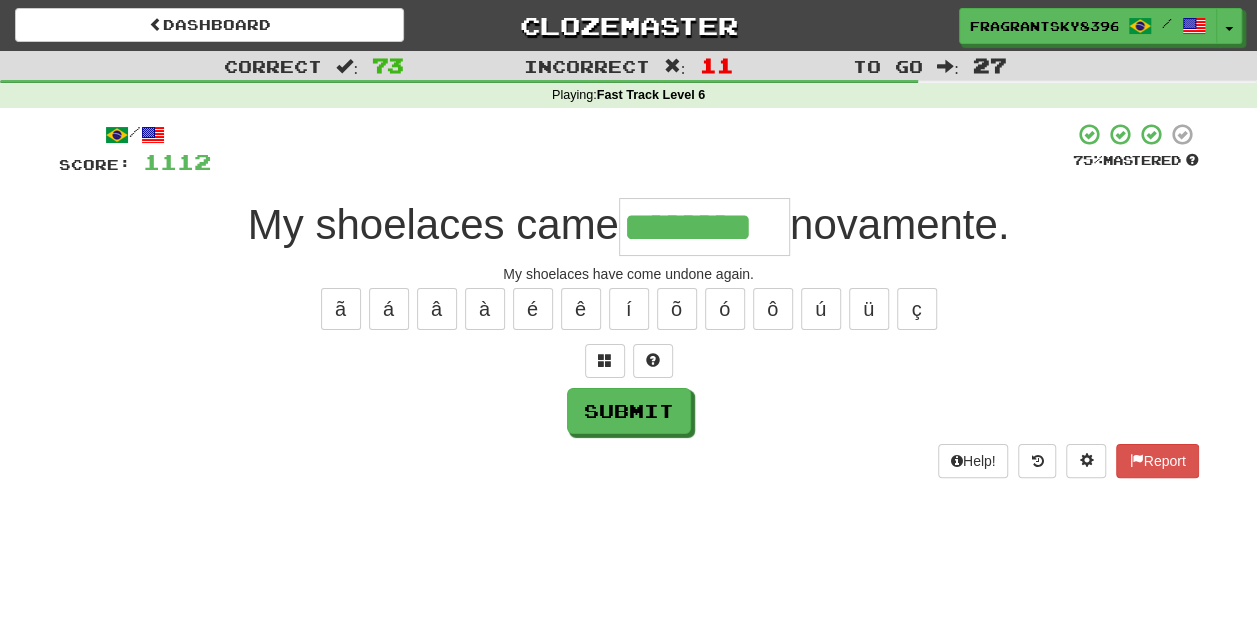 type on "********" 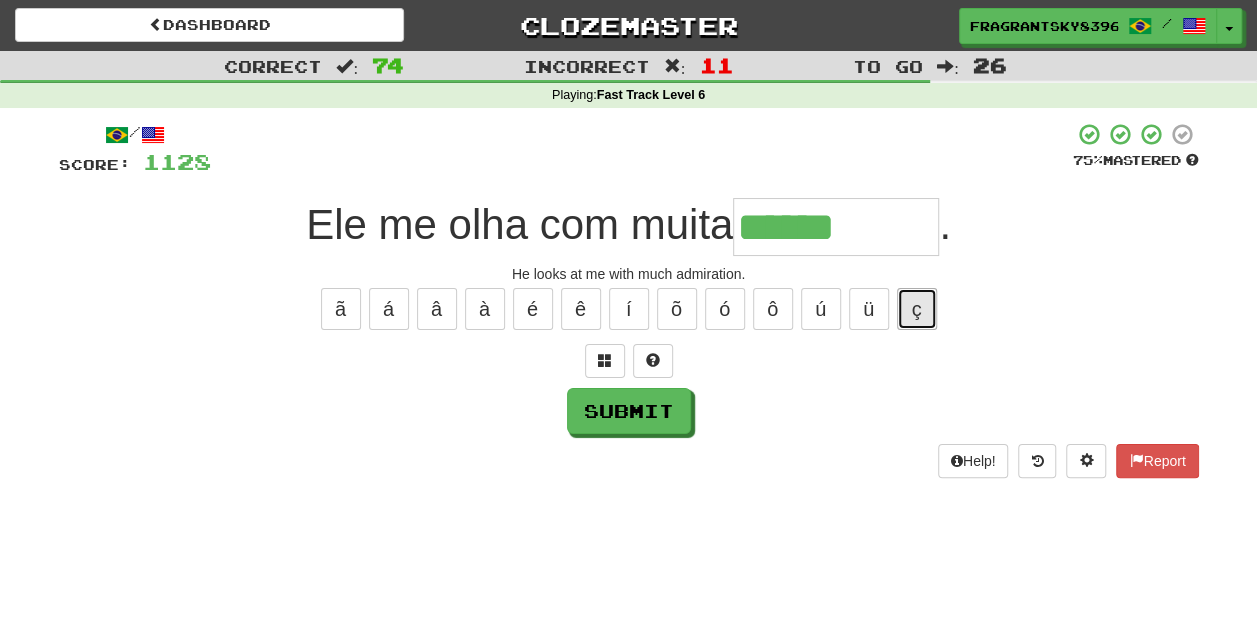 click on "ç" at bounding box center [917, 309] 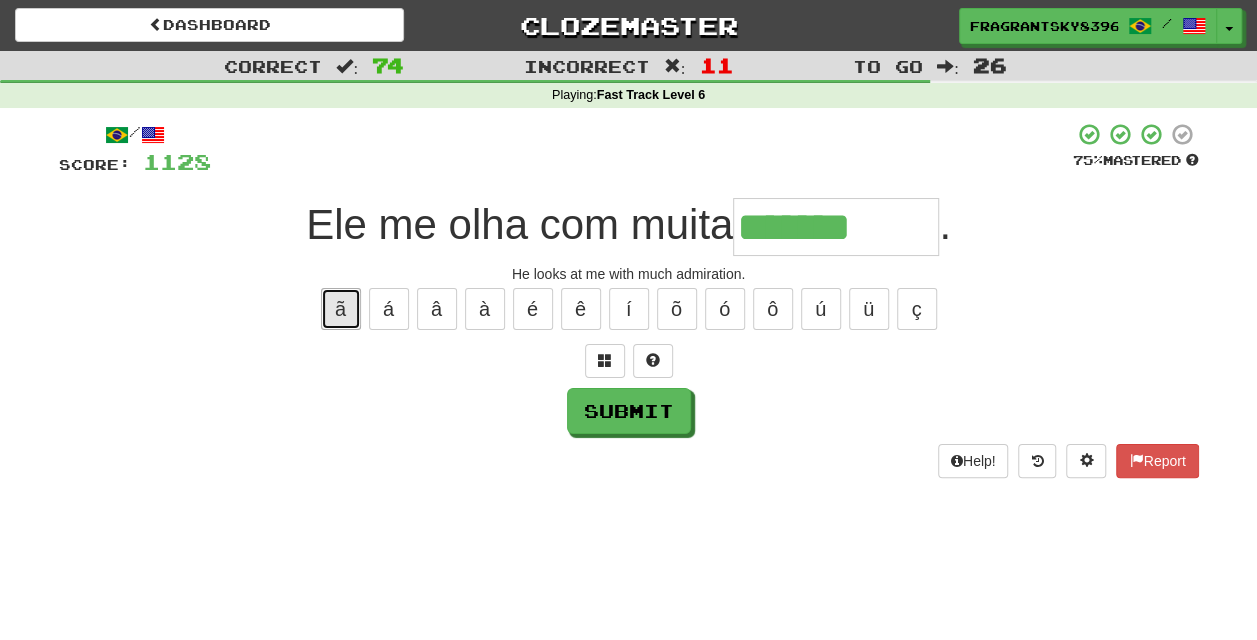 click on "ã" at bounding box center [341, 309] 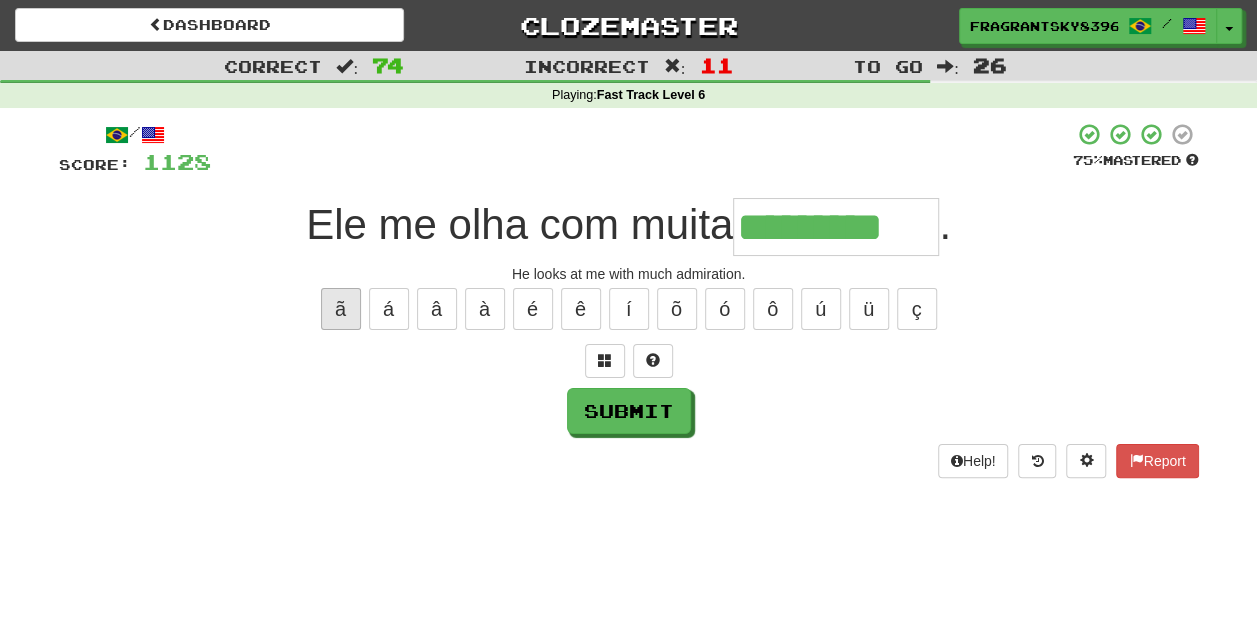 type on "*********" 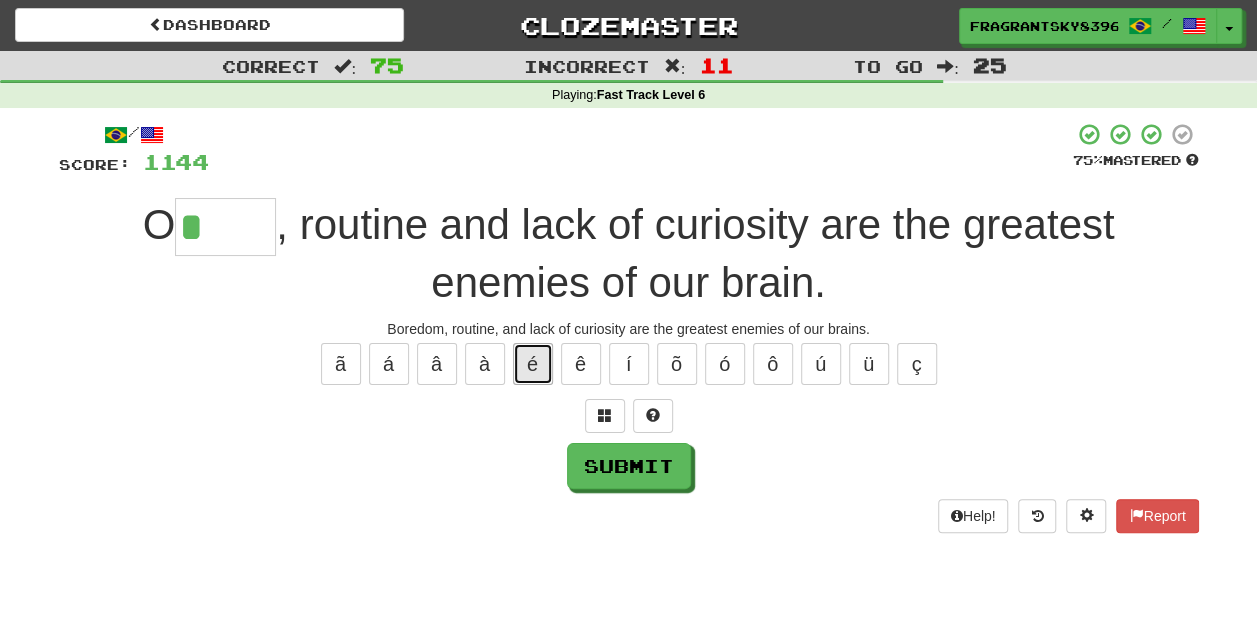 click on "é" at bounding box center (533, 364) 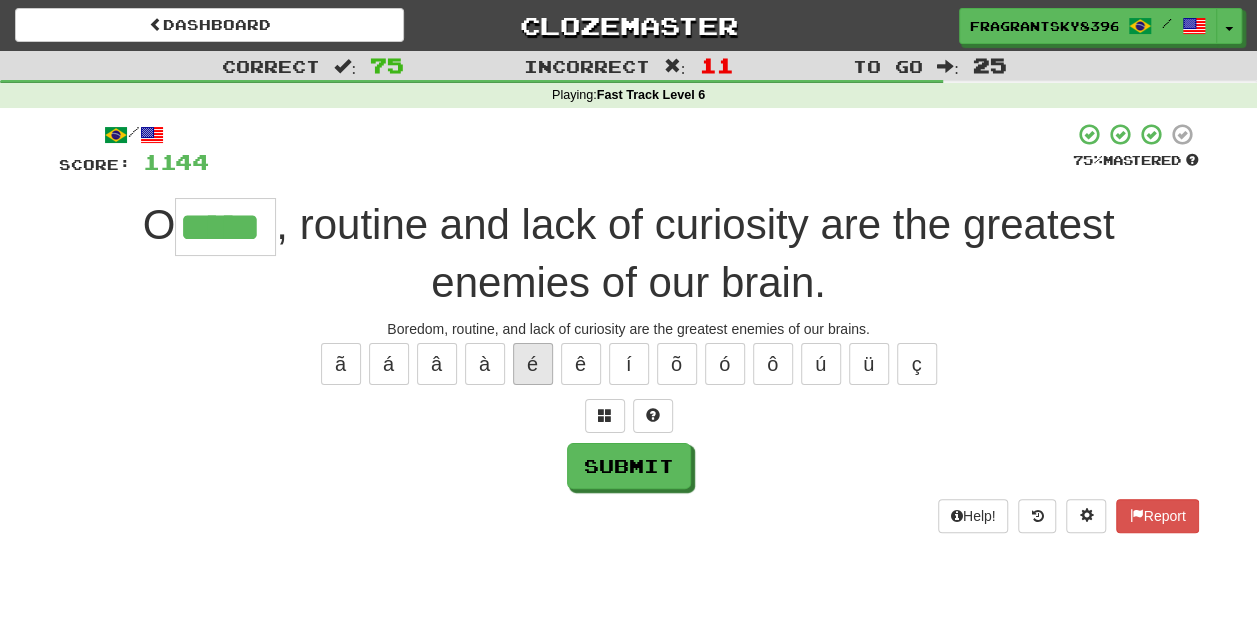 type on "*****" 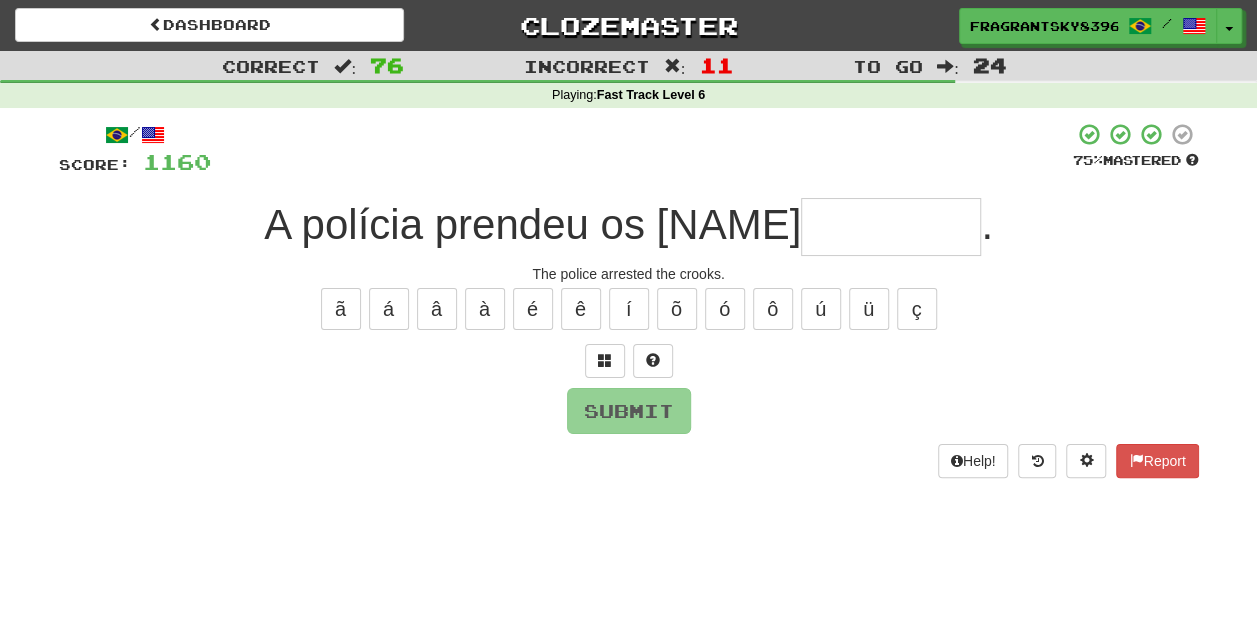 type on "*" 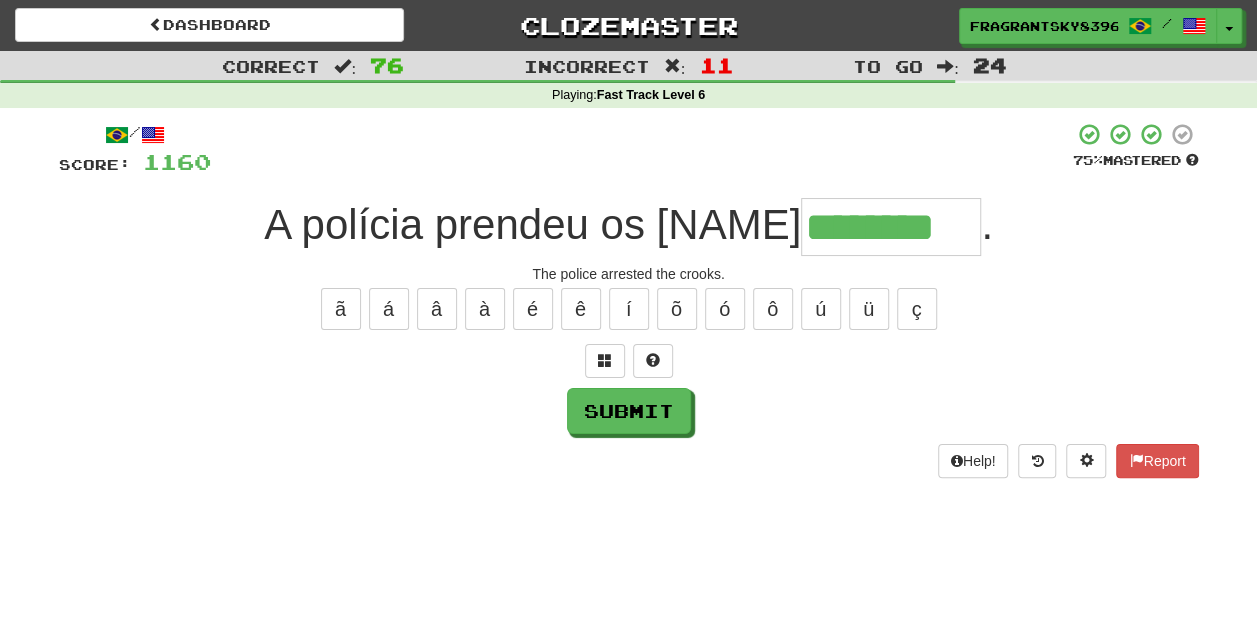 type on "********" 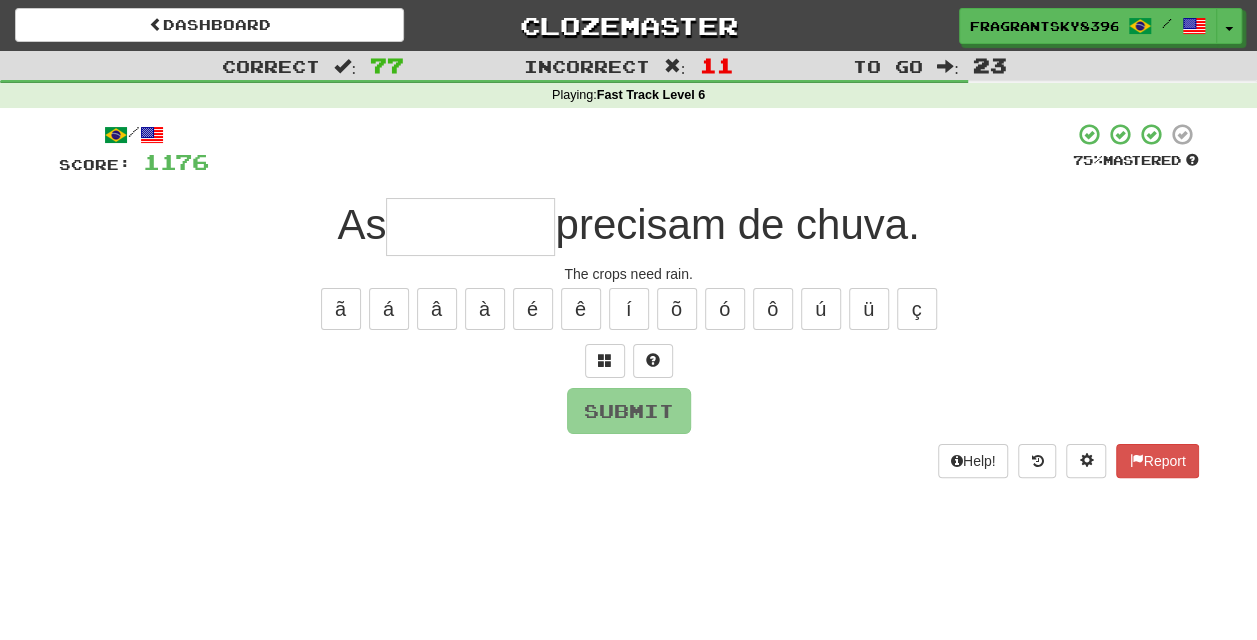 type on "*" 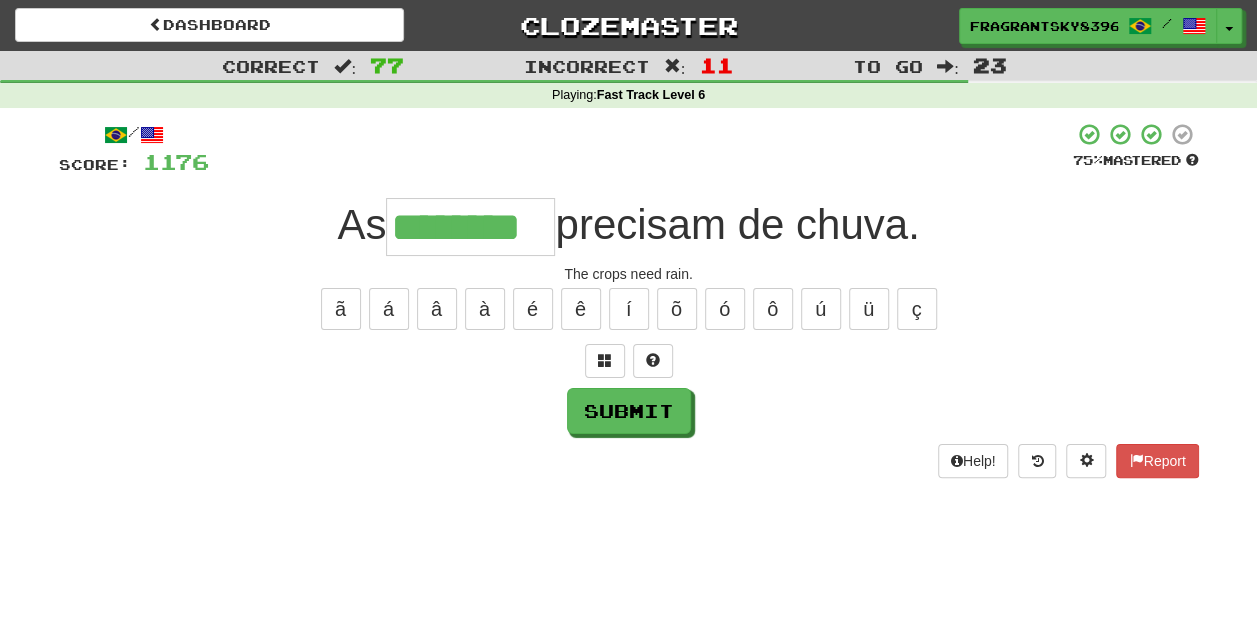 type on "********" 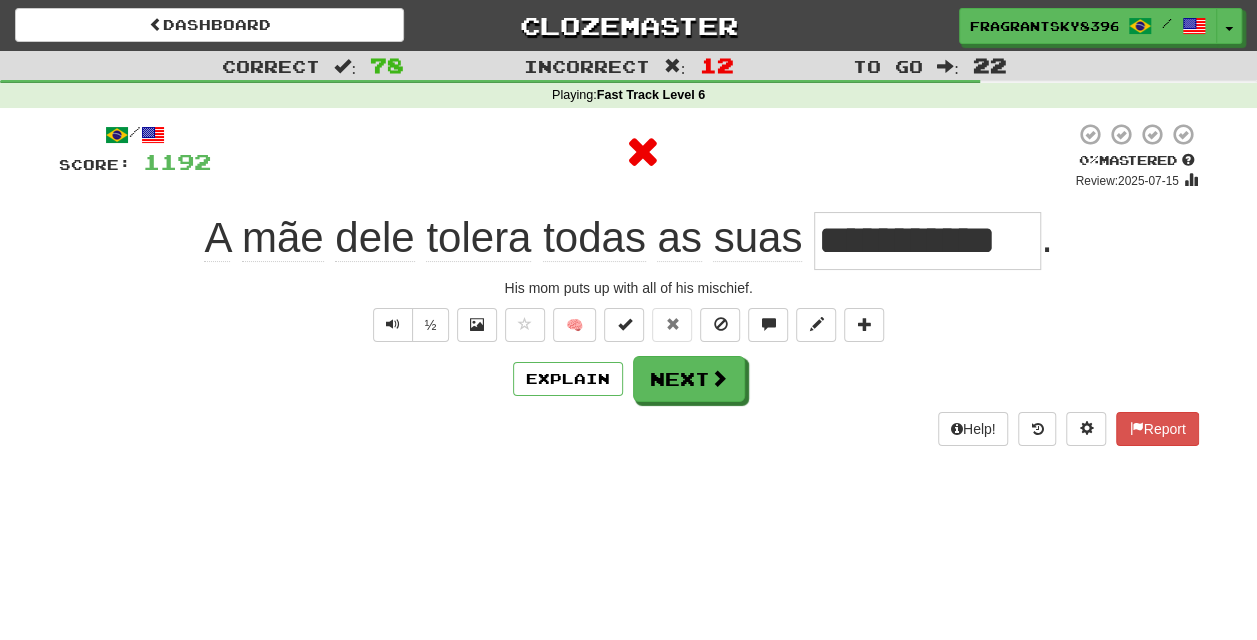 type on "*" 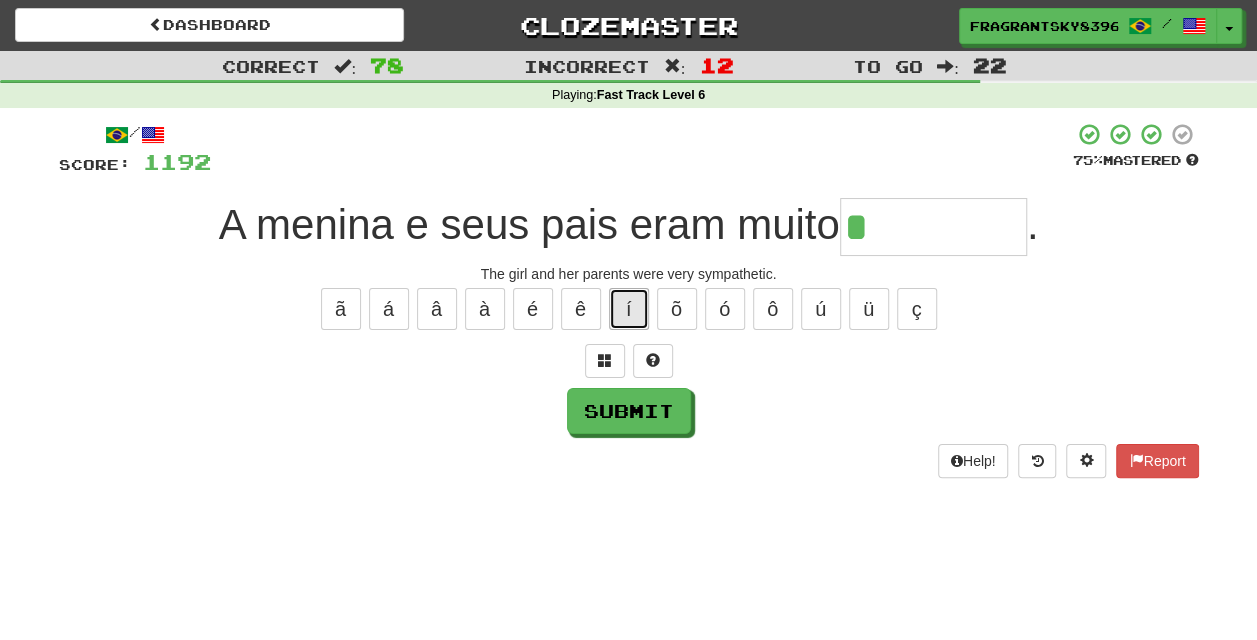 click on "í" at bounding box center (629, 309) 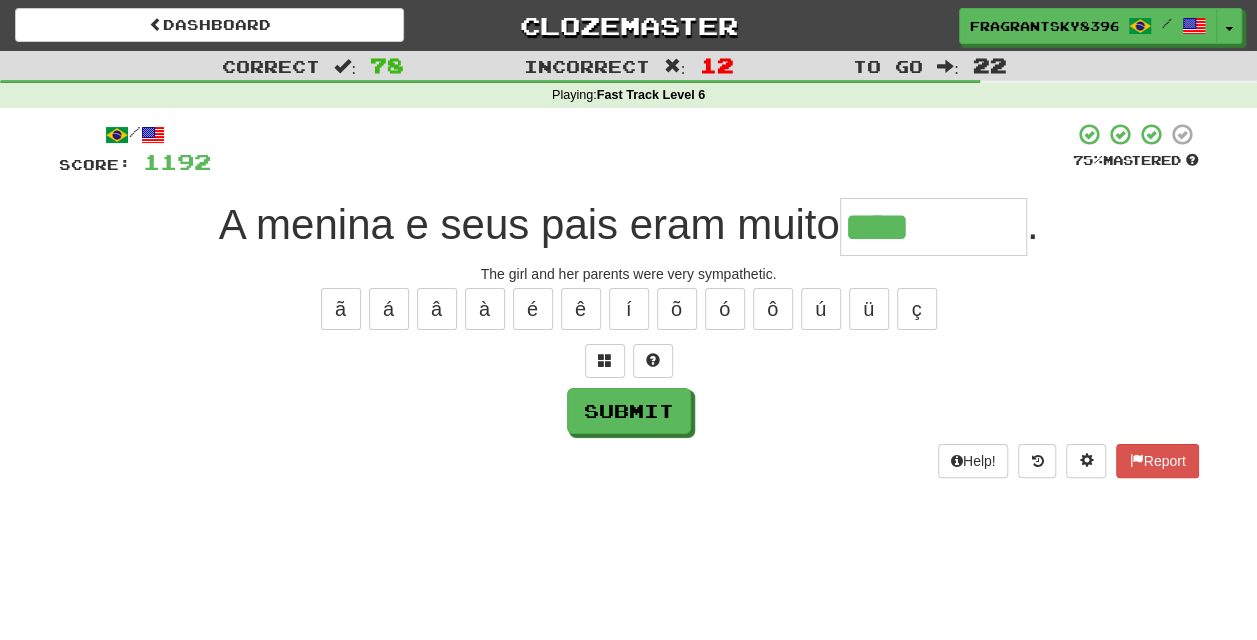 type on "**********" 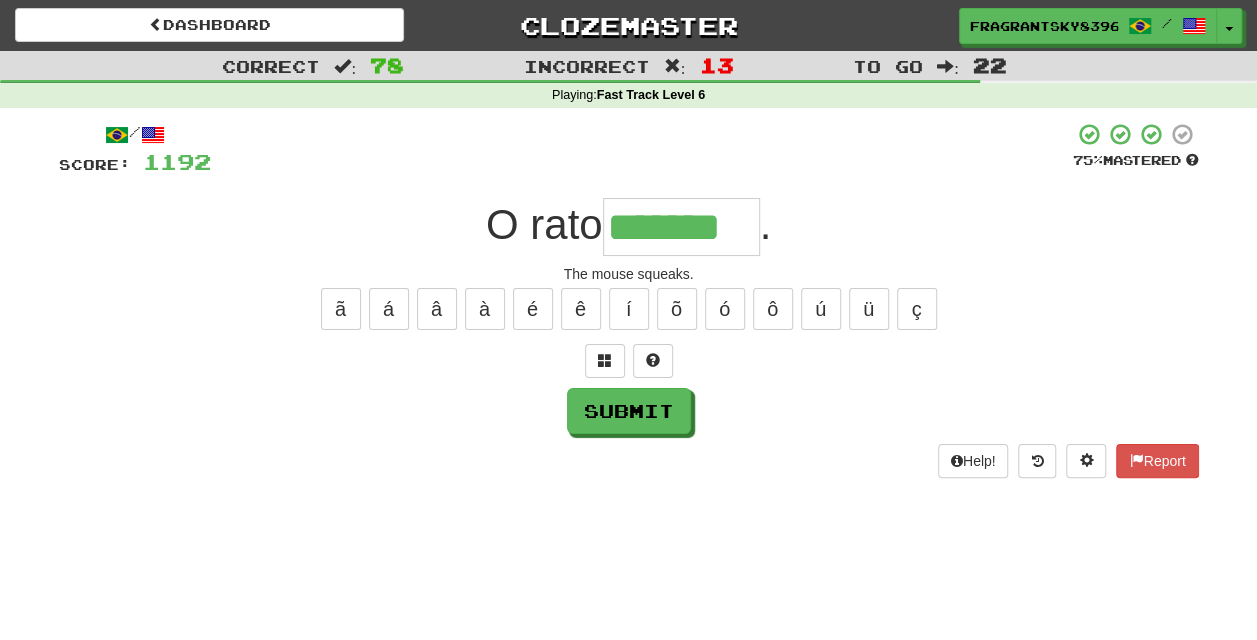 type on "*******" 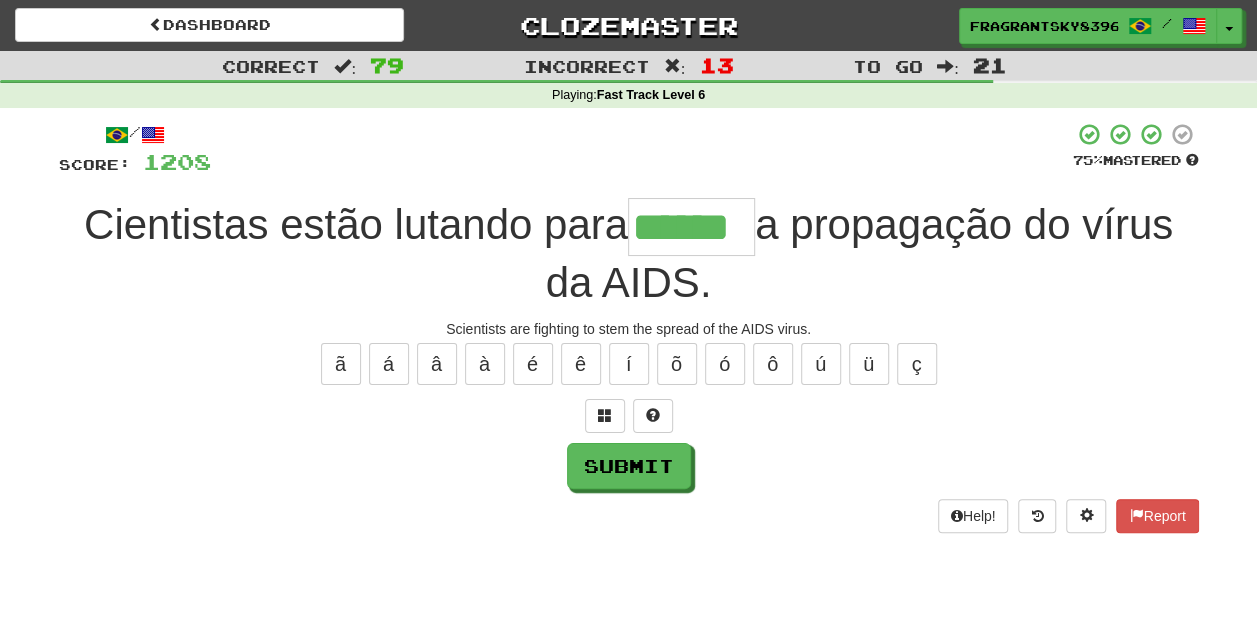 type on "******" 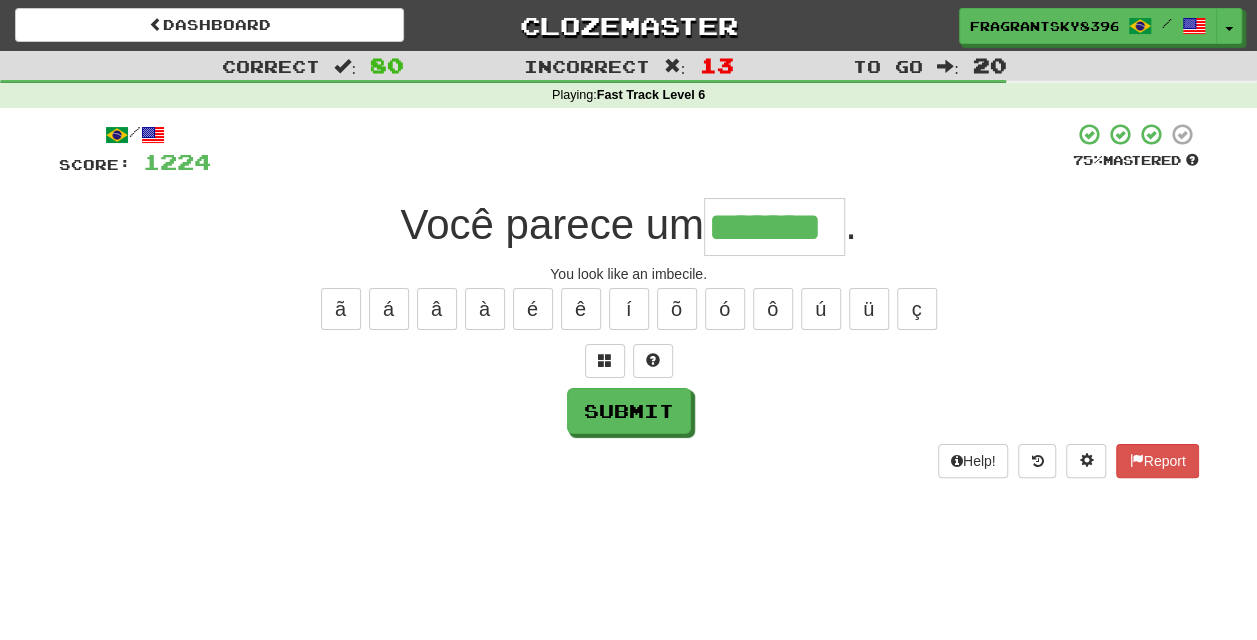 type on "*******" 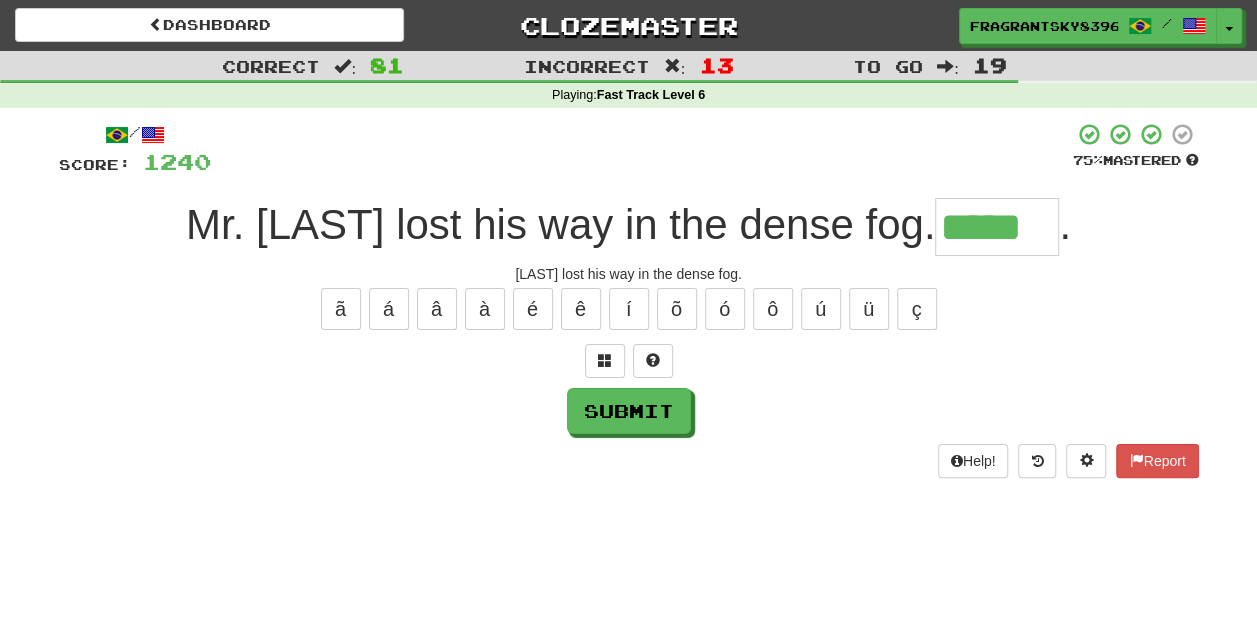 type on "*****" 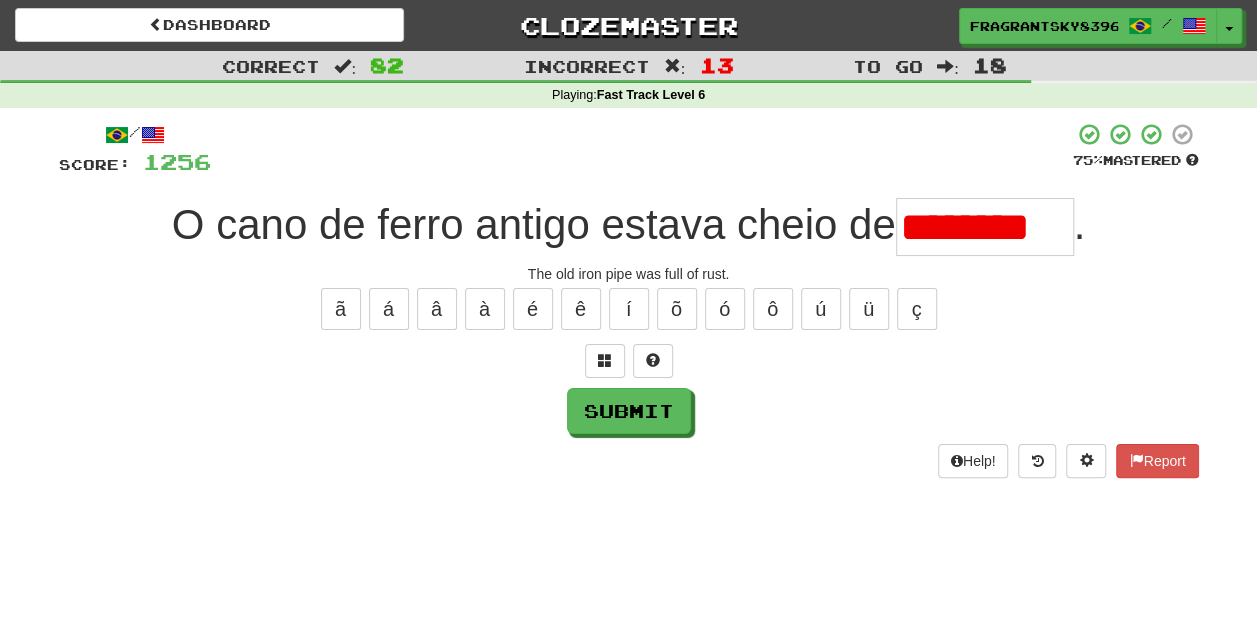 scroll, scrollTop: 0, scrollLeft: 0, axis: both 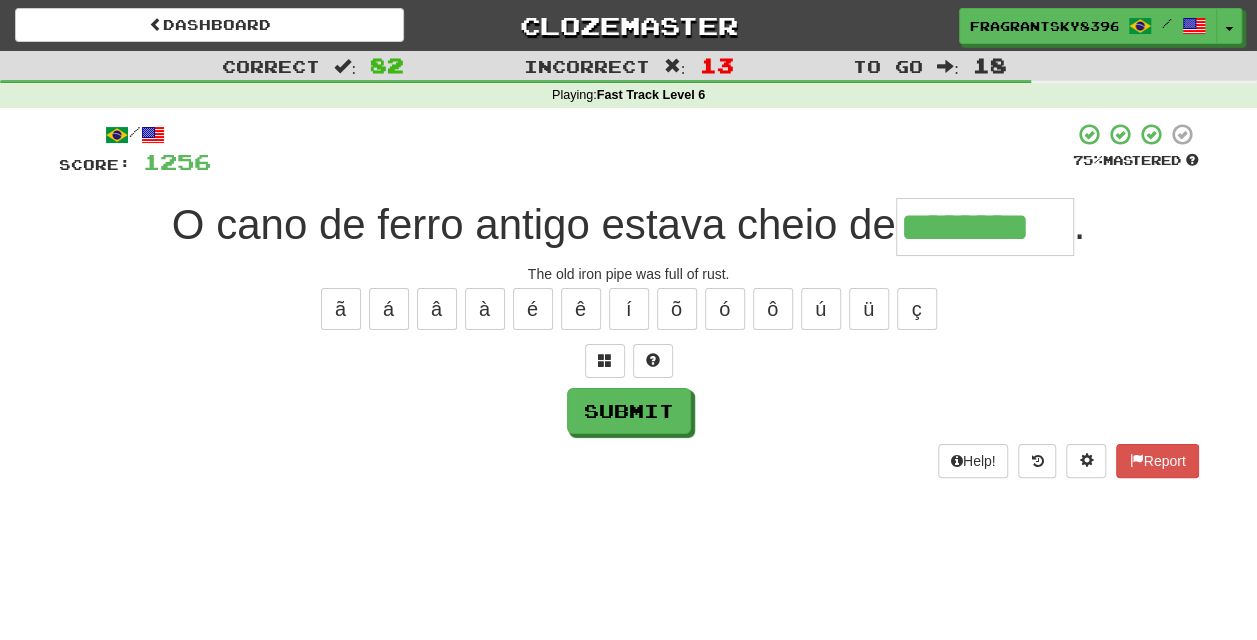 type on "********" 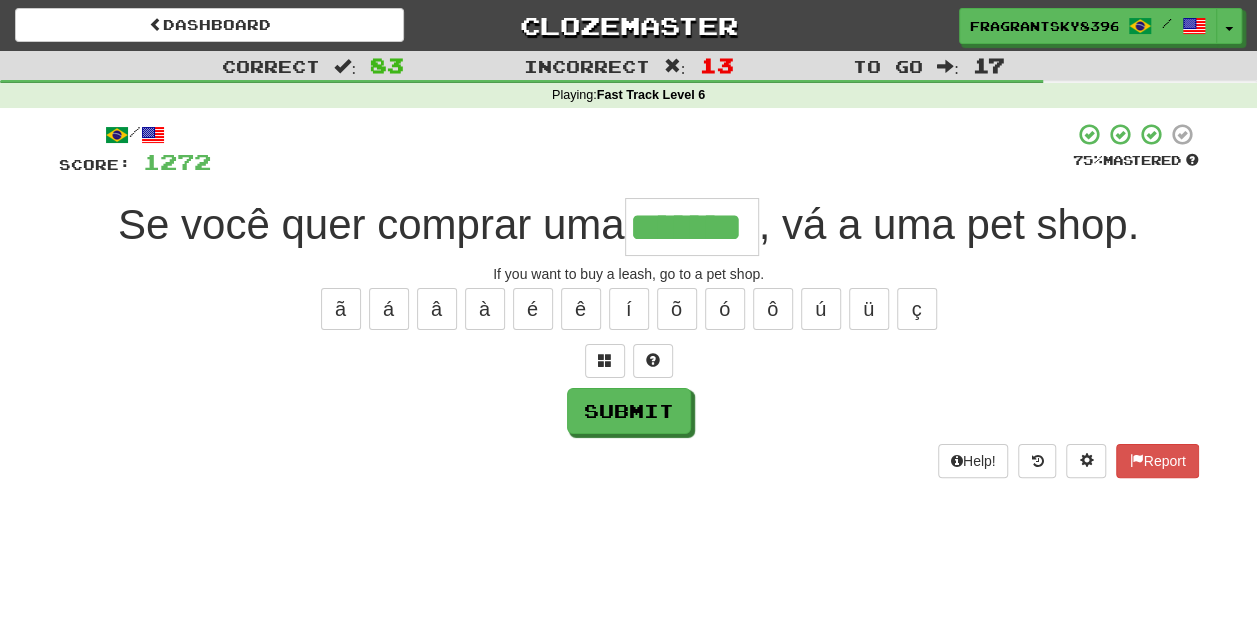 type on "*******" 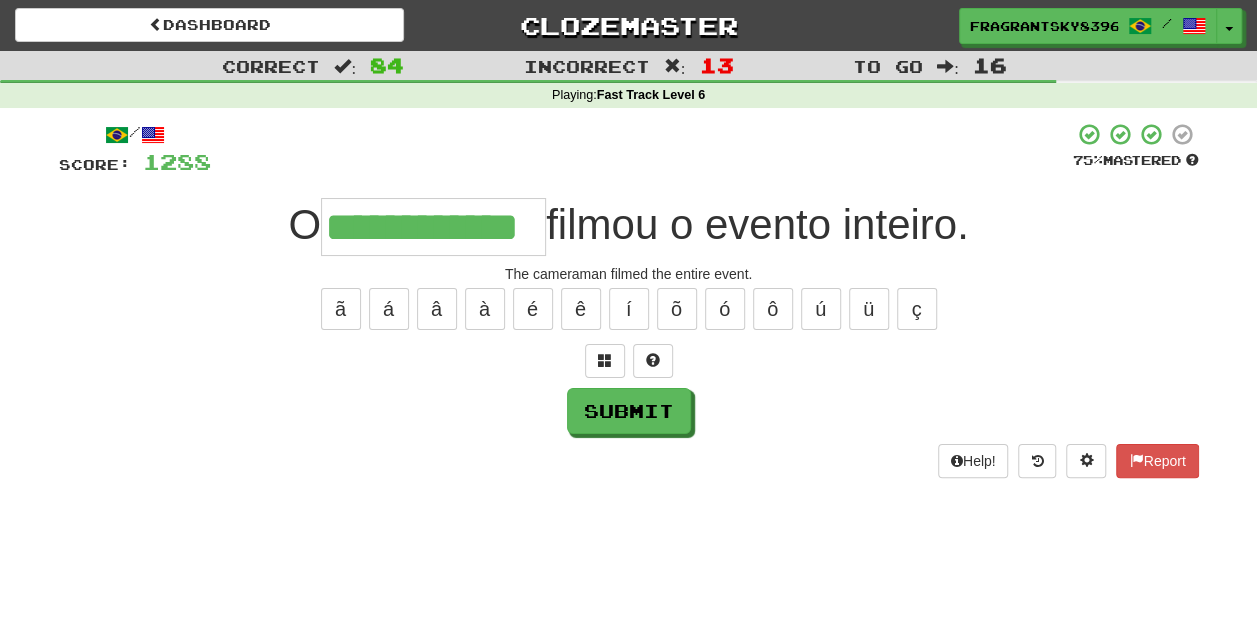 type on "**********" 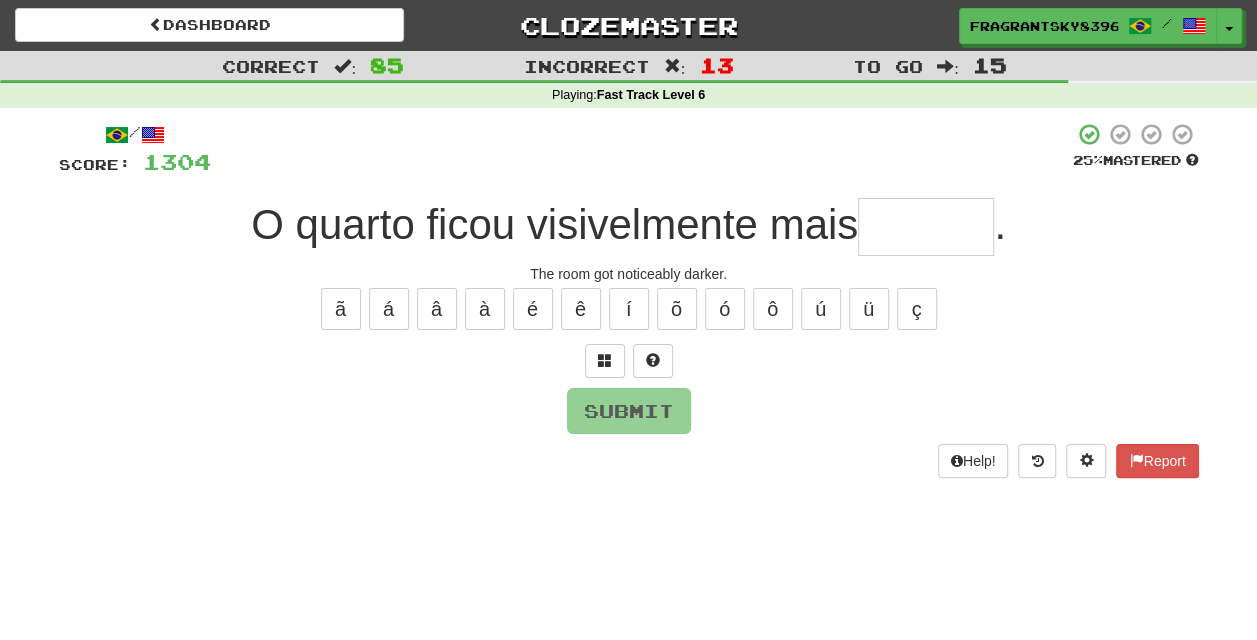 type on "*" 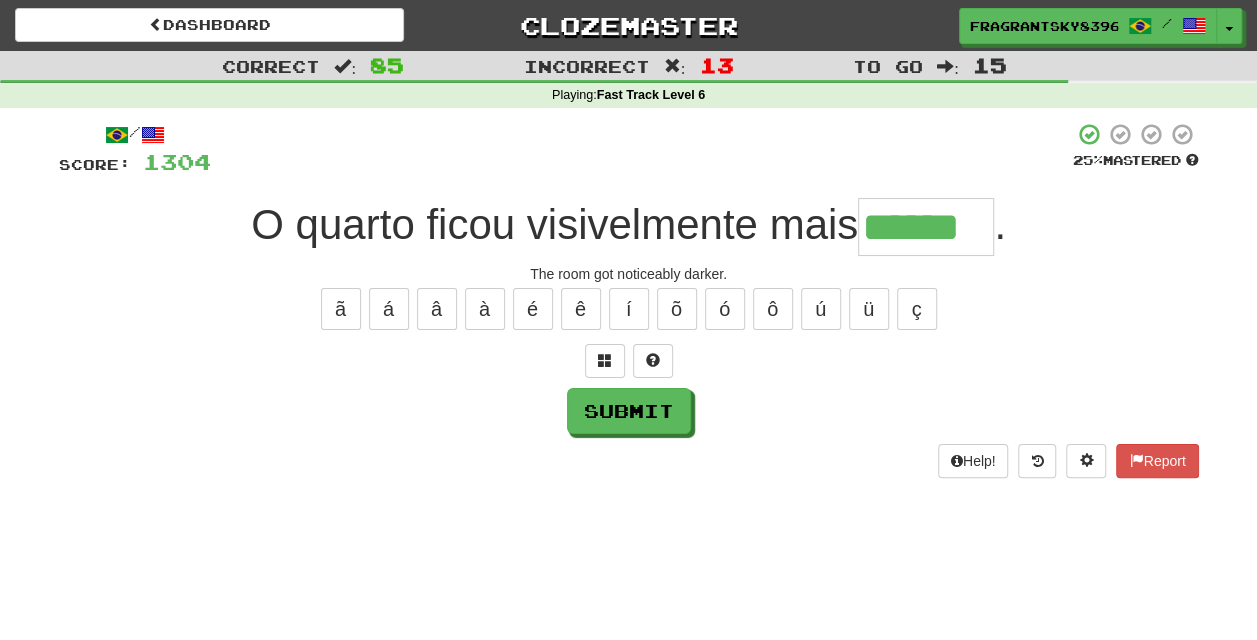 type on "******" 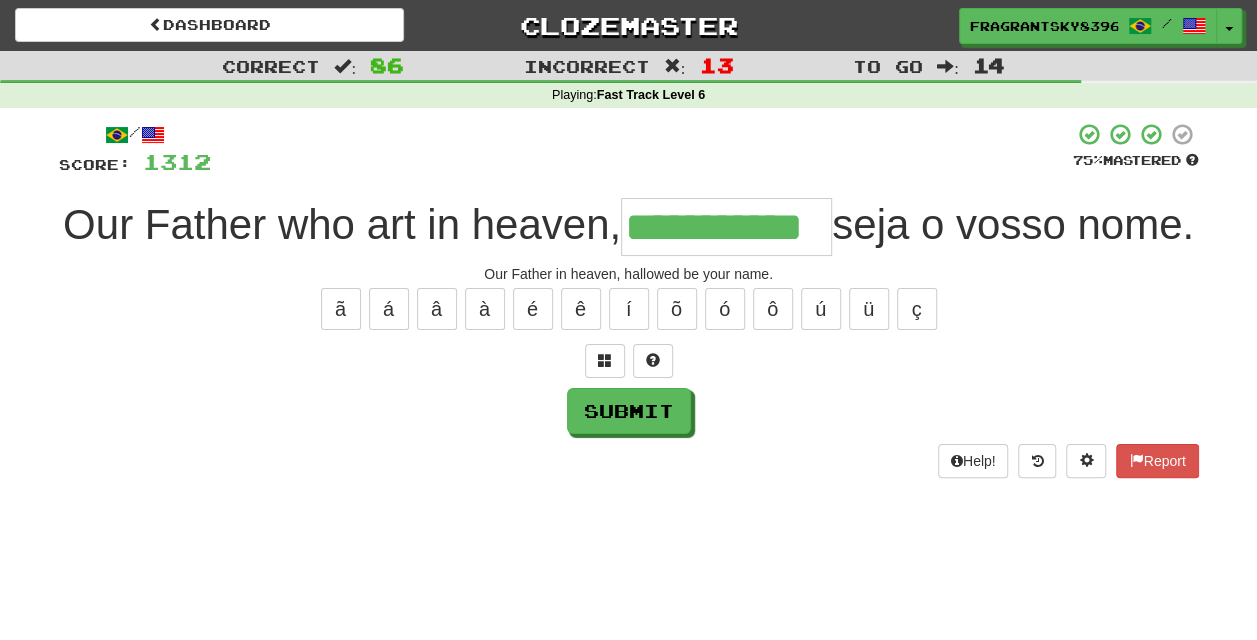 type on "**********" 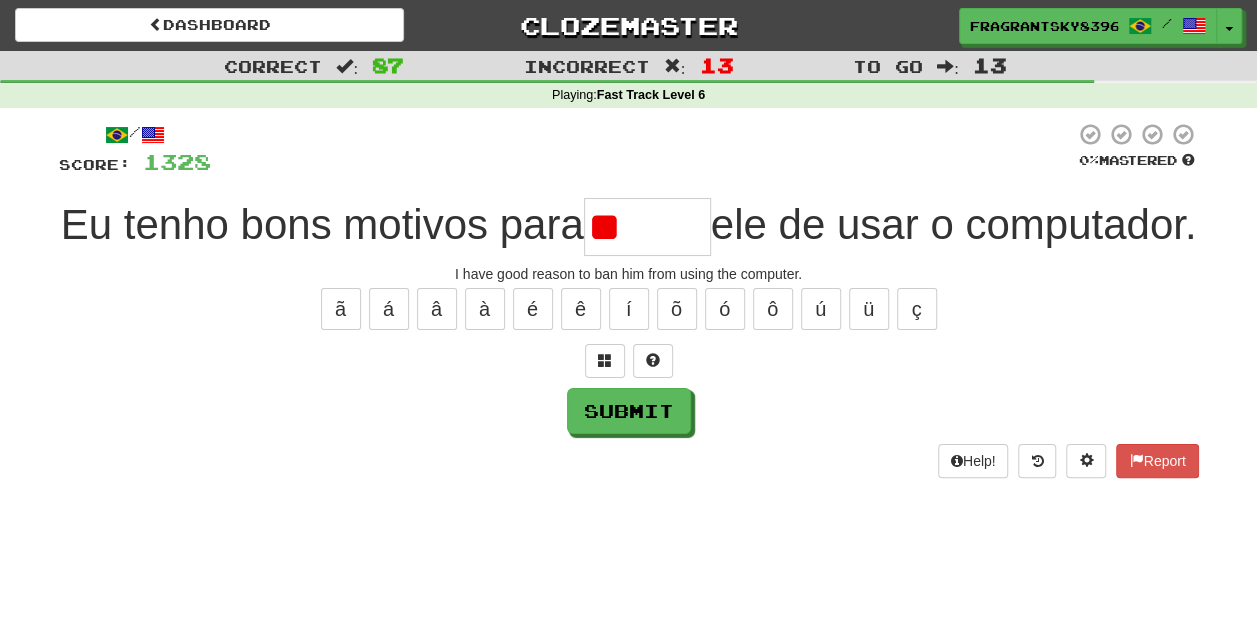 type on "*" 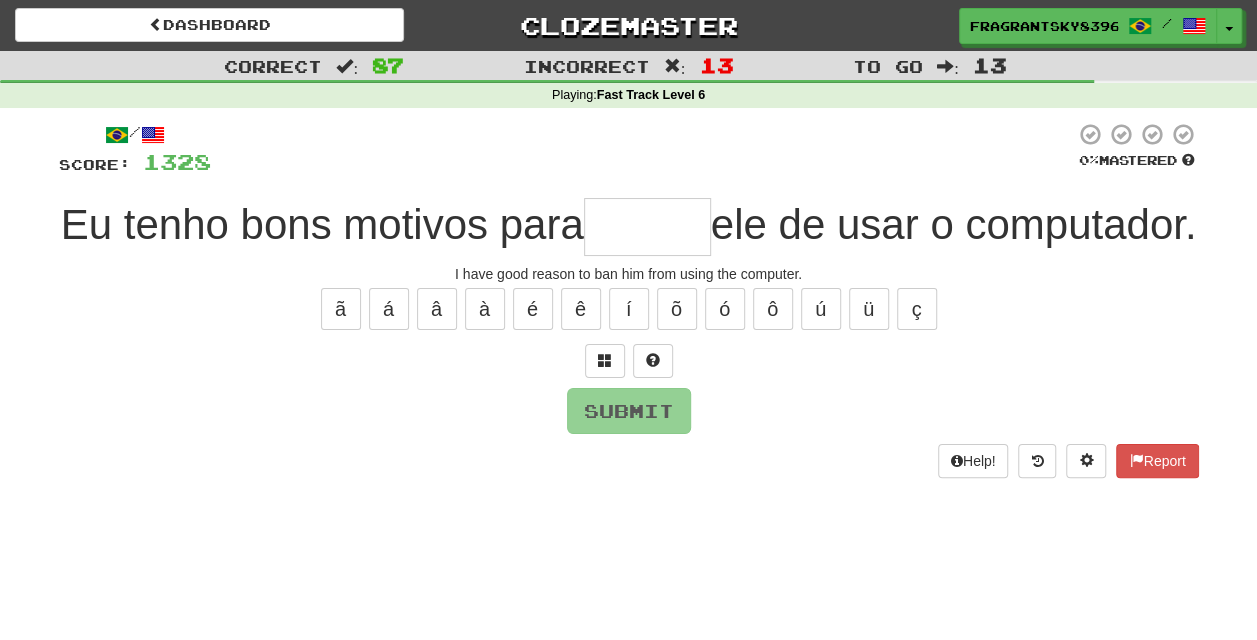 type on "*" 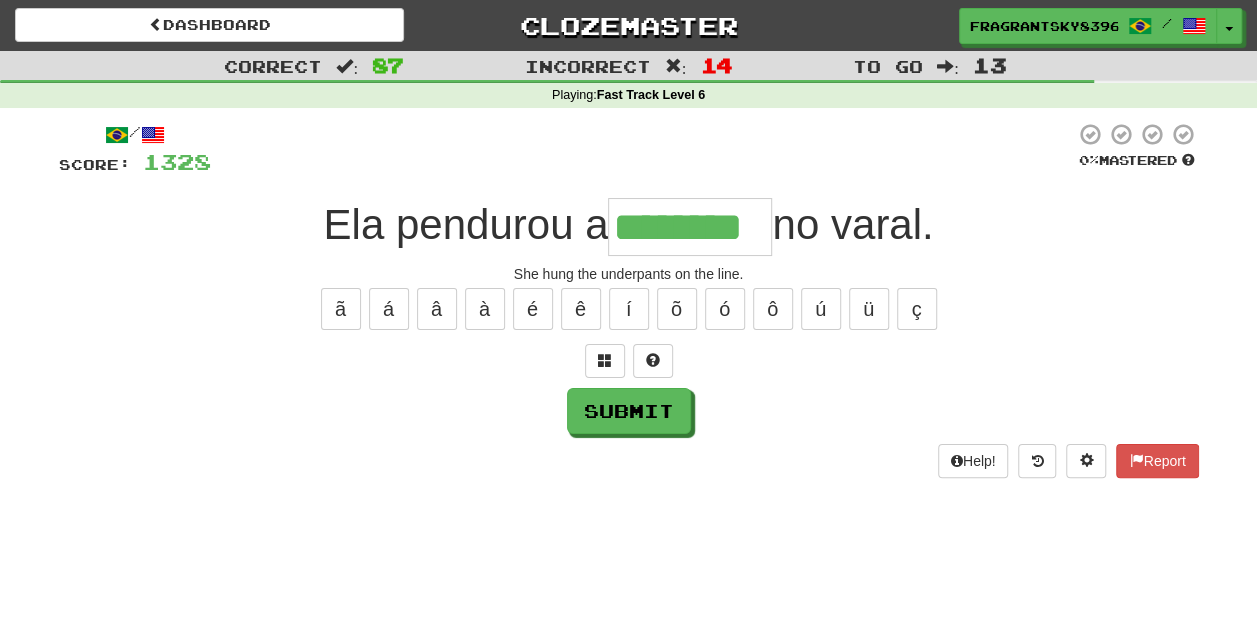 type on "********" 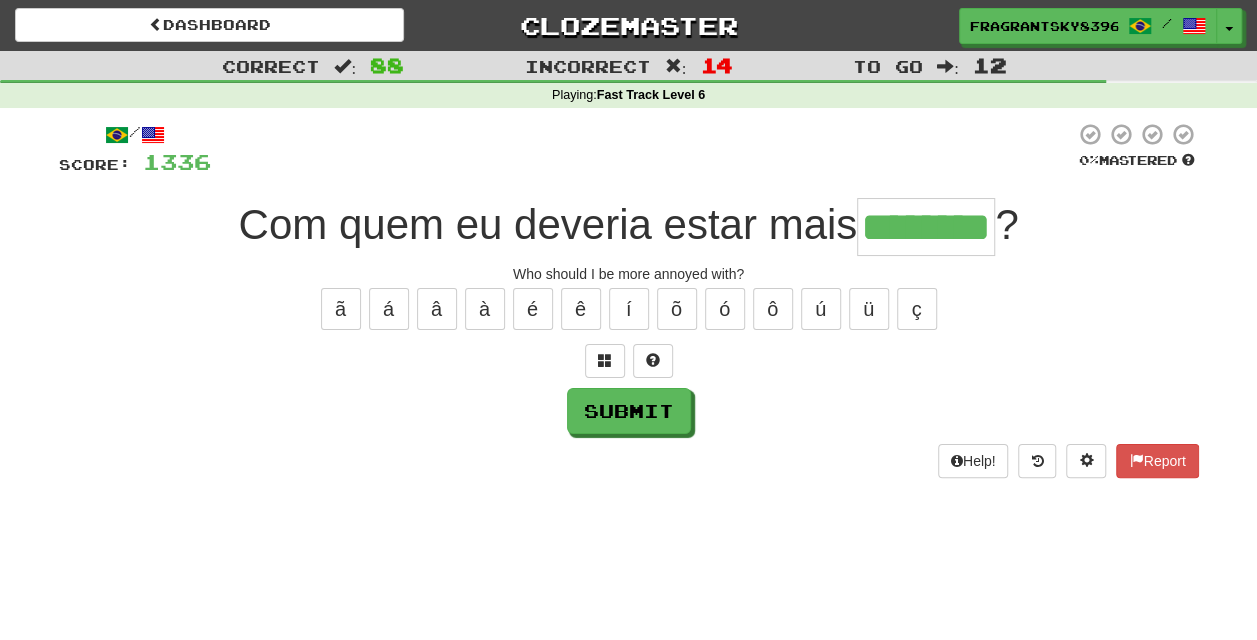 type on "********" 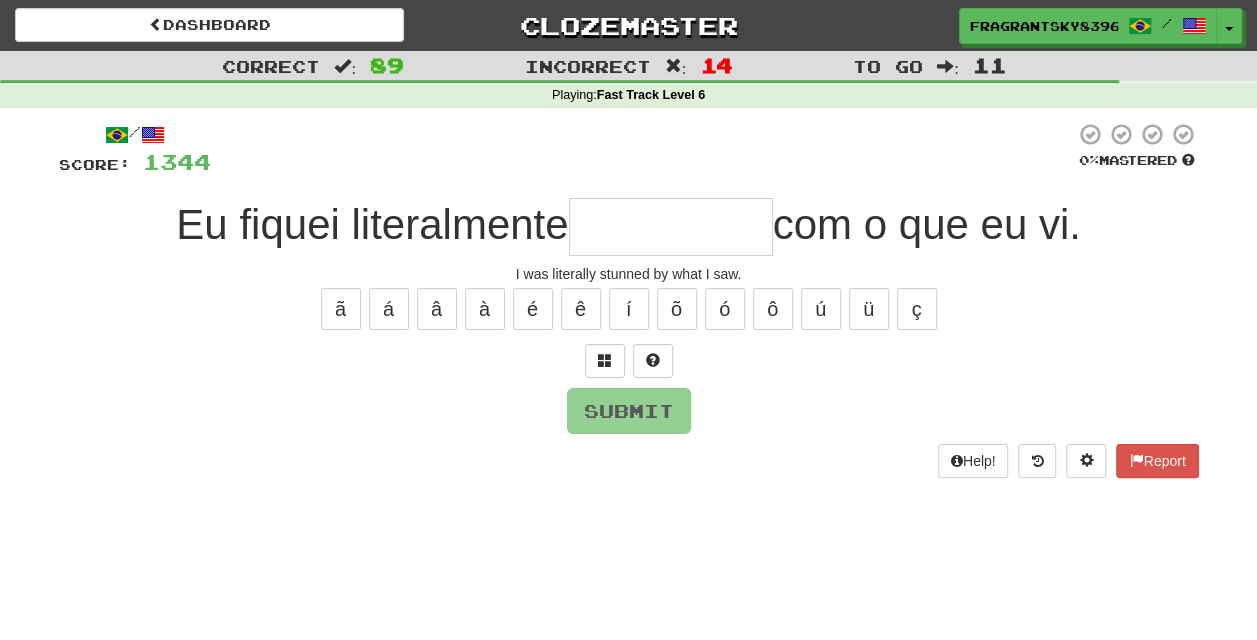 type on "*" 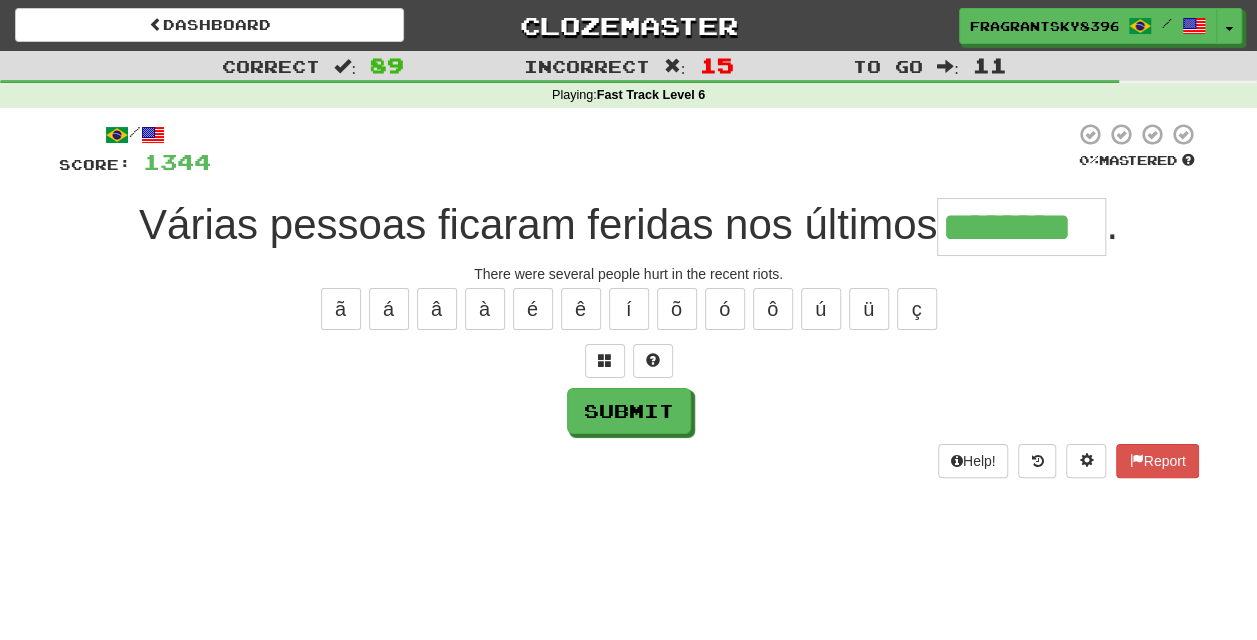 type on "********" 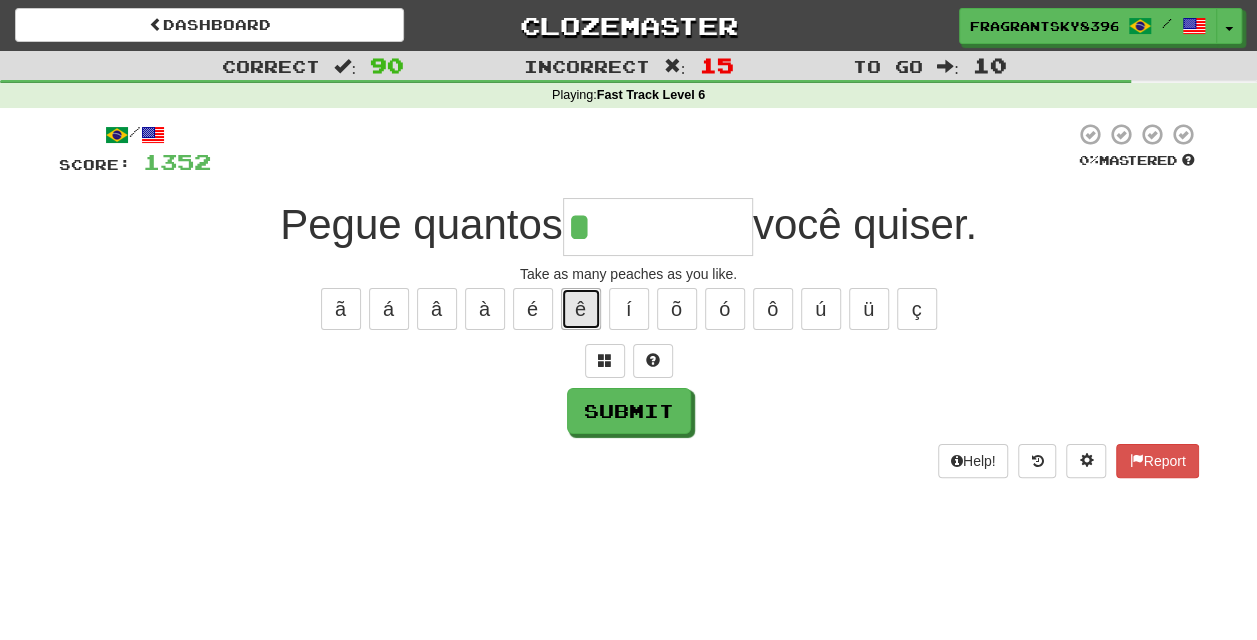 click on "ê" at bounding box center (581, 309) 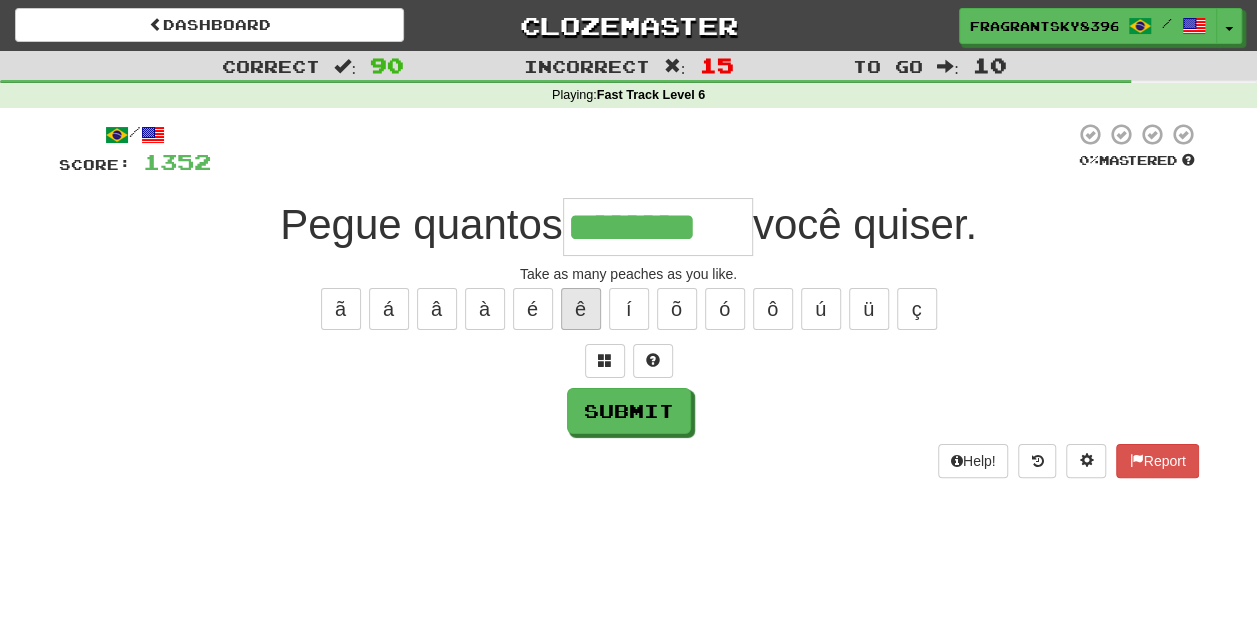 type on "********" 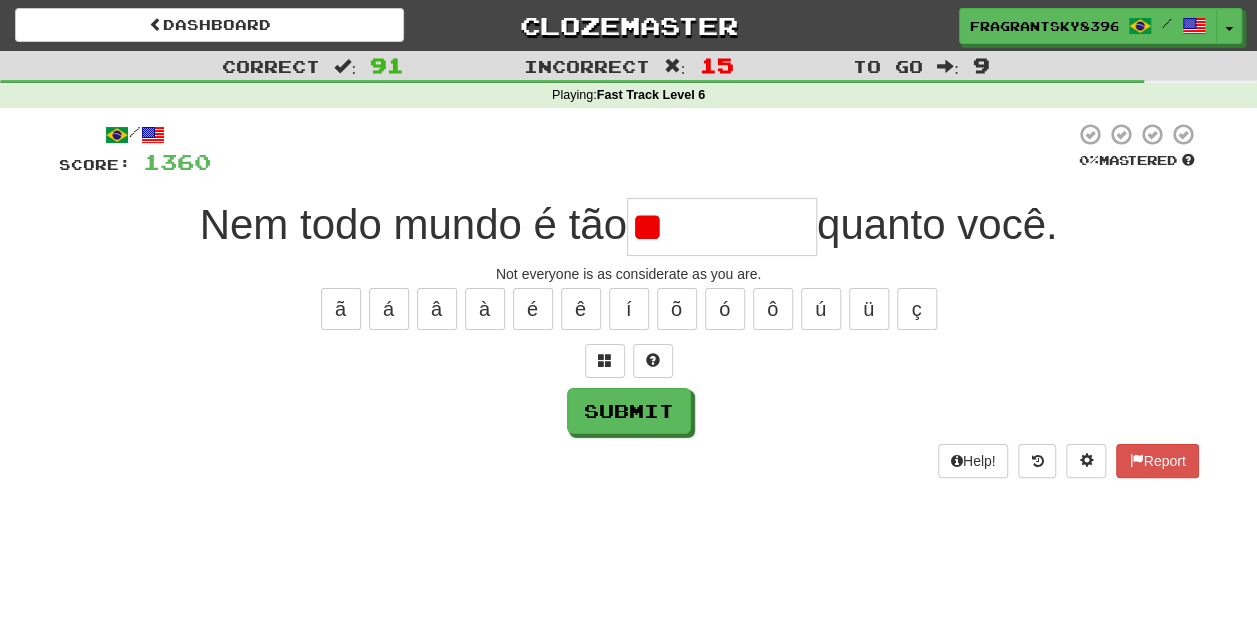 type on "*" 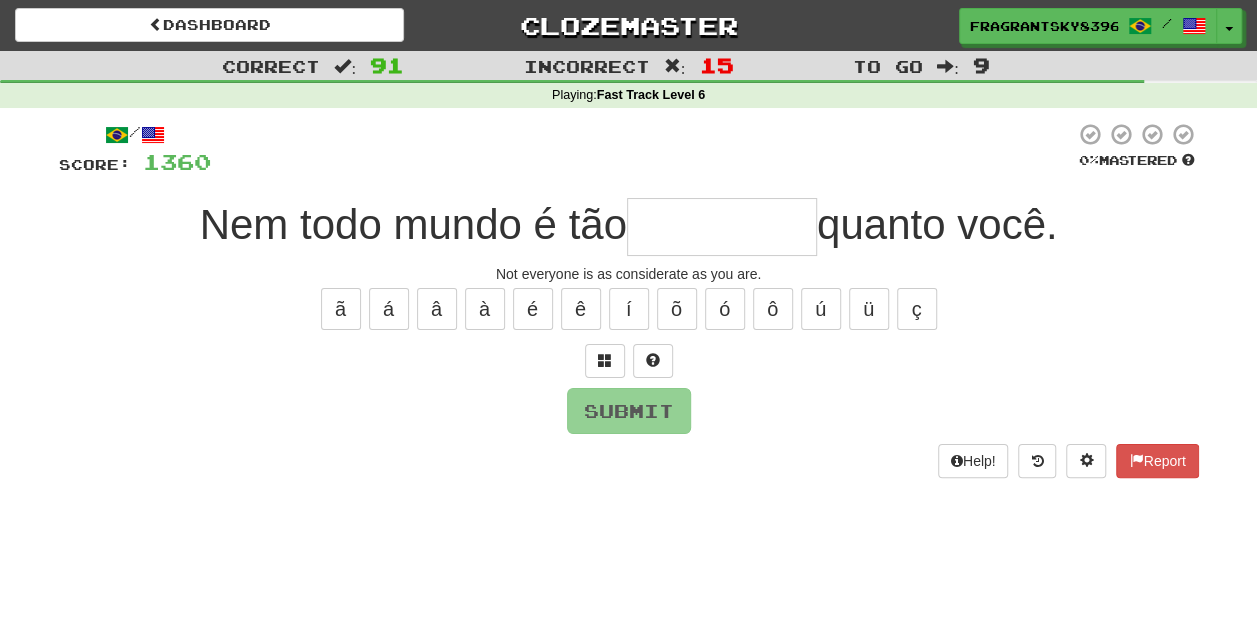 type on "*********" 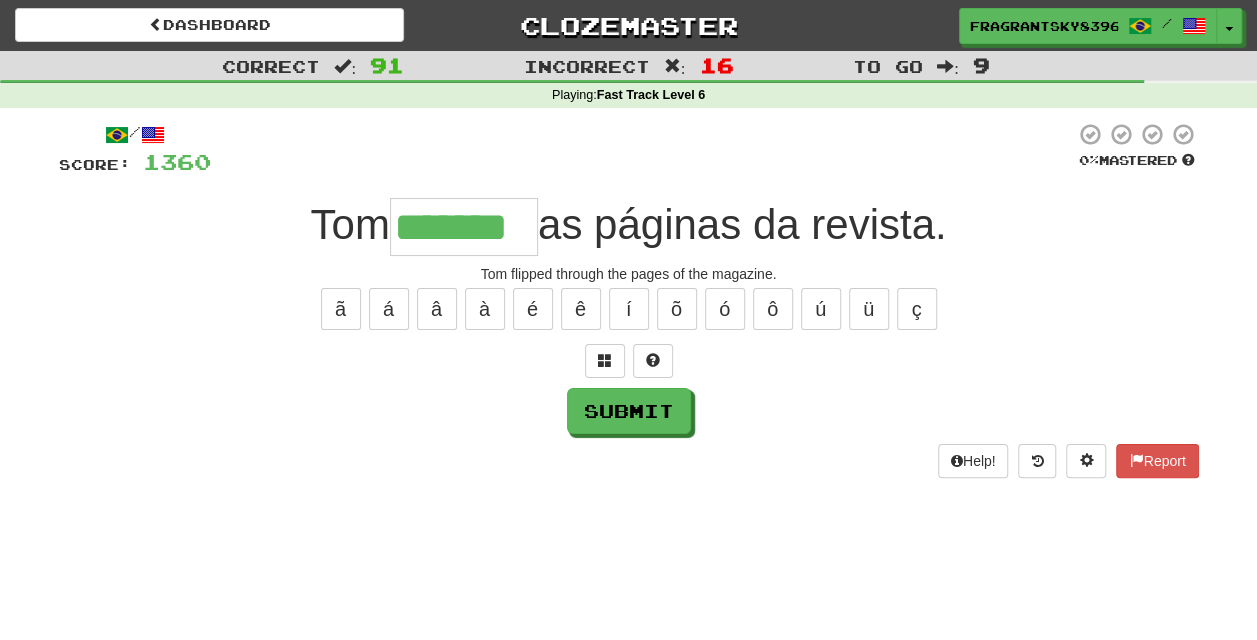 type on "*******" 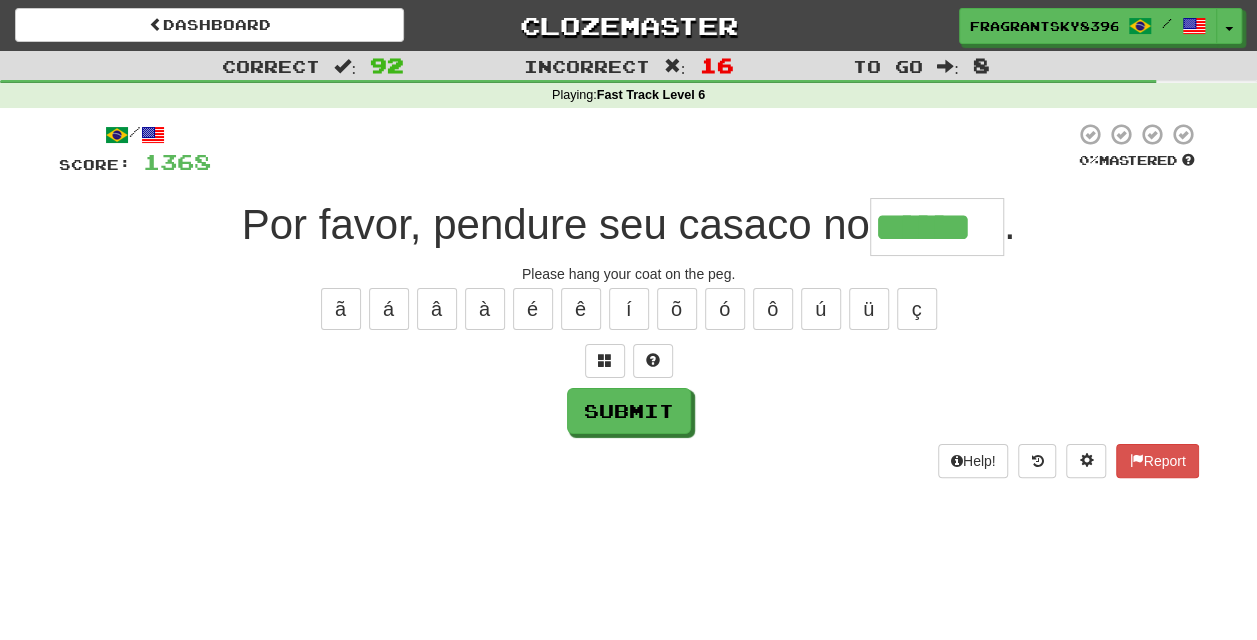 type on "******" 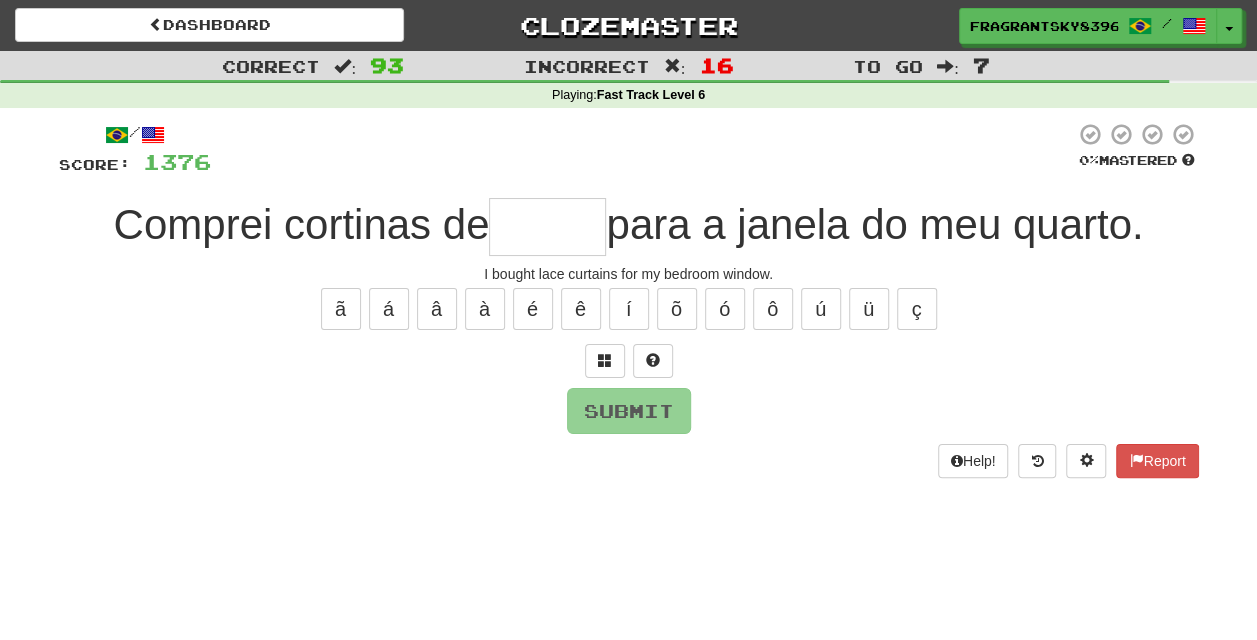 type 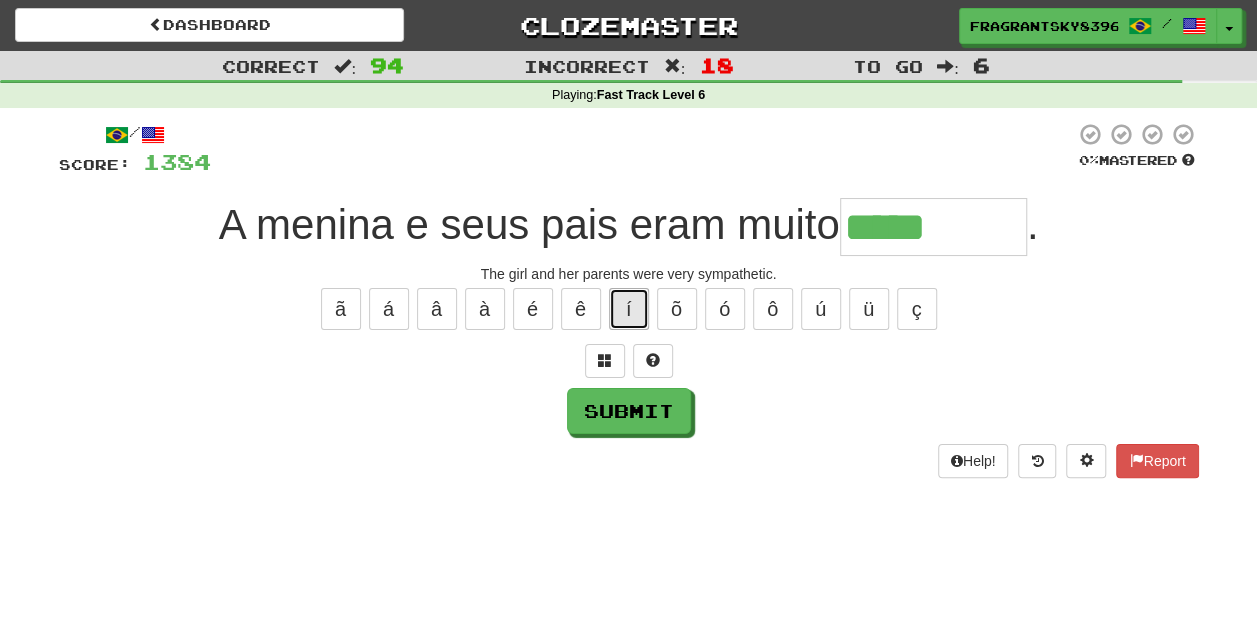 click on "í" at bounding box center [629, 309] 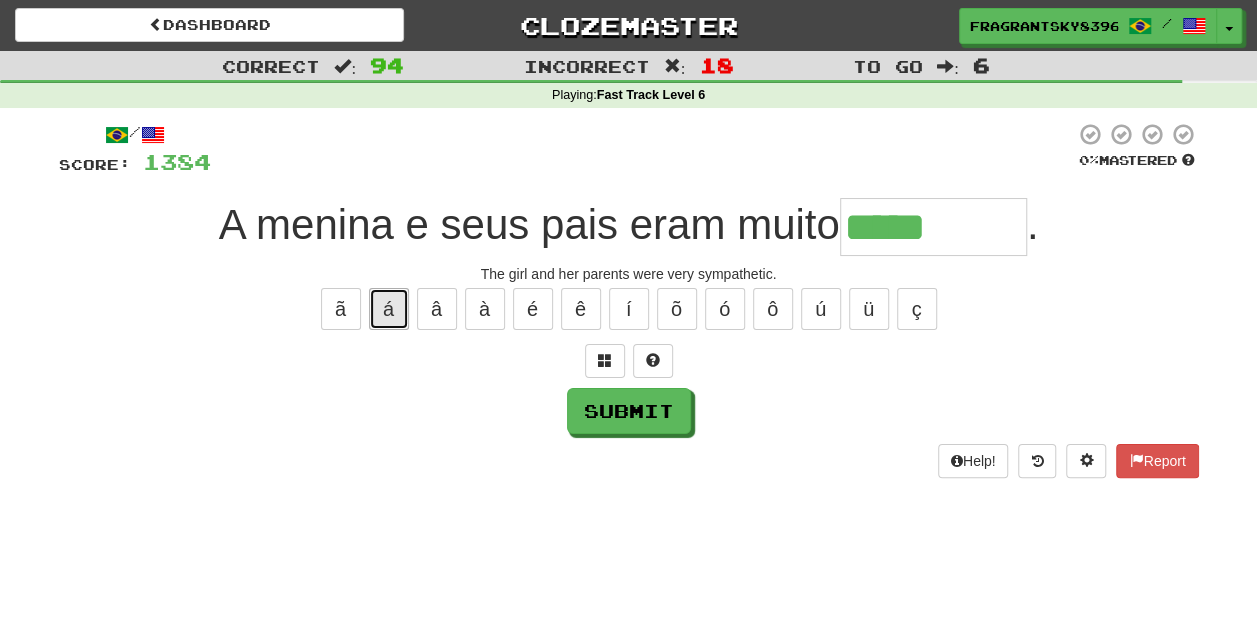 click on "á" at bounding box center (389, 309) 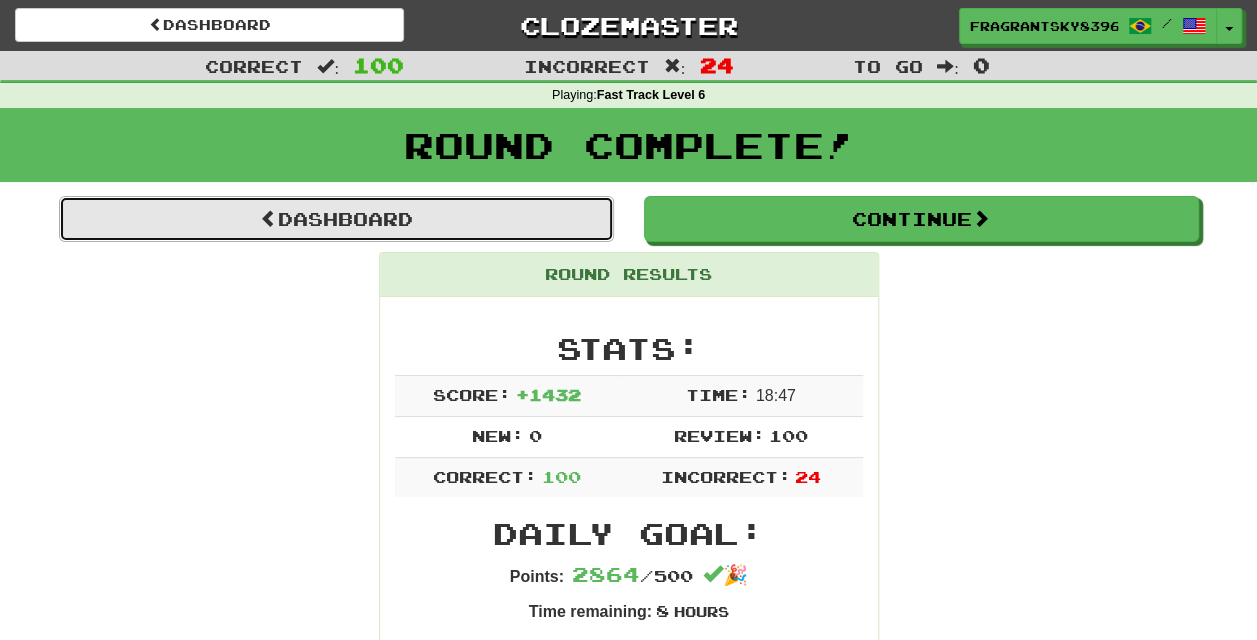click on "Dashboard" at bounding box center (336, 219) 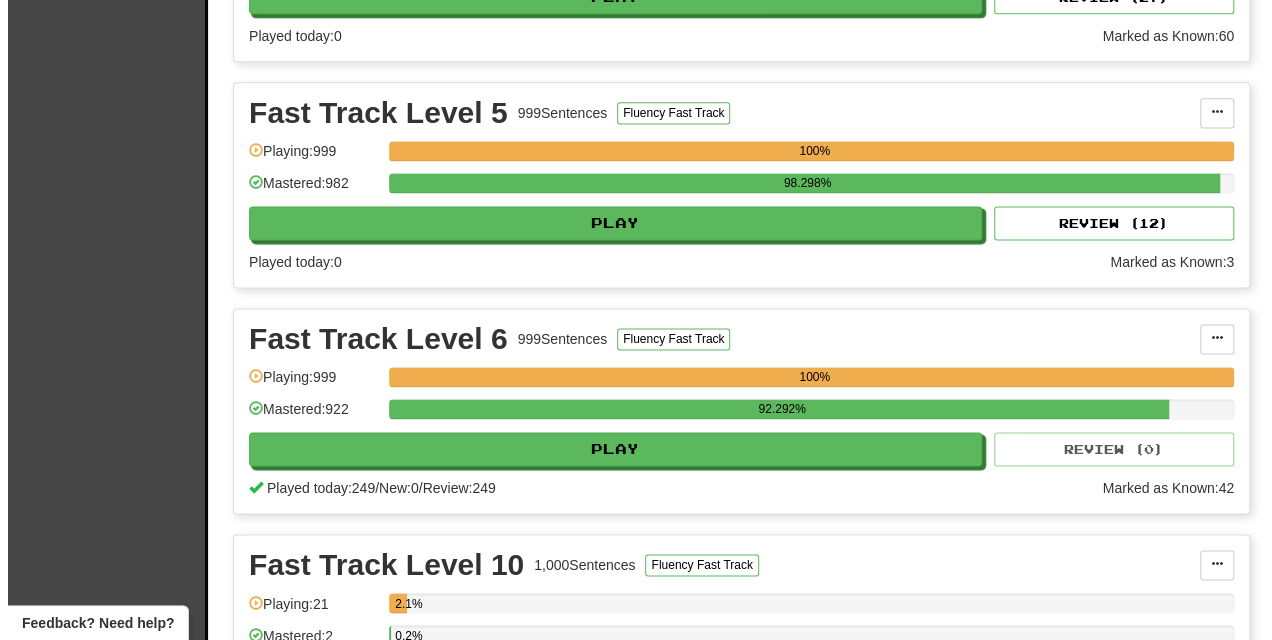 scroll, scrollTop: 1310, scrollLeft: 0, axis: vertical 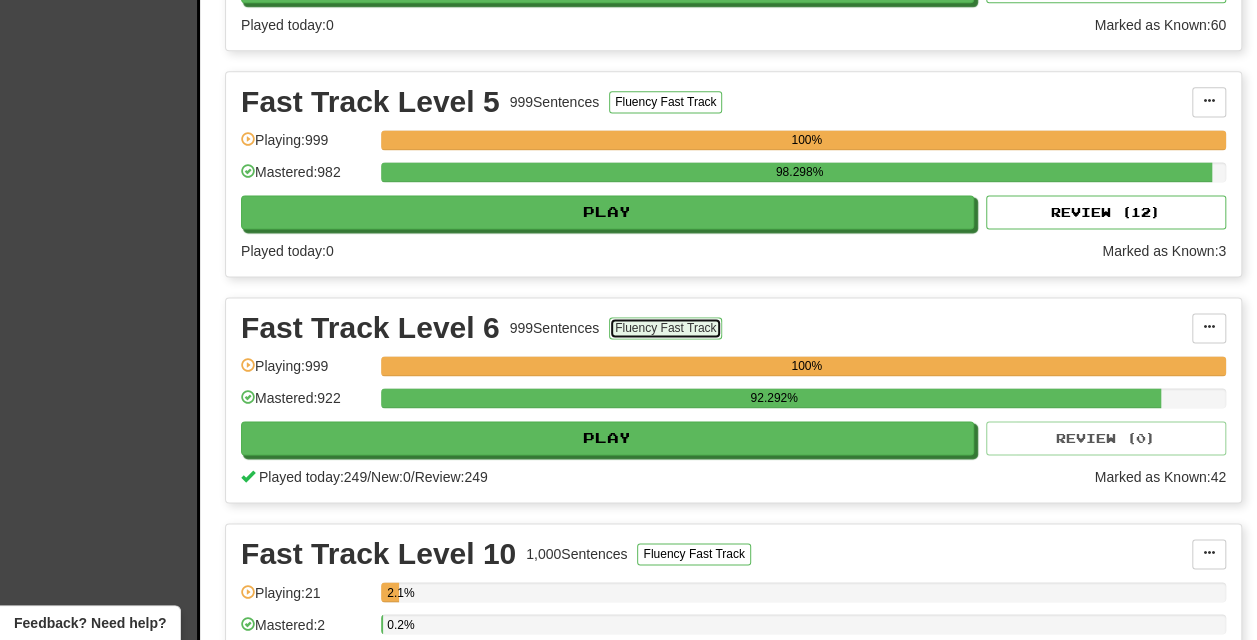 click on "Fluency Fast Track" at bounding box center (665, 328) 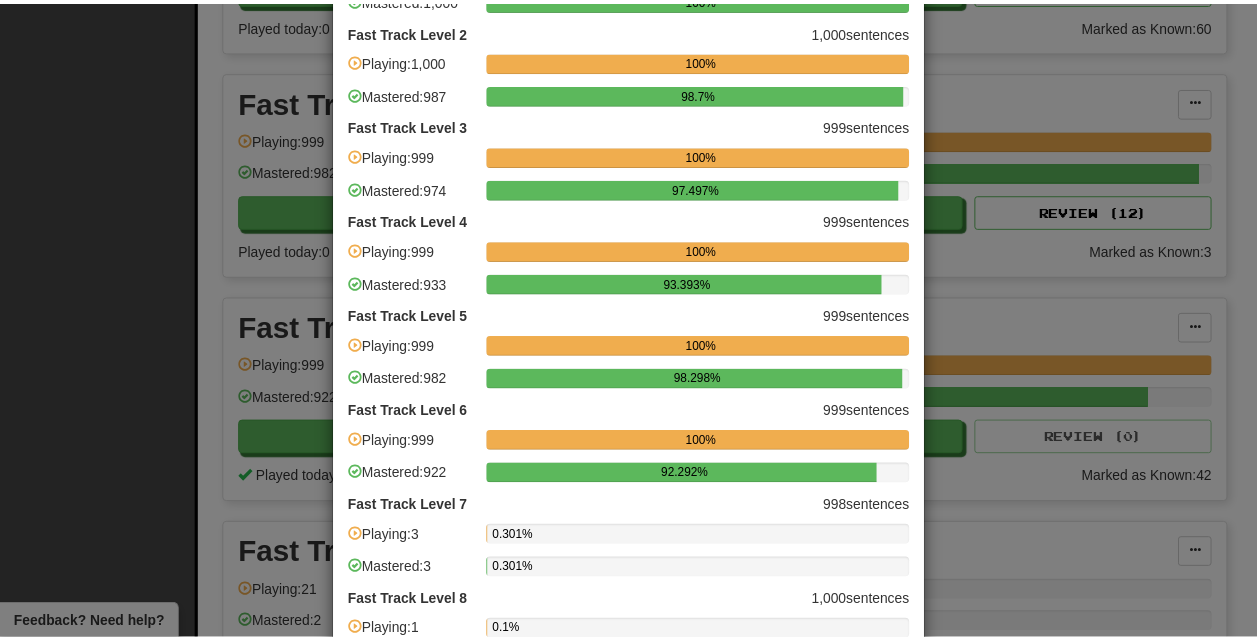 scroll, scrollTop: 170, scrollLeft: 0, axis: vertical 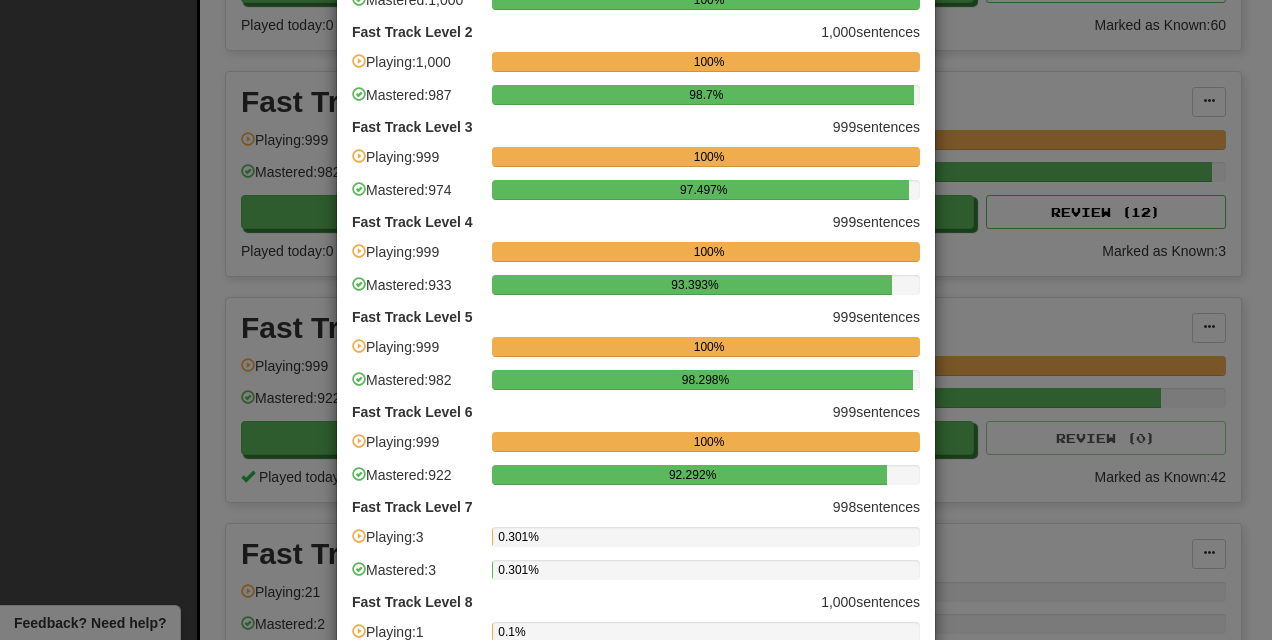 click on "× Fluency Fast Track Progress Fast Track Level 1   1,000  sentences  Playing:  1,000 100%  Mastered:  1,000 100% Fast Track Level 2   1,000  sentences  Playing:  1,000 100%  Mastered:  987 98.7% Fast Track Level 3   999  sentences  Playing:  999 100%  Mastered:  974 97.497% Fast Track Level 4   999  sentences  Playing:  999 100%  Mastered:  933 93.393% Fast Track Level 5   999  sentences  Playing:  999 100%  Mastered:  982 98.298% Fast Track Level 6   999  sentences  Playing:  999 100%  Mastered:  922 92.292% Fast Track Level 7   998  sentences  Playing:  3 0.301%  Mastered:  3 0.301% Fast Track Level 8   1,000  sentences  Playing:  1 0.1%  Mastered:  1 0.1% Fast Track Level 9   1,000  sentences  Playing:  1 0.1%  Mastered:  1 0.1% Fast Track Level 10   1,000  sentences  Playing:  21 2.1%  Mastered:  2 0.2% Go to  Fluency Fast Track   Collections Close" at bounding box center [636, 320] 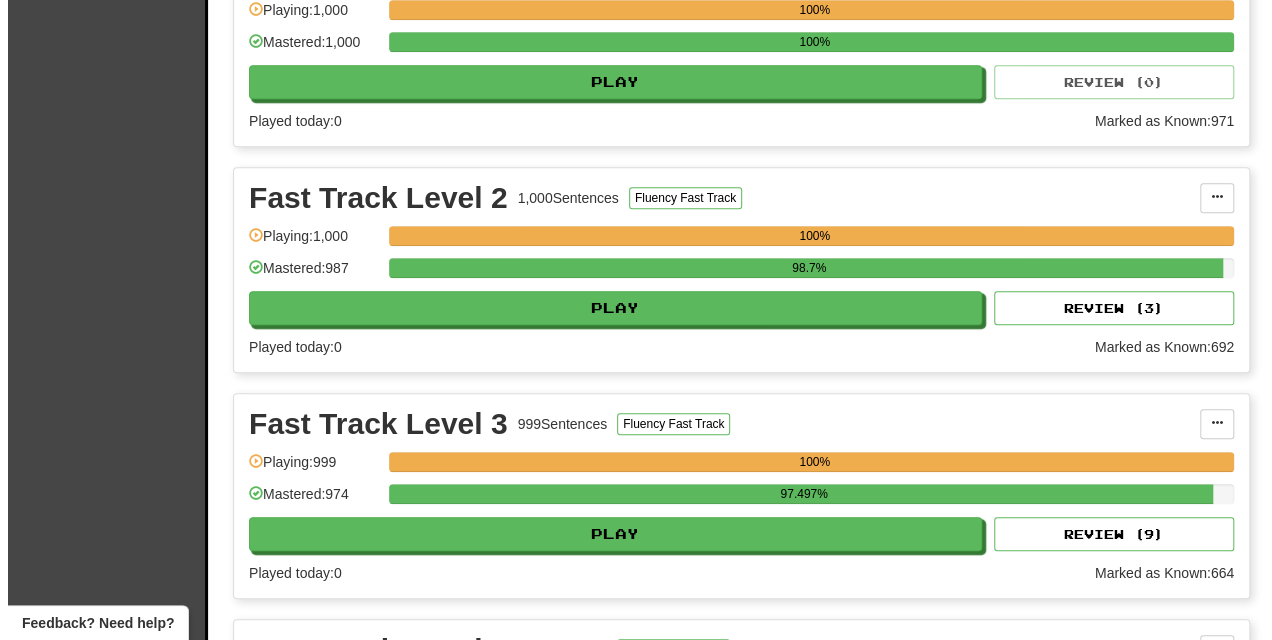 scroll, scrollTop: 0, scrollLeft: 0, axis: both 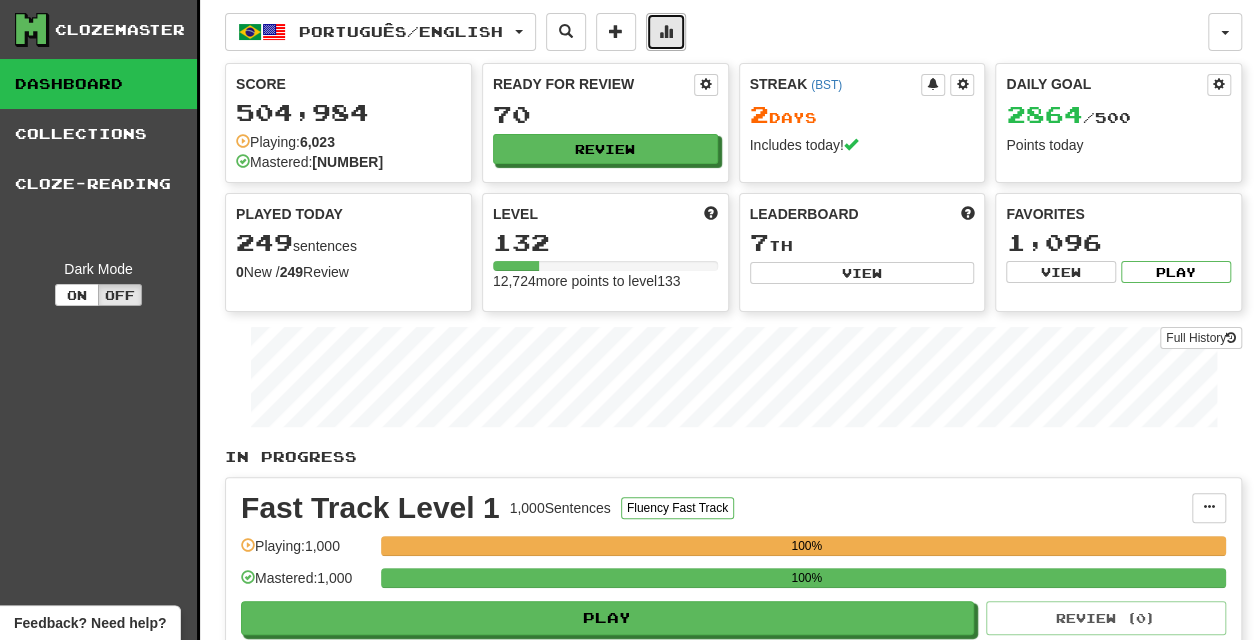 click at bounding box center (666, 32) 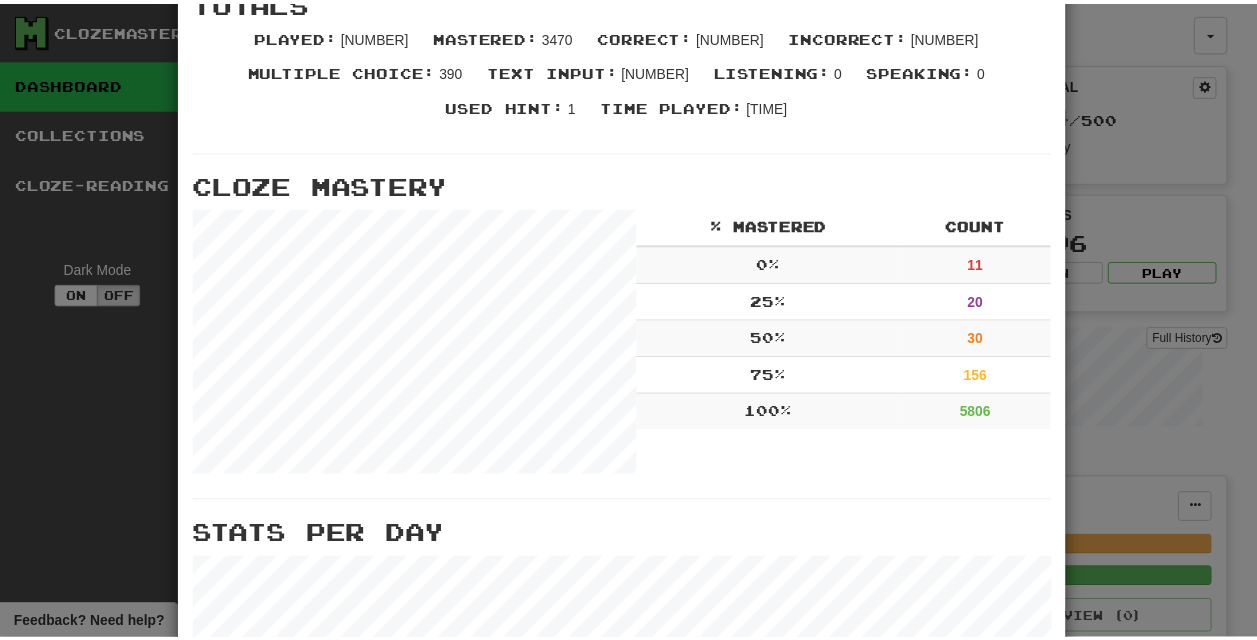 scroll, scrollTop: 823, scrollLeft: 0, axis: vertical 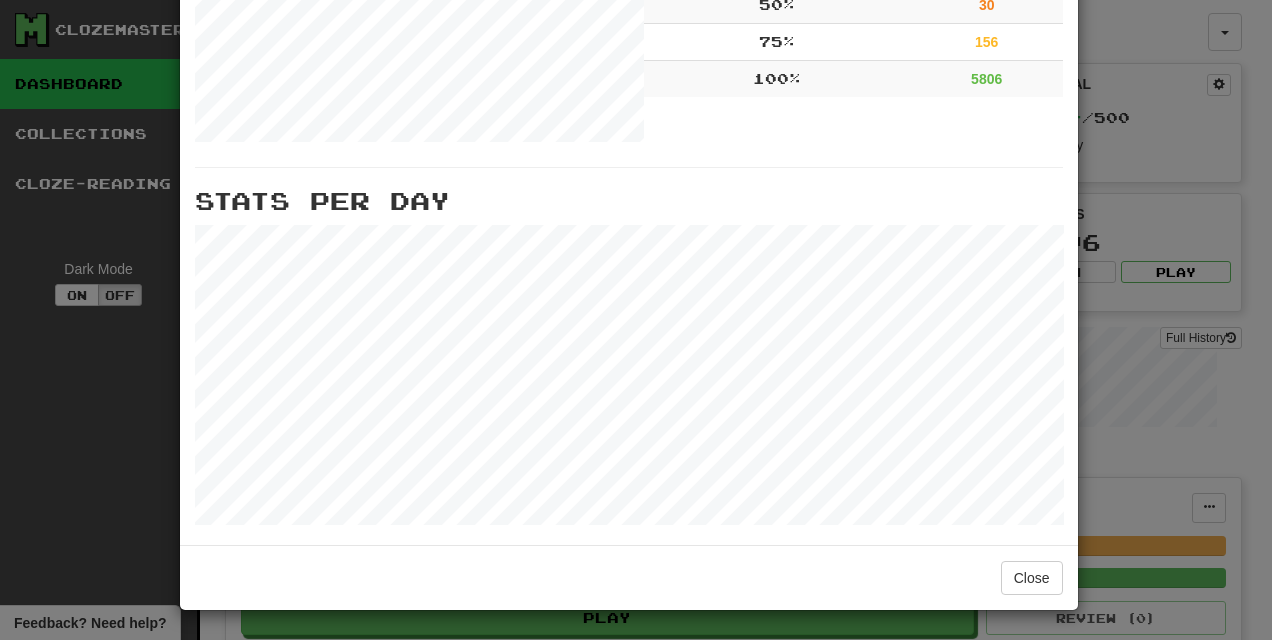click on "× More Stats Review Forecast Totals Played :   [NUMBER] Mastered :   [NUMBER] Correct :   [NUMBER] Incorrect :   [NUMBER] Multiple Choice :   [NUMBER] Text Input :   [NUMBER] Listening :   0 Speaking :   0 Used Hint :   1 Time Played :   [TIME] Cloze Mastery % Mastered Count 0 % 11 25 % 20 50 % 30 75 % 156 100 % 5806 Stats Per Day Close" at bounding box center [636, 320] 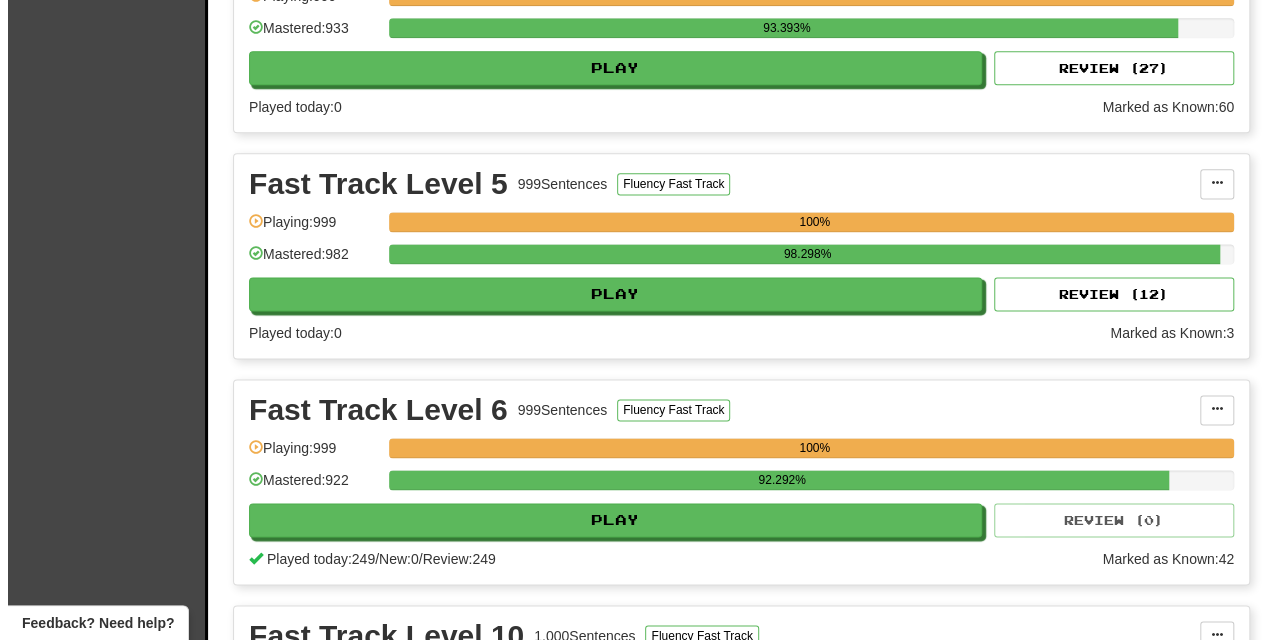 scroll, scrollTop: 1345, scrollLeft: 0, axis: vertical 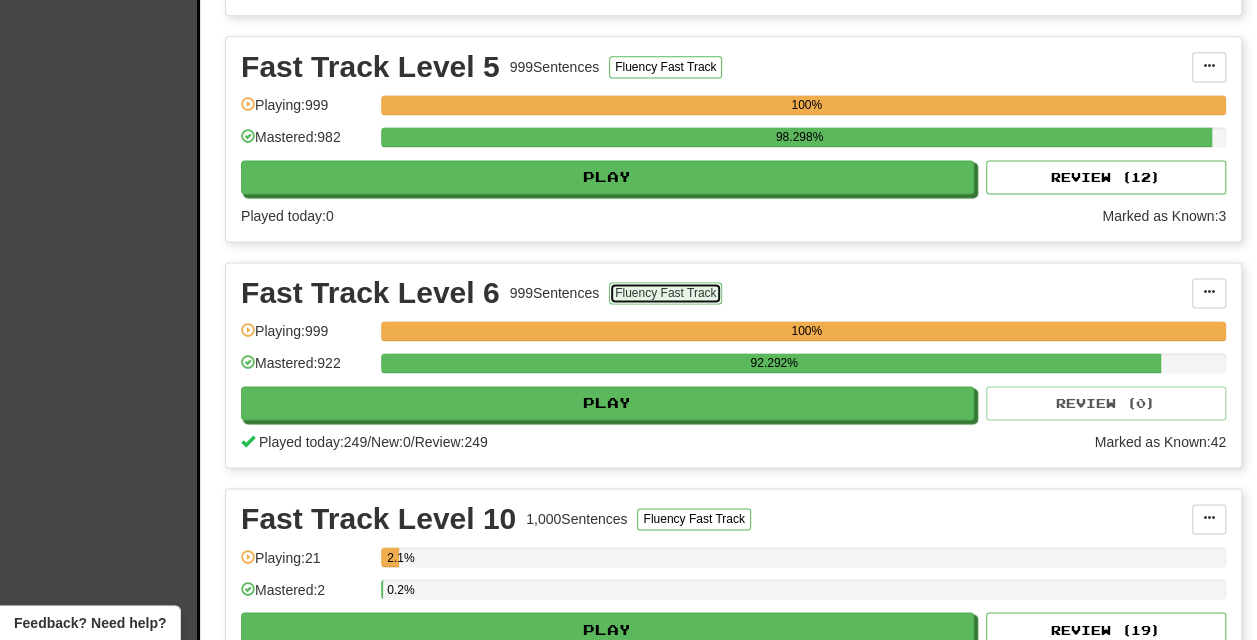 click on "Fluency Fast Track" at bounding box center (665, 293) 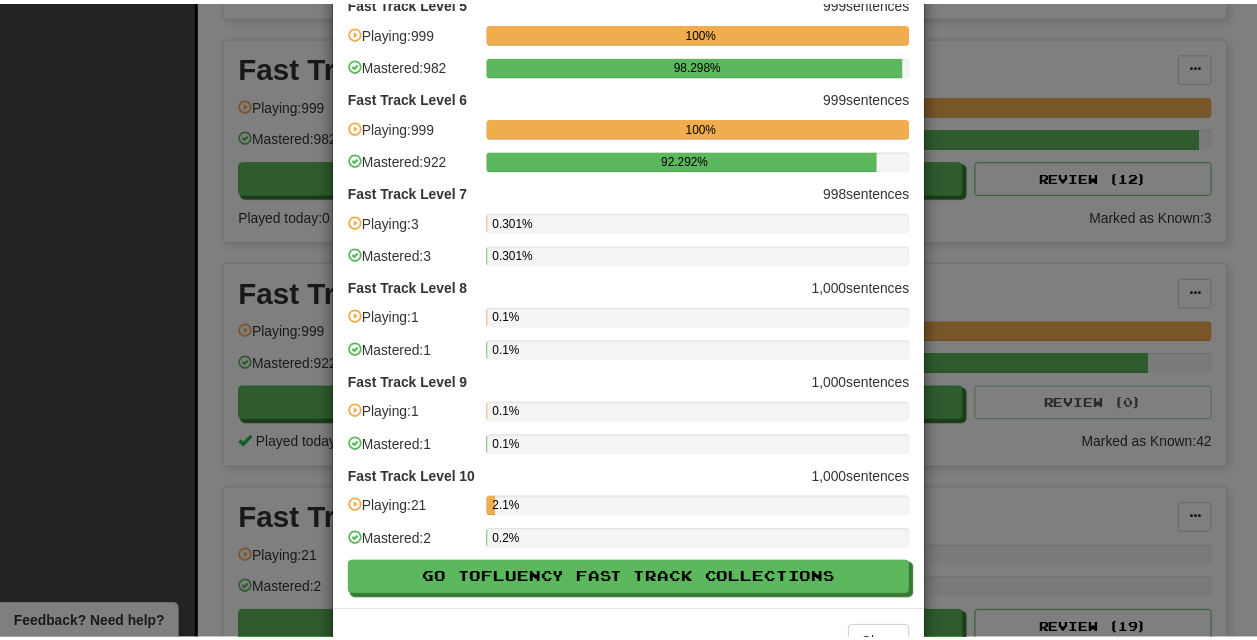 scroll, scrollTop: 486, scrollLeft: 0, axis: vertical 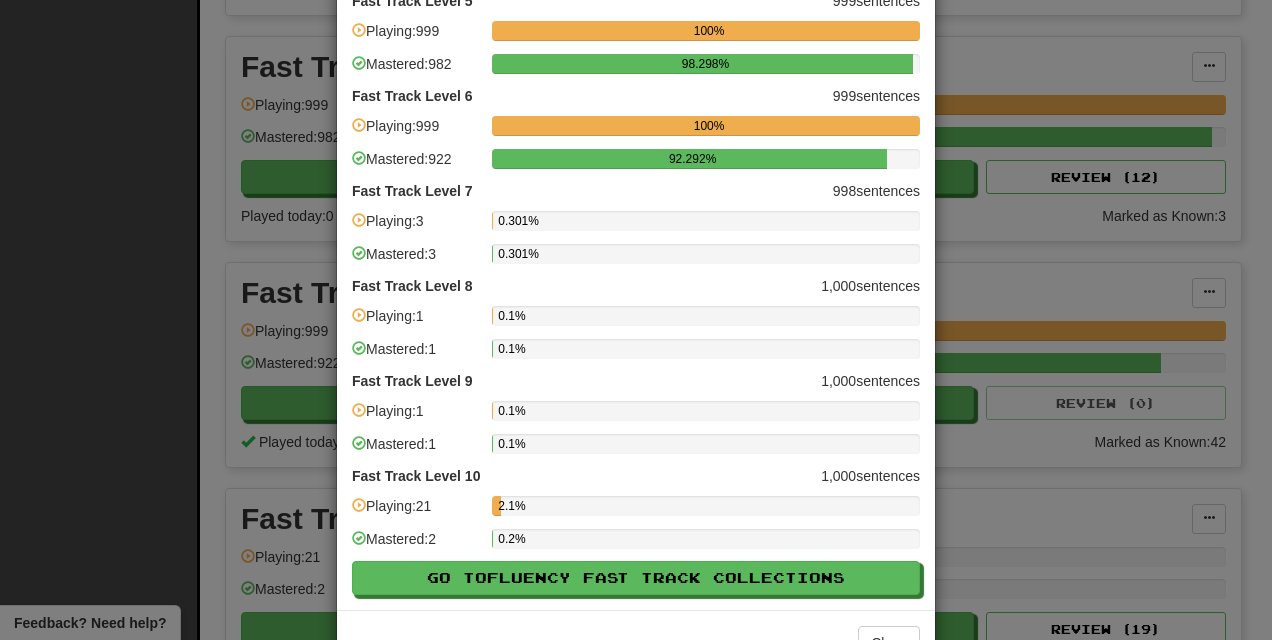 click on "× Fluency Fast Track Progress Fast Track Level 1   1,000  sentences  Playing:  1,000 100%  Mastered:  1,000 100% Fast Track Level 2   1,000  sentences  Playing:  1,000 100%  Mastered:  987 98.7% Fast Track Level 3   999  sentences  Playing:  999 100%  Mastered:  974 97.497% Fast Track Level 4   999  sentences  Playing:  999 100%  Mastered:  933 93.393% Fast Track Level 5   999  sentences  Playing:  999 100%  Mastered:  982 98.298% Fast Track Level 6   999  sentences  Playing:  999 100%  Mastered:  922 92.292% Fast Track Level 7   998  sentences  Playing:  3 0.301%  Mastered:  3 0.301% Fast Track Level 8   1,000  sentences  Playing:  1 0.1%  Mastered:  1 0.1% Fast Track Level 9   1,000  sentences  Playing:  1 0.1%  Mastered:  1 0.1% Fast Track Level 10   1,000  sentences  Playing:  21 2.1%  Mastered:  2 0.2% Go to  Fluency Fast Track   Collections Close" at bounding box center [636, 320] 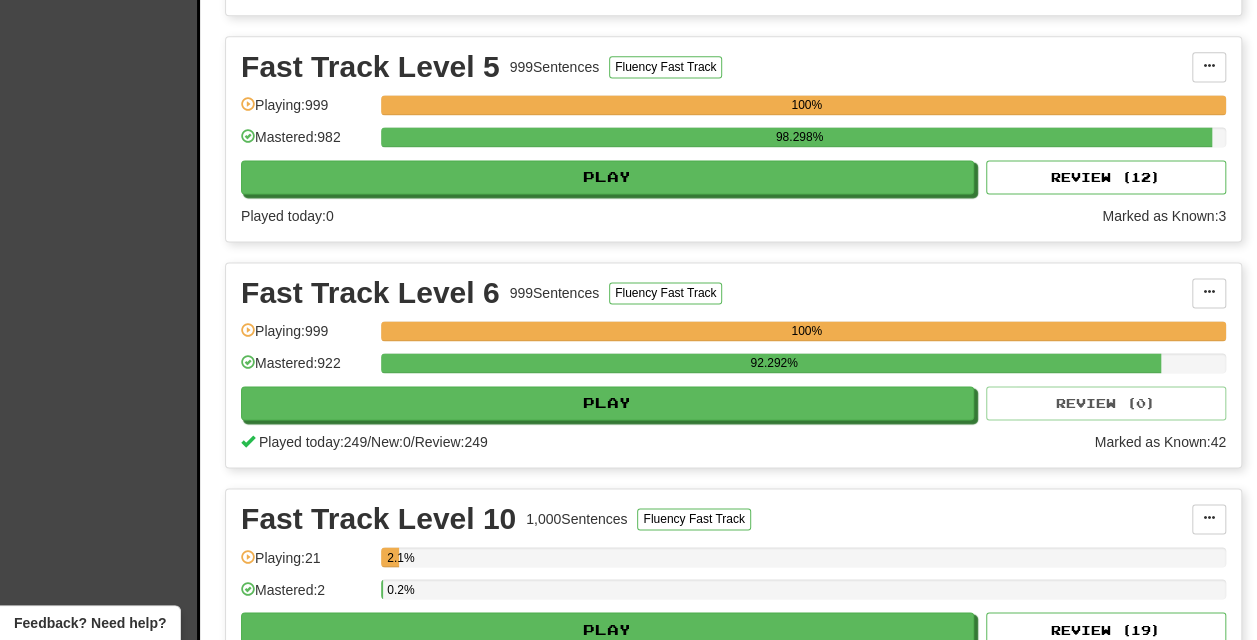 drag, startPoint x: 993, startPoint y: 260, endPoint x: 765, endPoint y: 478, distance: 315.44888 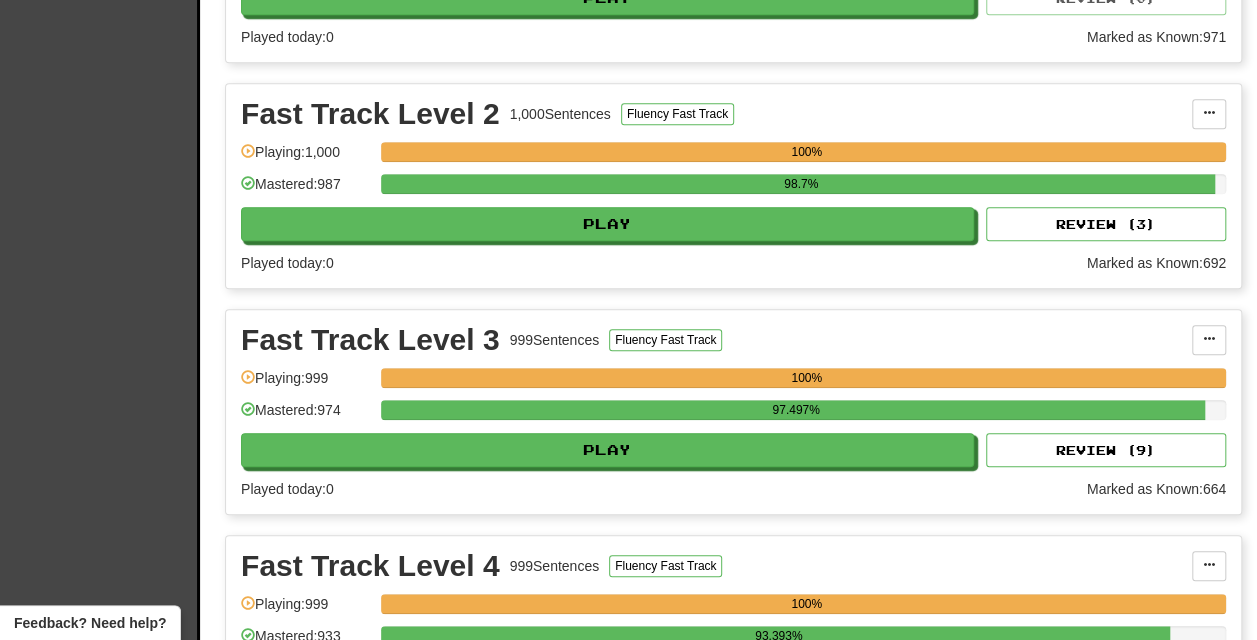 click on "Played today:  0" at bounding box center (664, 489) 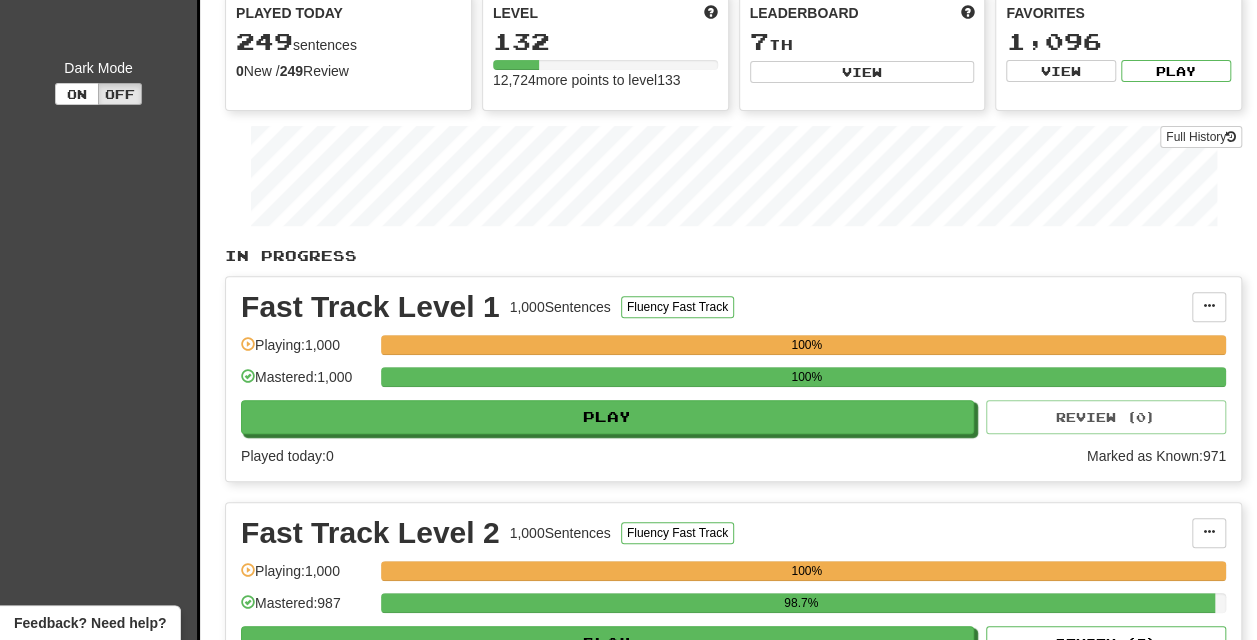 scroll, scrollTop: 0, scrollLeft: 0, axis: both 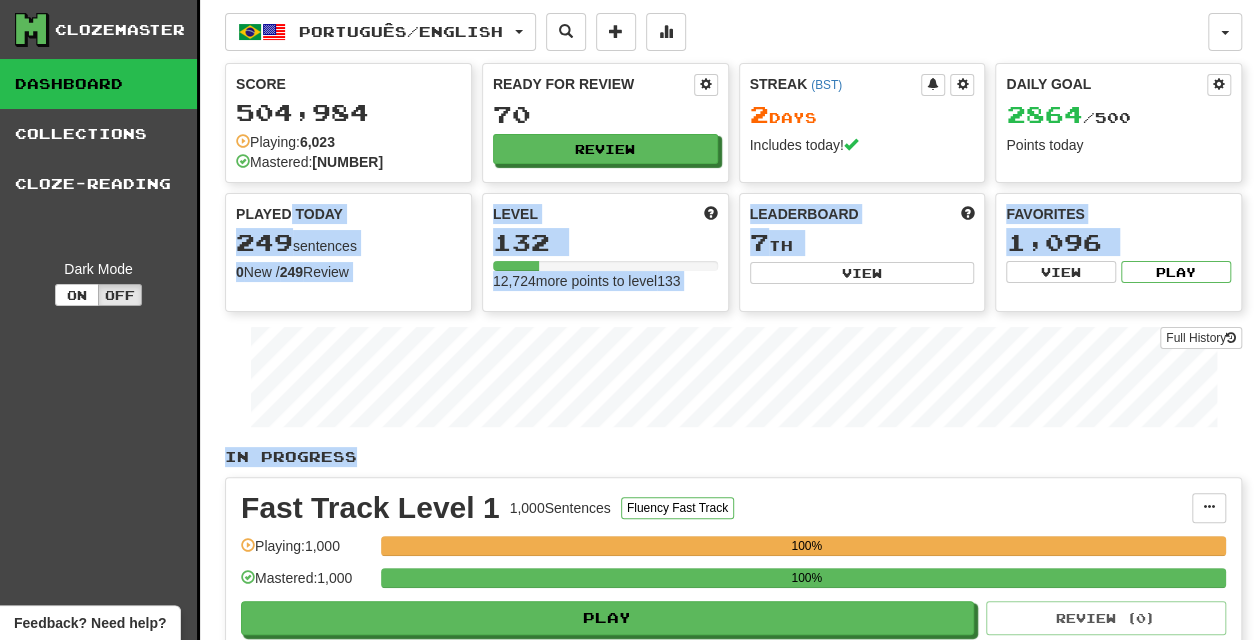 drag, startPoint x: 765, startPoint y: 478, endPoint x: 227, endPoint y: 164, distance: 622.9286 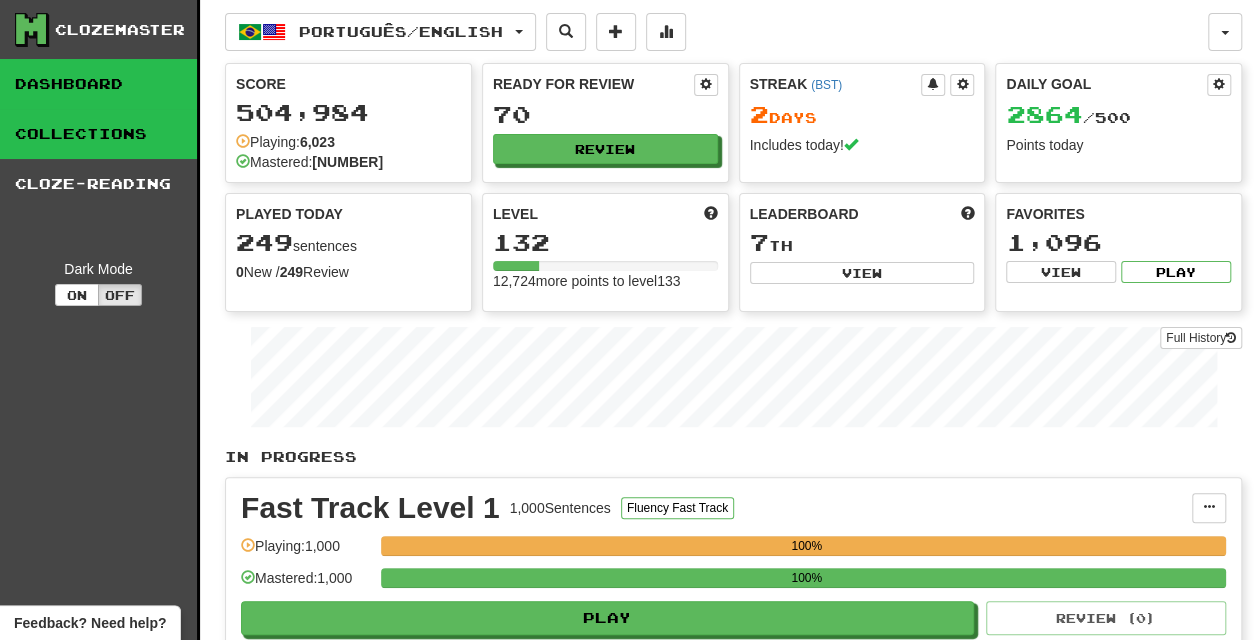 drag, startPoint x: 227, startPoint y: 164, endPoint x: 116, endPoint y: 138, distance: 114.00439 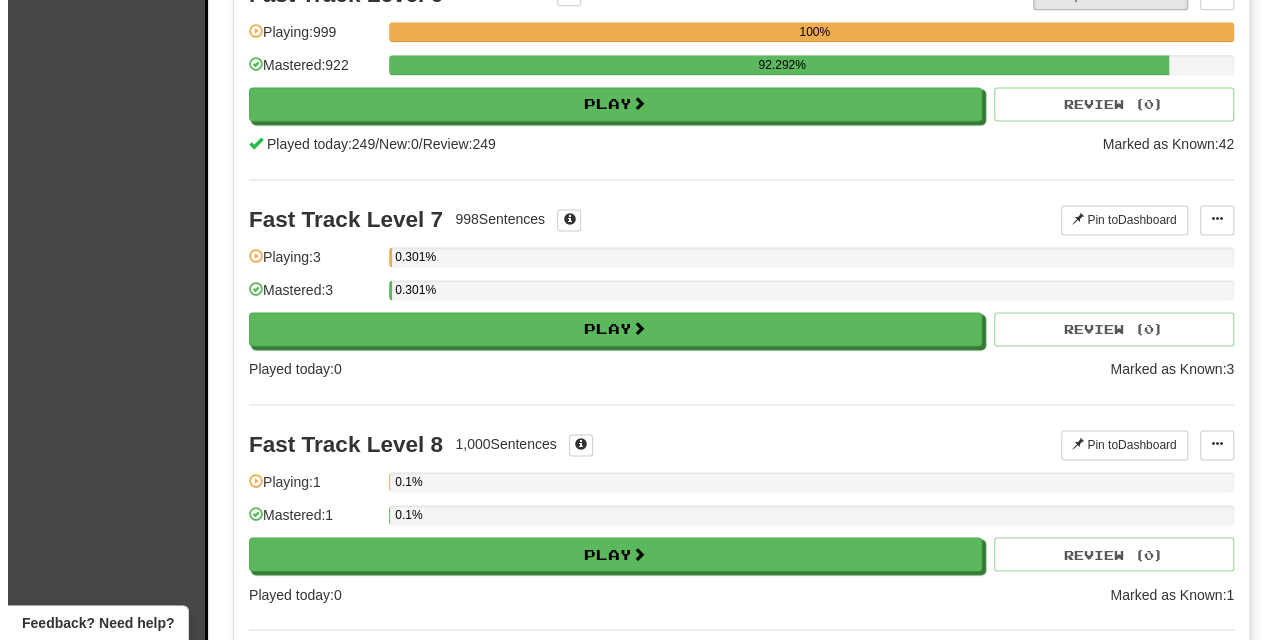 scroll, scrollTop: 1348, scrollLeft: 0, axis: vertical 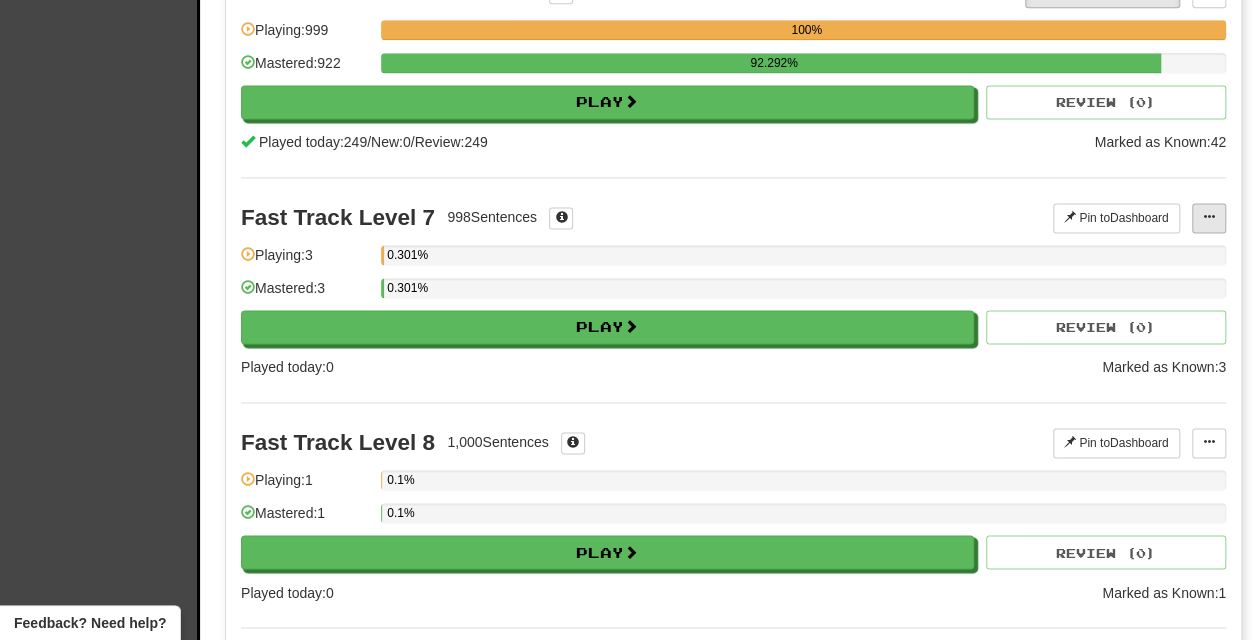 click on "Pin to  Dashboard   Pin to  Dashboard Manage Sentences" at bounding box center [1139, 218] 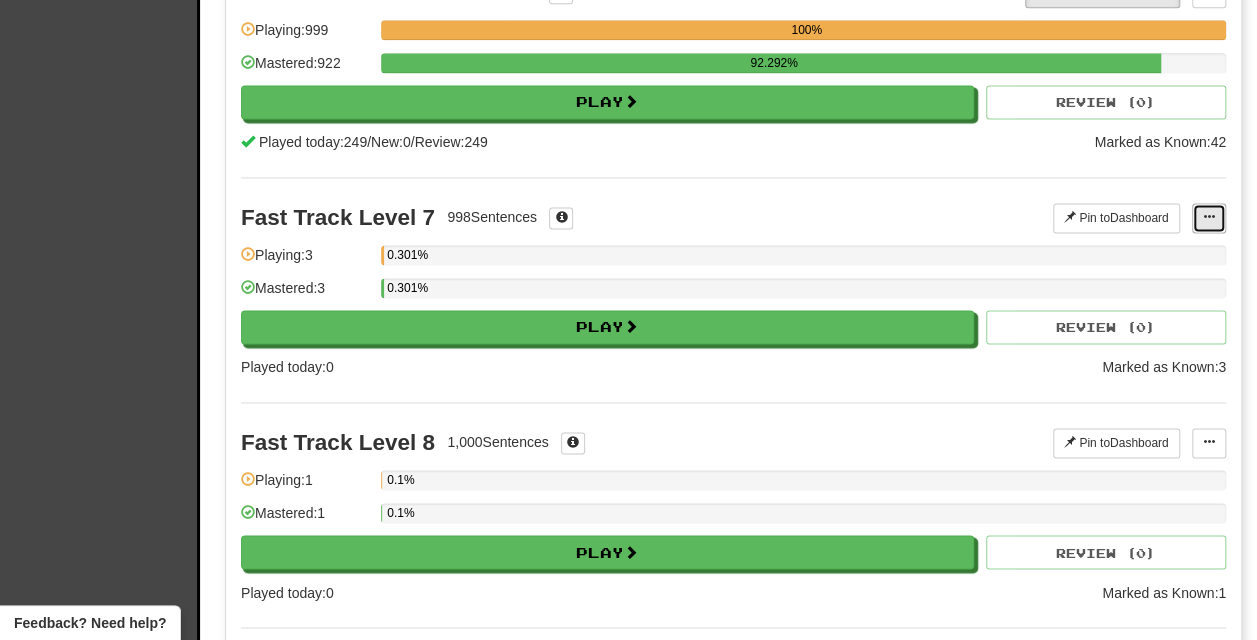 click at bounding box center [1209, 218] 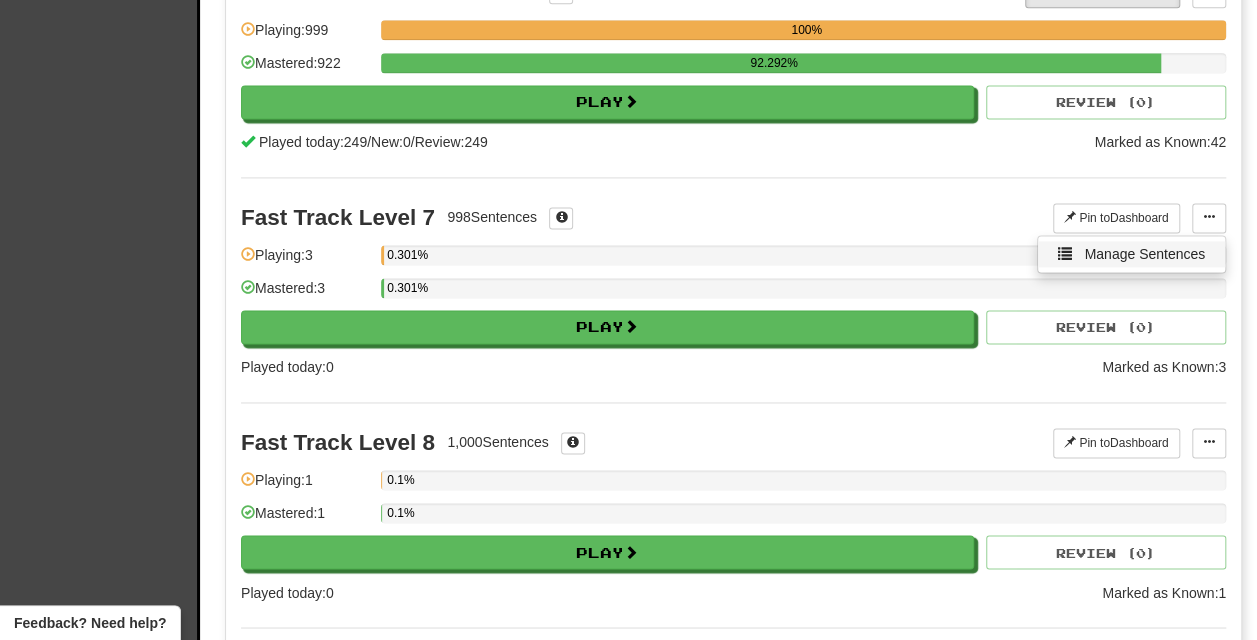 click on "Manage Sentences" at bounding box center [1144, 254] 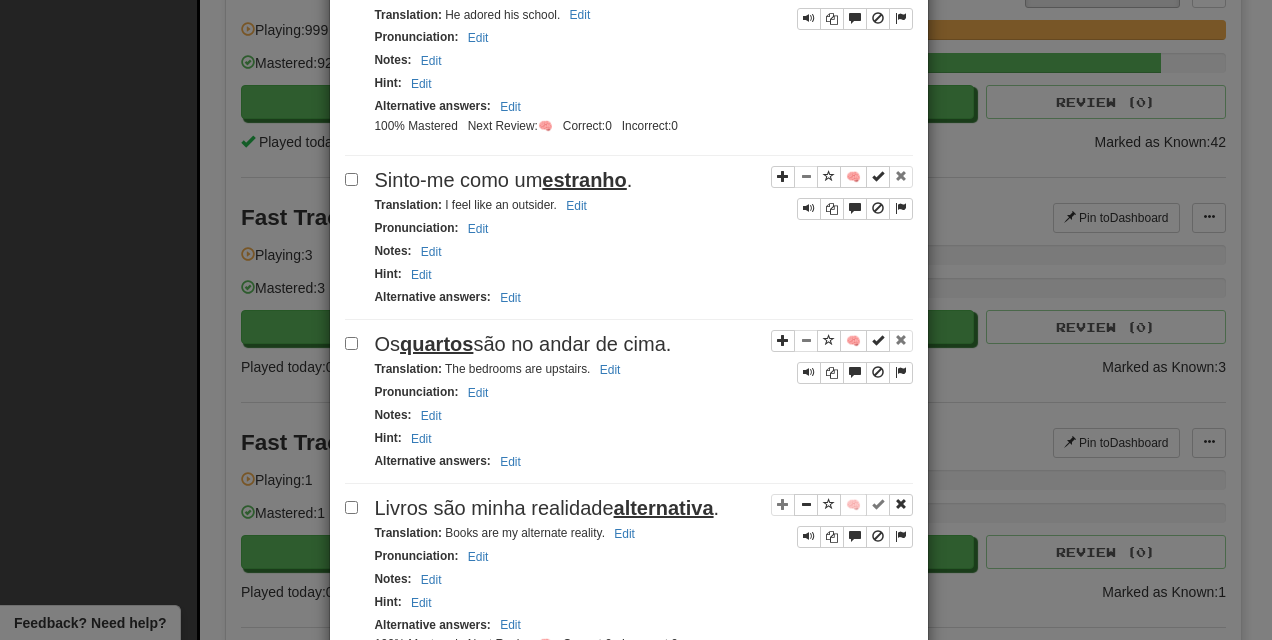 scroll, scrollTop: 3330, scrollLeft: 0, axis: vertical 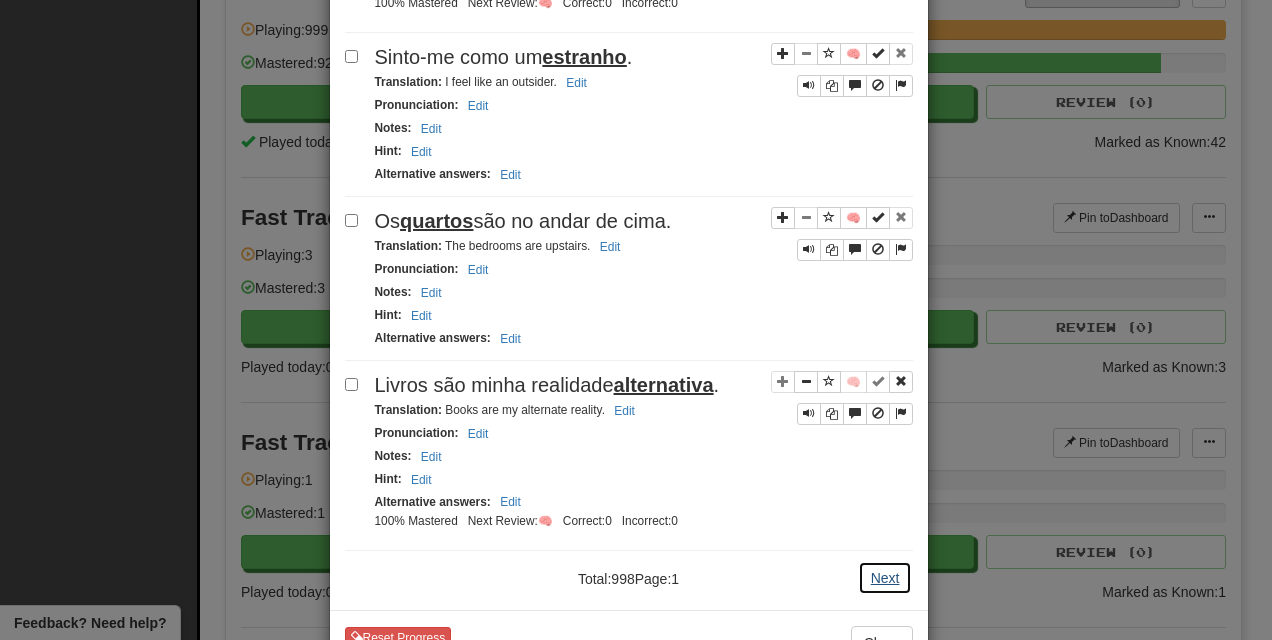 click on "Next" at bounding box center (885, 578) 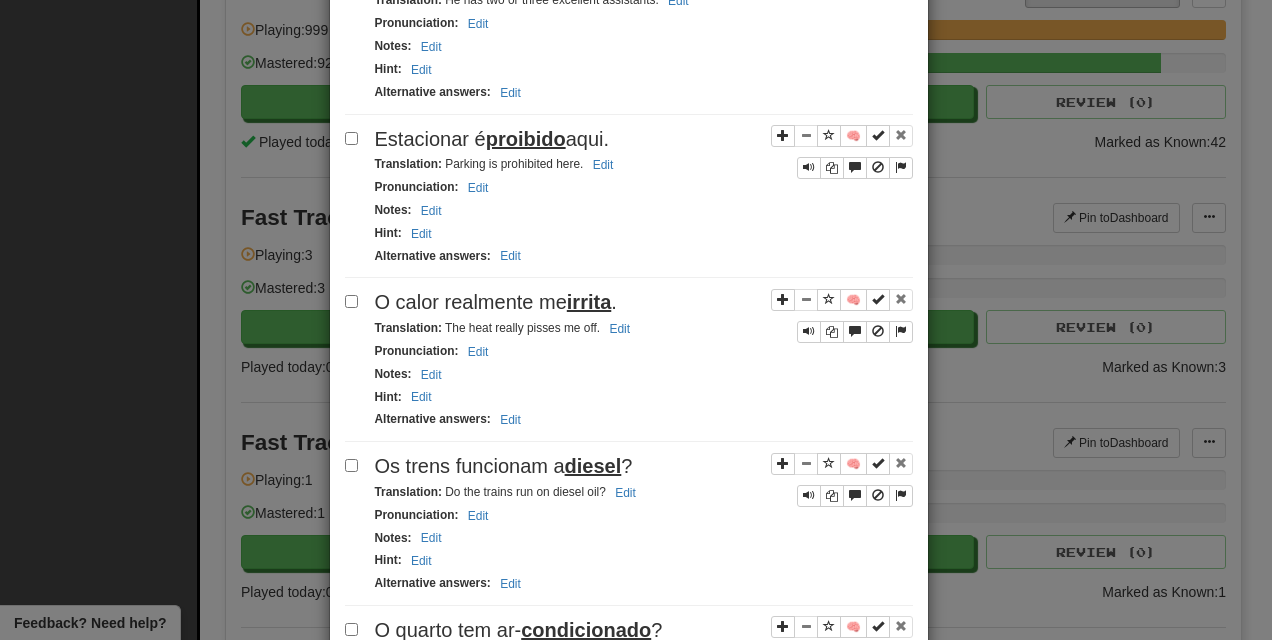 scroll, scrollTop: 3297, scrollLeft: 0, axis: vertical 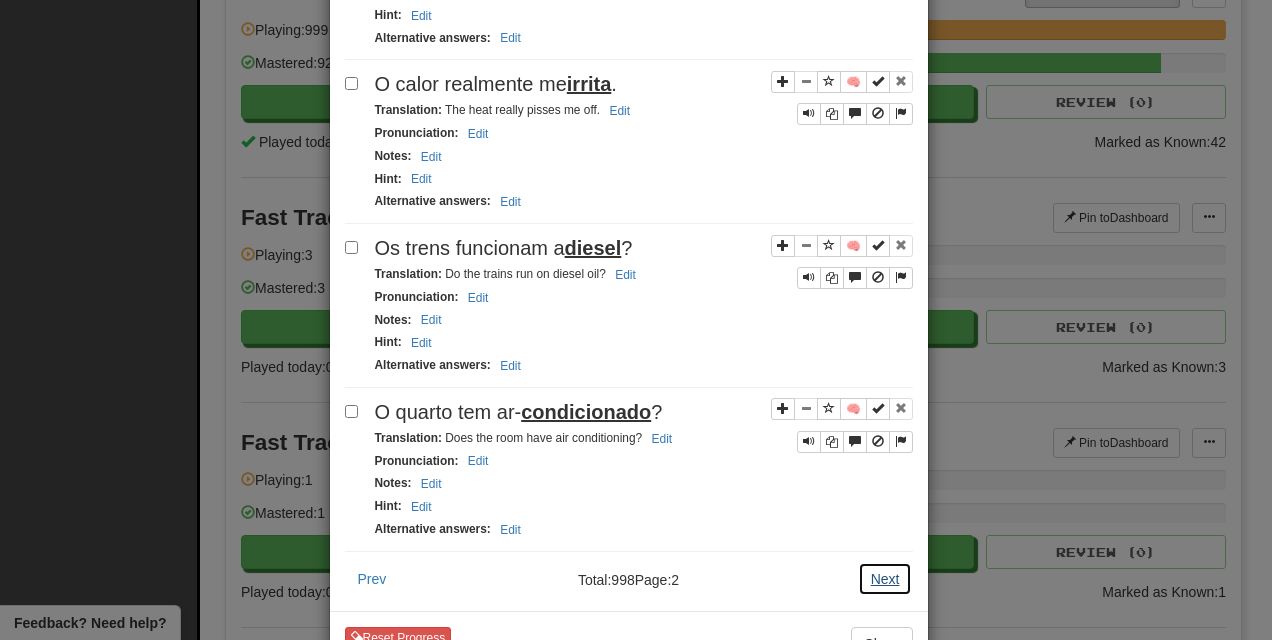 click on "Next" at bounding box center [885, 579] 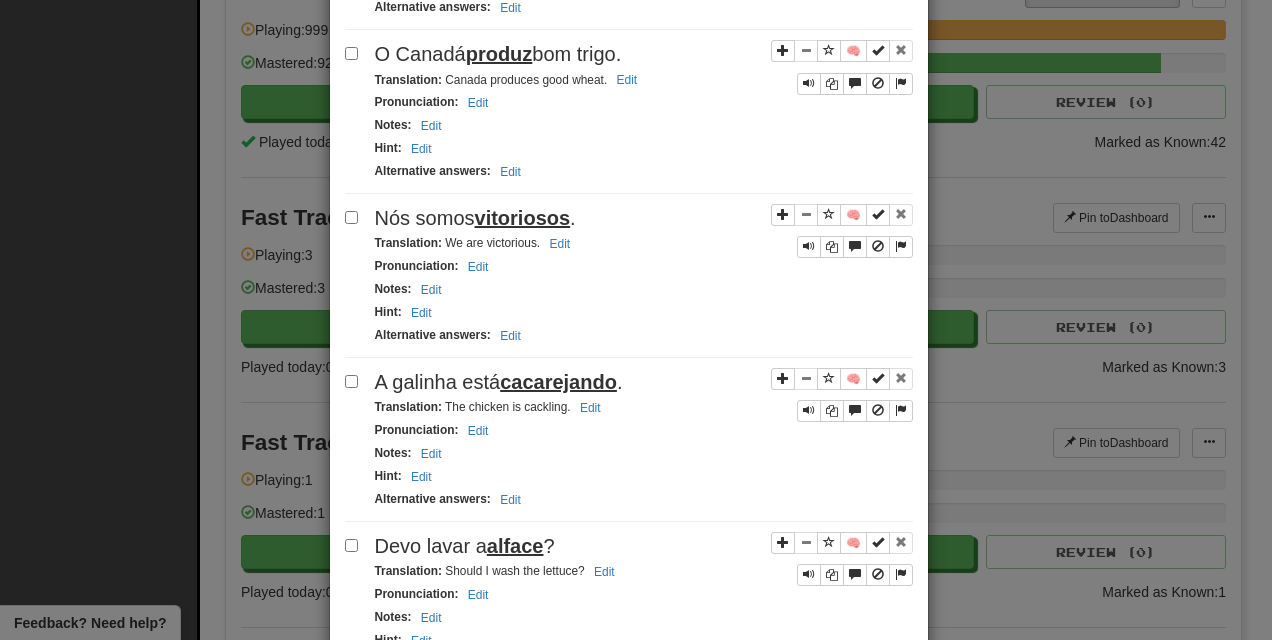scroll, scrollTop: 3248, scrollLeft: 0, axis: vertical 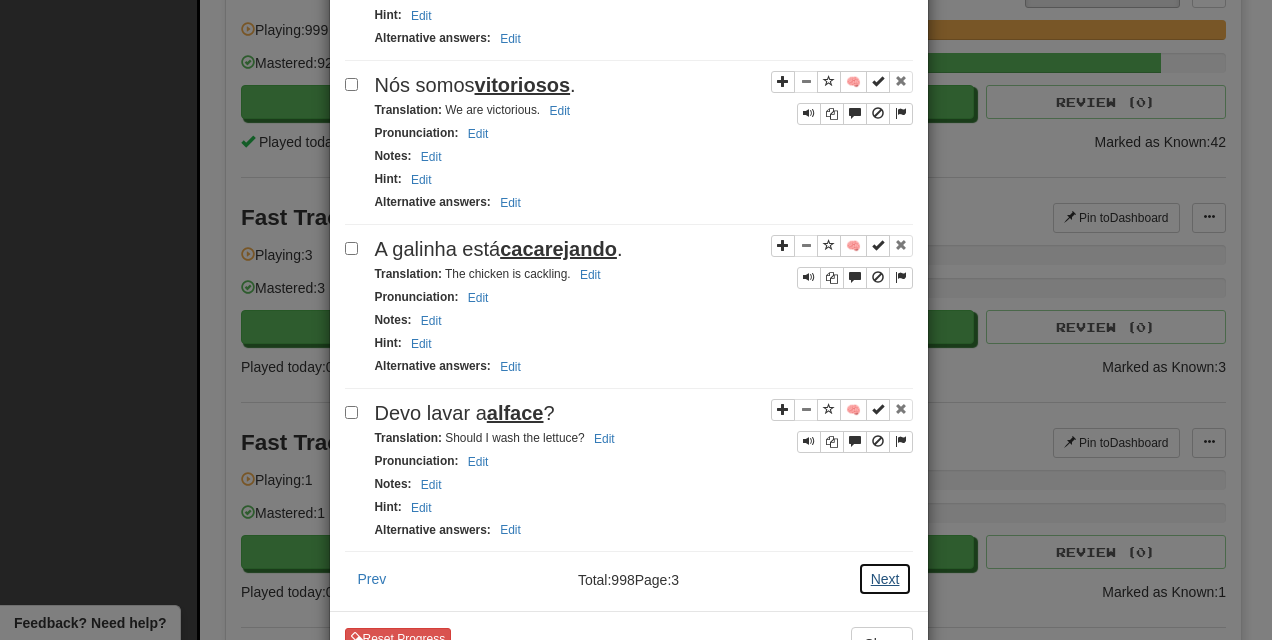 click on "Next" at bounding box center (885, 579) 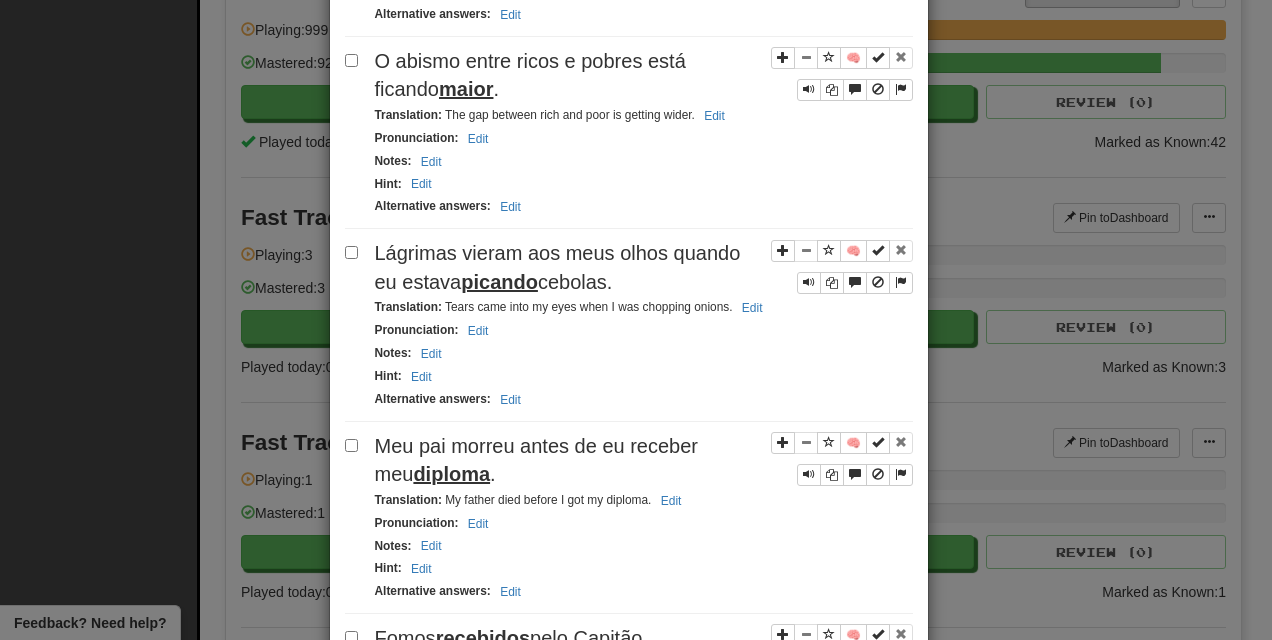 scroll, scrollTop: 3334, scrollLeft: 0, axis: vertical 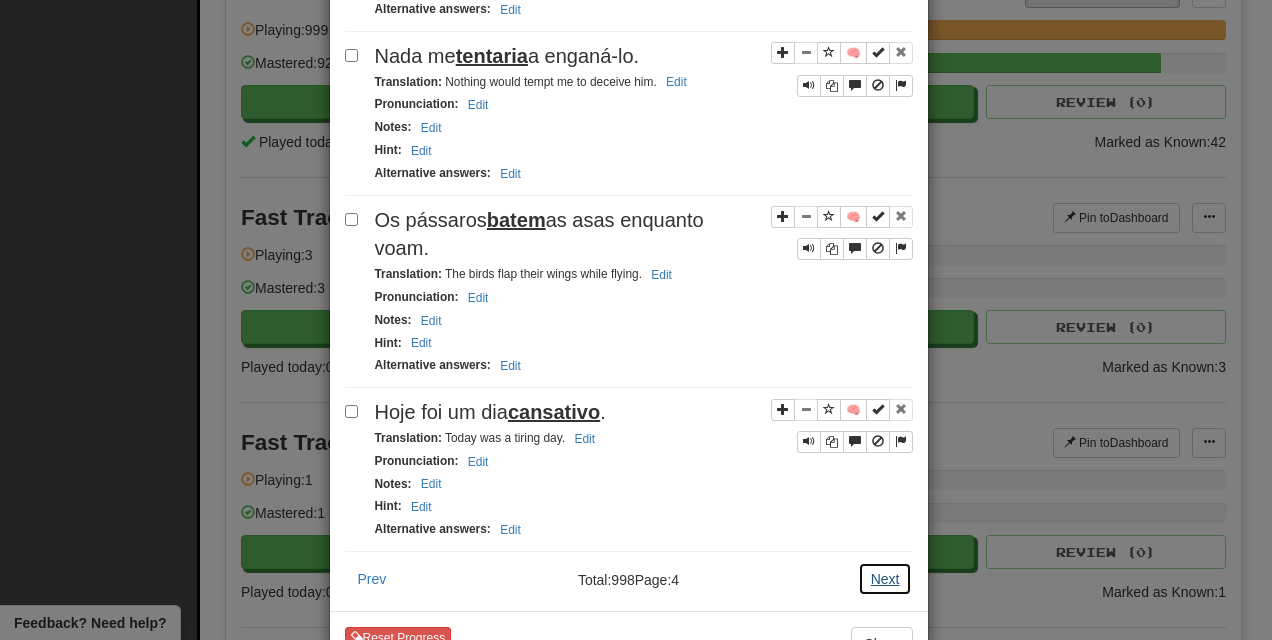 click on "Next" at bounding box center [885, 579] 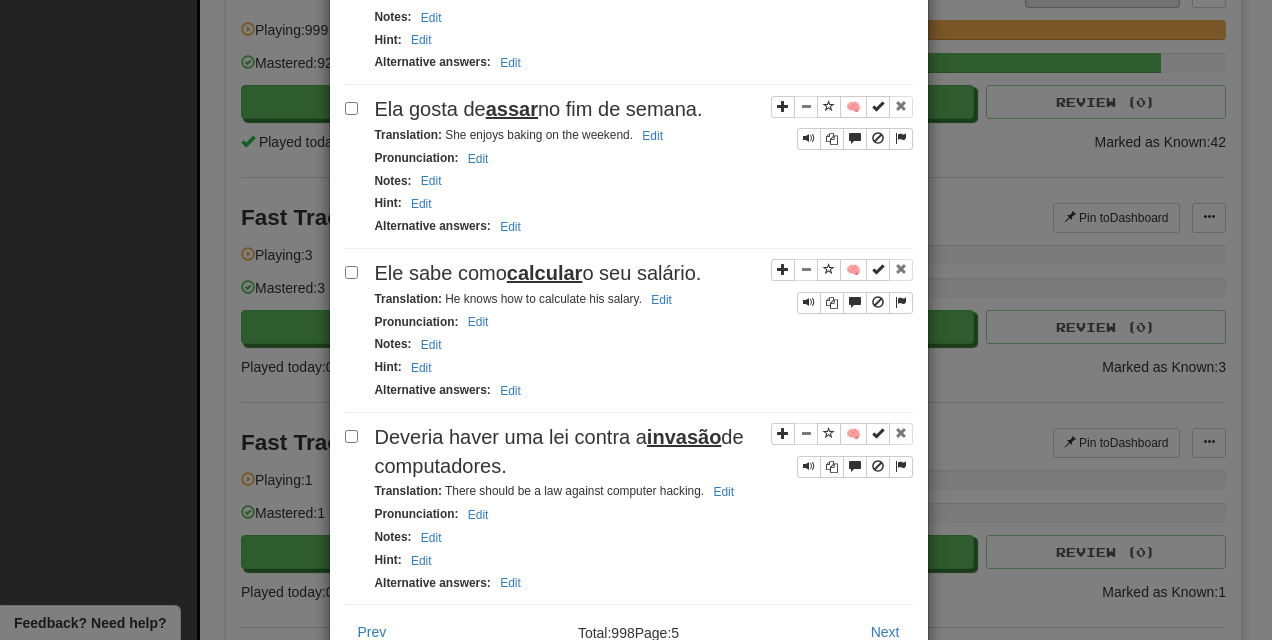 scroll, scrollTop: 3220, scrollLeft: 0, axis: vertical 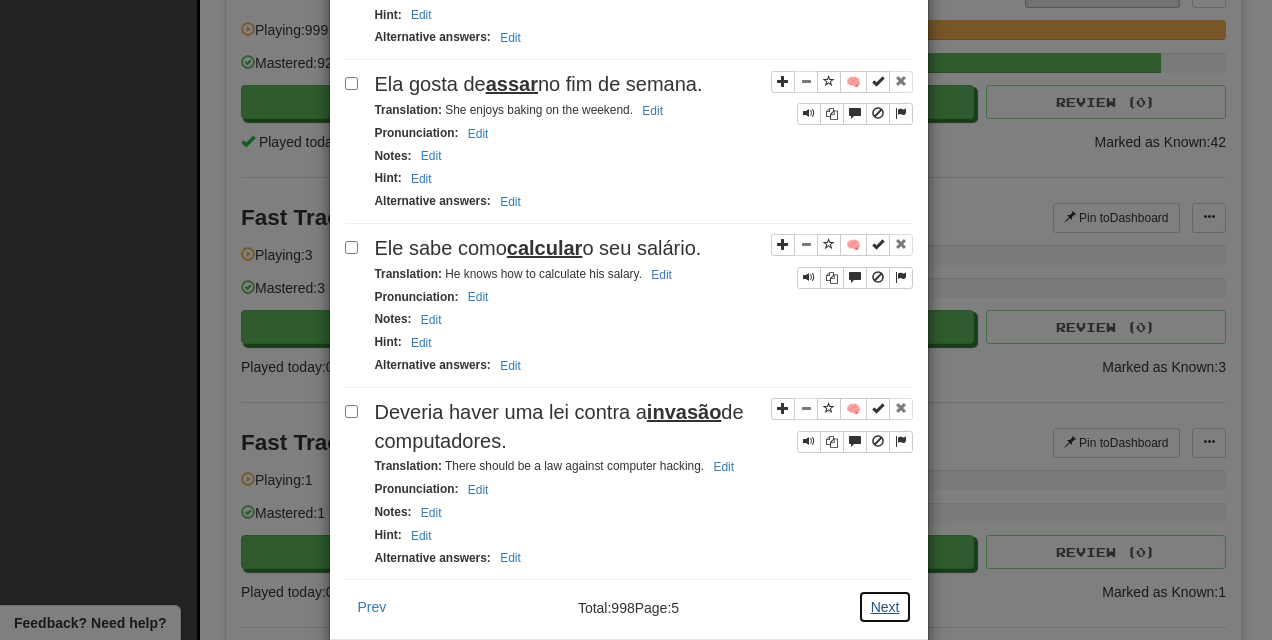 click on "Next" at bounding box center [885, 607] 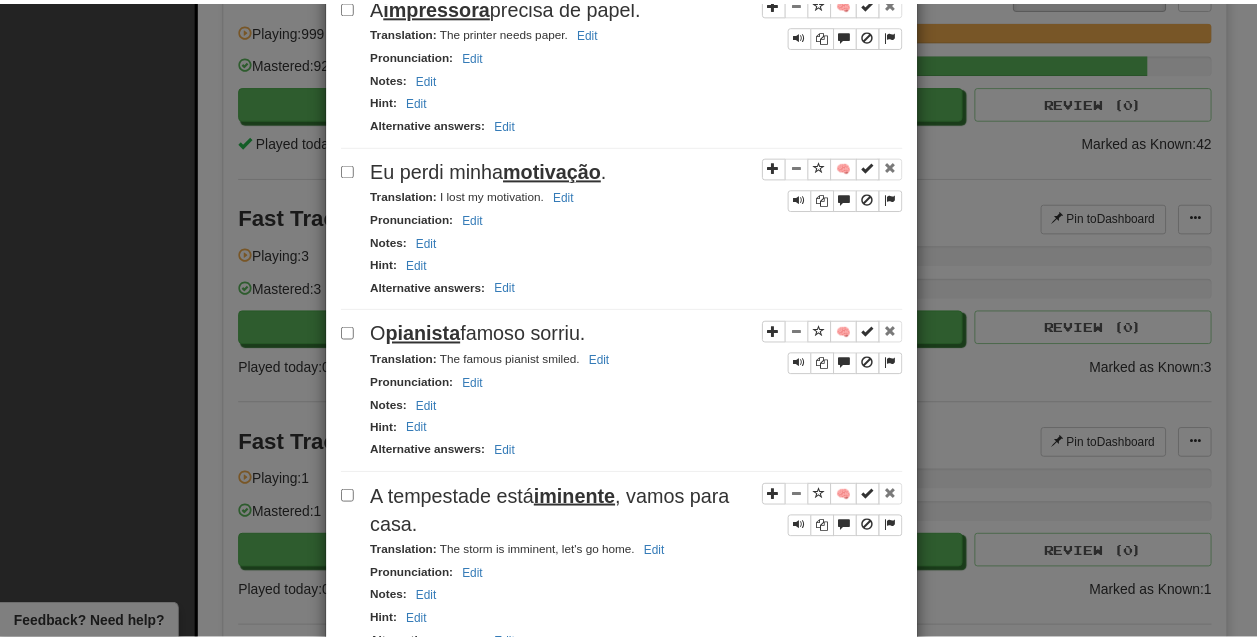 scroll, scrollTop: 3277, scrollLeft: 0, axis: vertical 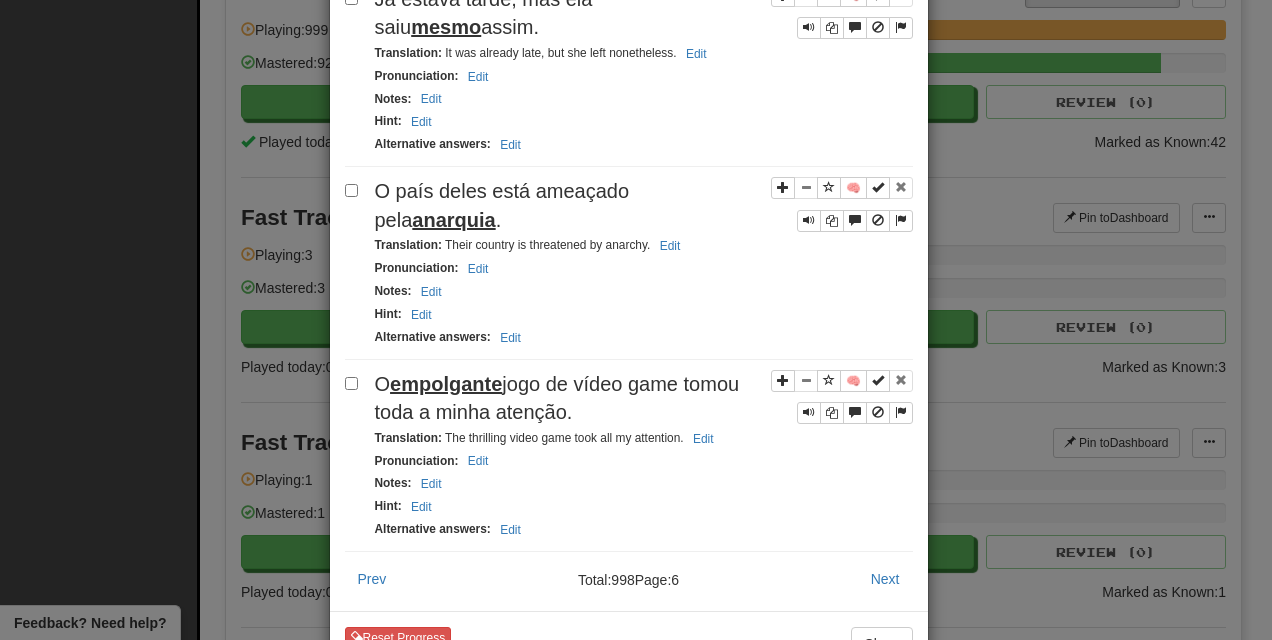 click on "**********" at bounding box center [636, 320] 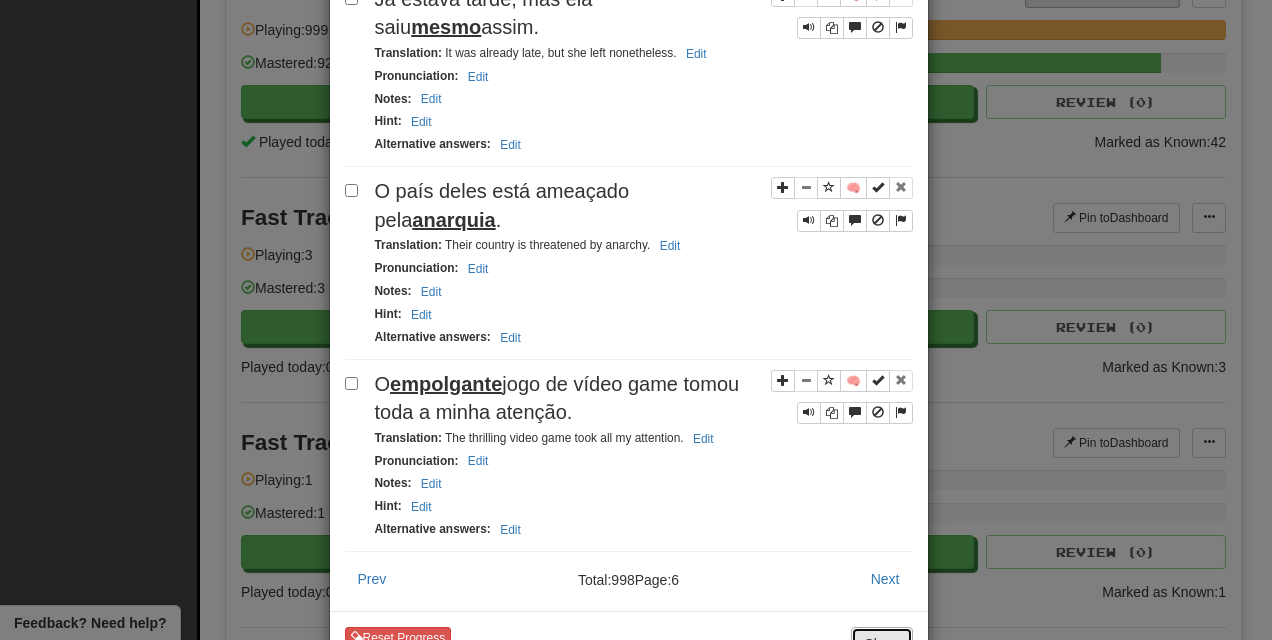 click on "Close" at bounding box center [882, 644] 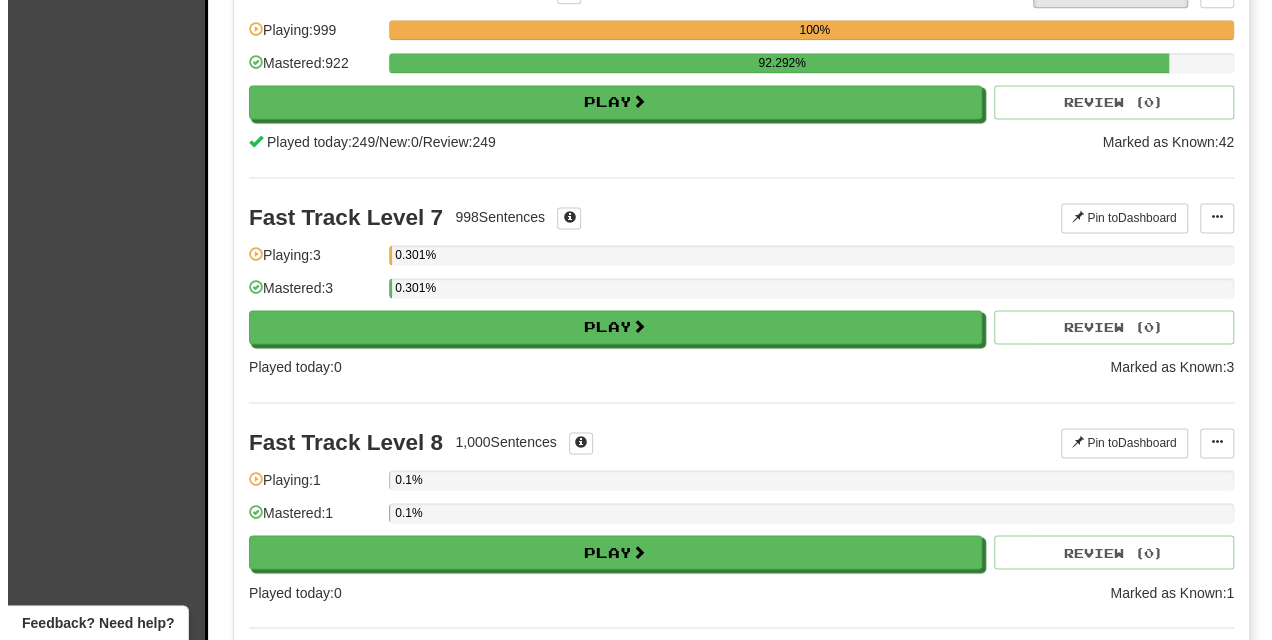 scroll, scrollTop: 1482, scrollLeft: 0, axis: vertical 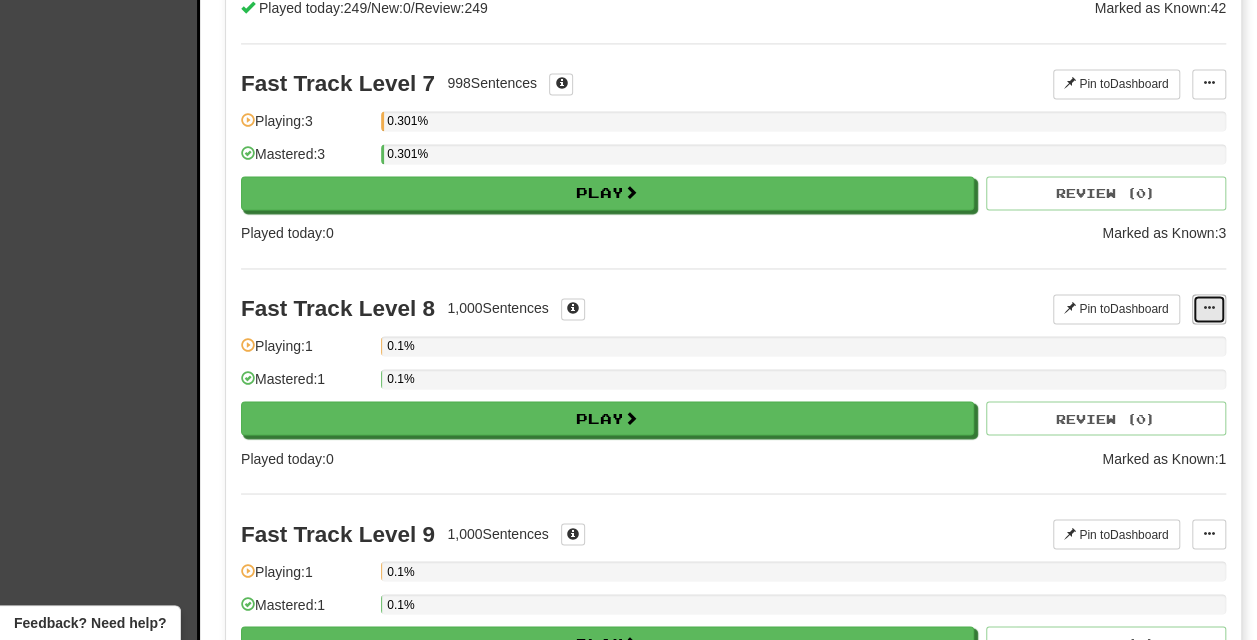 click at bounding box center [1209, 308] 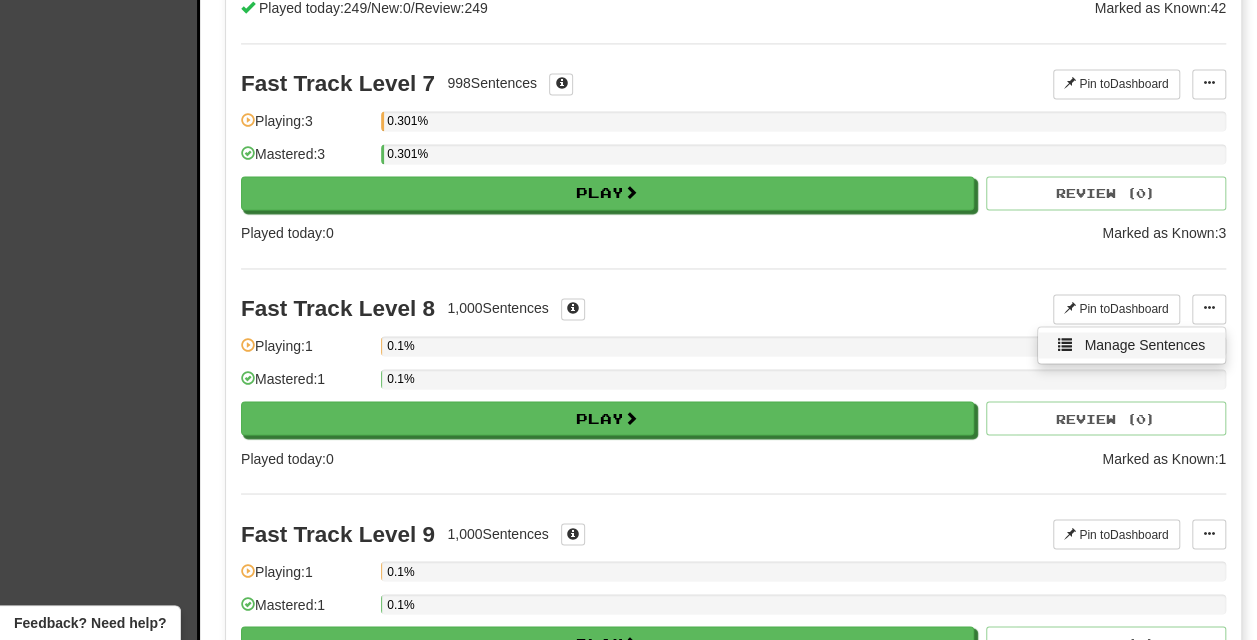 click on "Manage Sentences" at bounding box center [1144, 345] 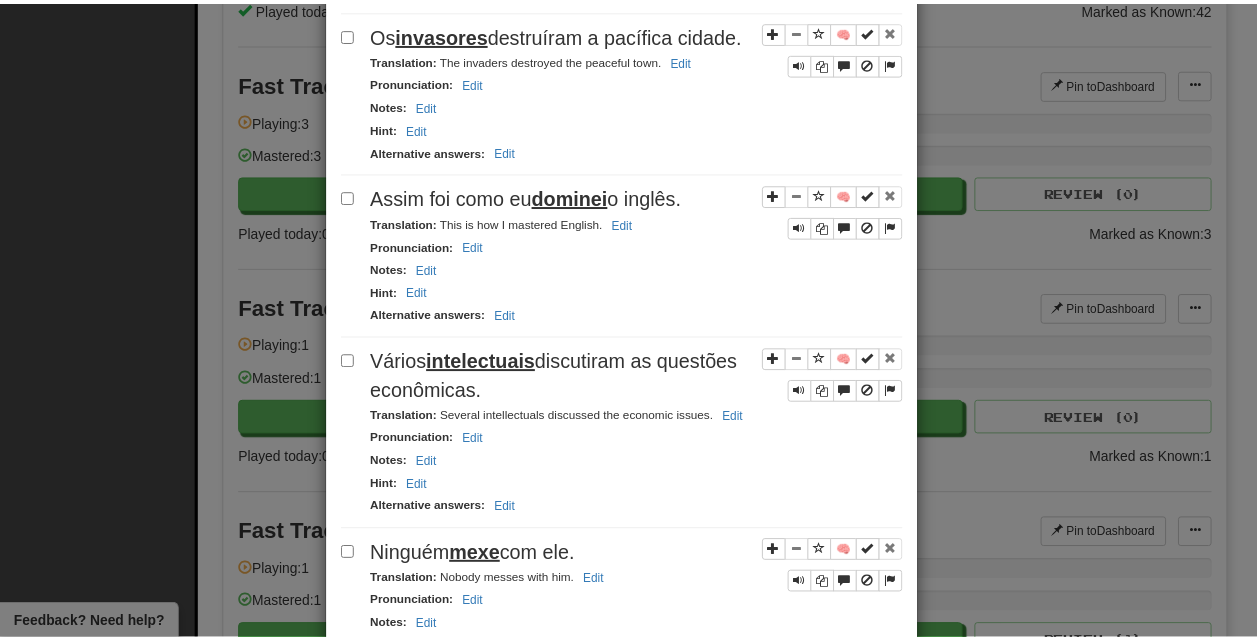 scroll, scrollTop: 3326, scrollLeft: 0, axis: vertical 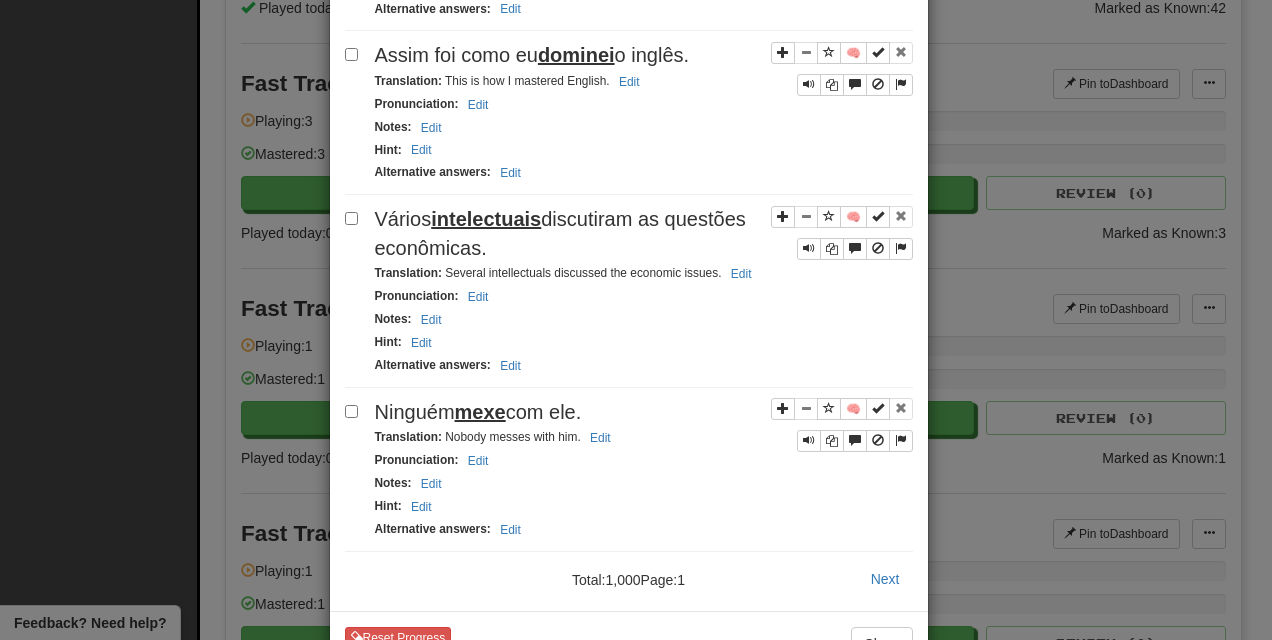 click on "**********" at bounding box center (636, 320) 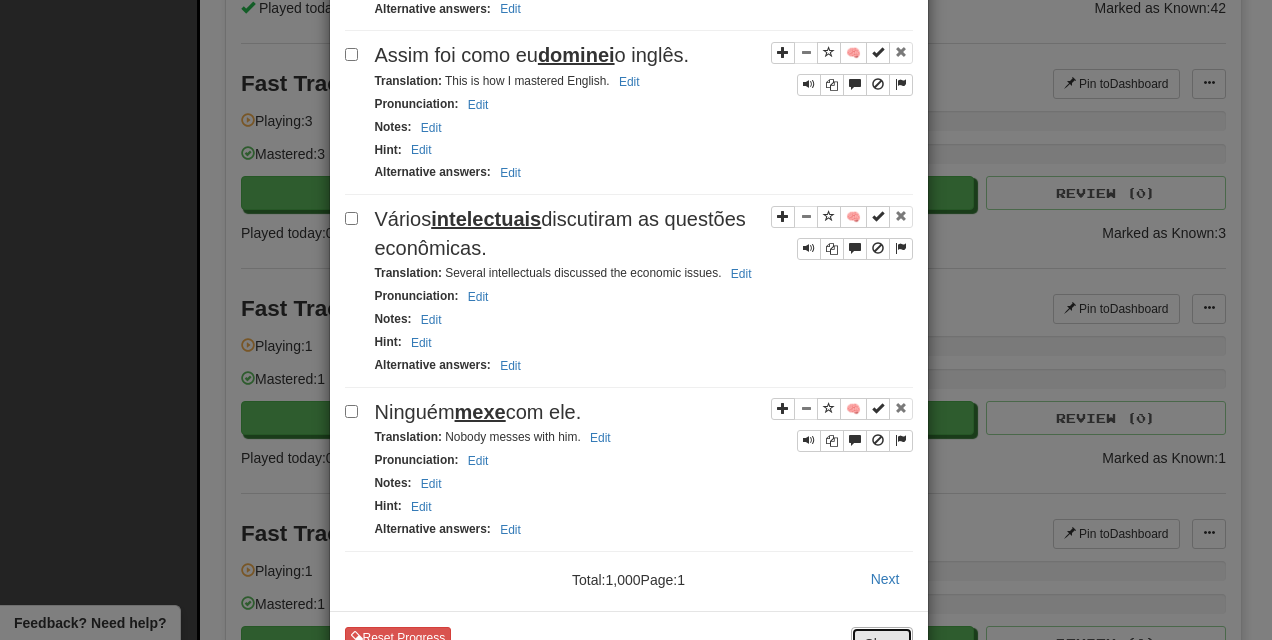 click on "Close" at bounding box center [882, 644] 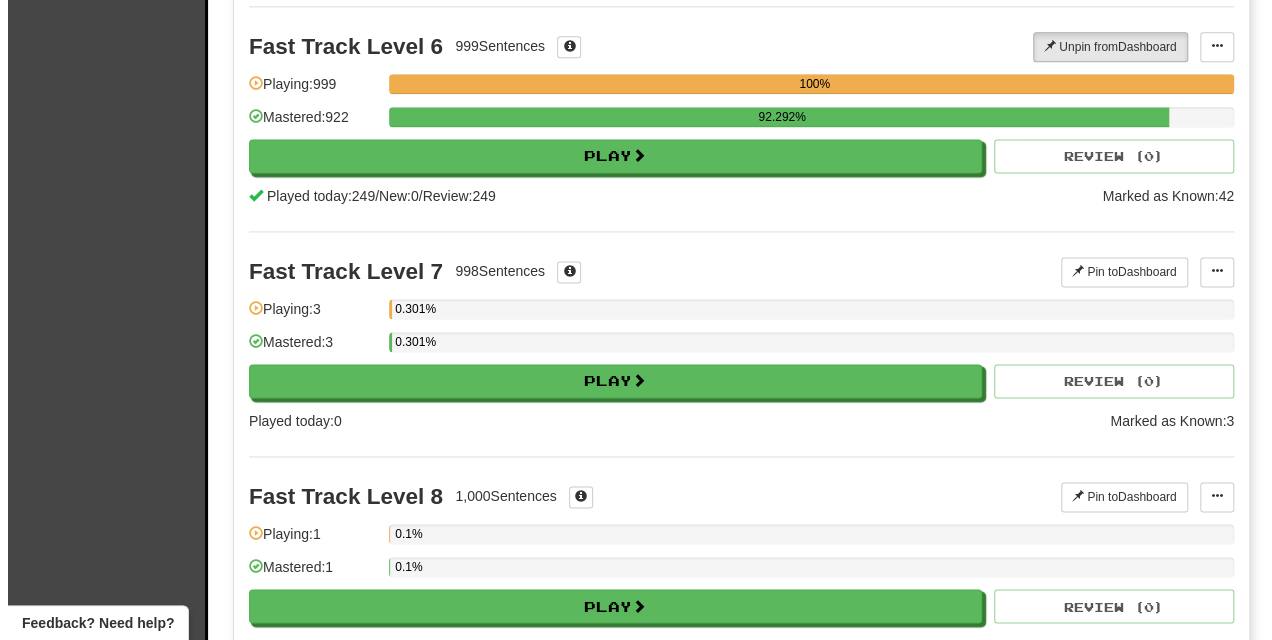 scroll, scrollTop: 1296, scrollLeft: 0, axis: vertical 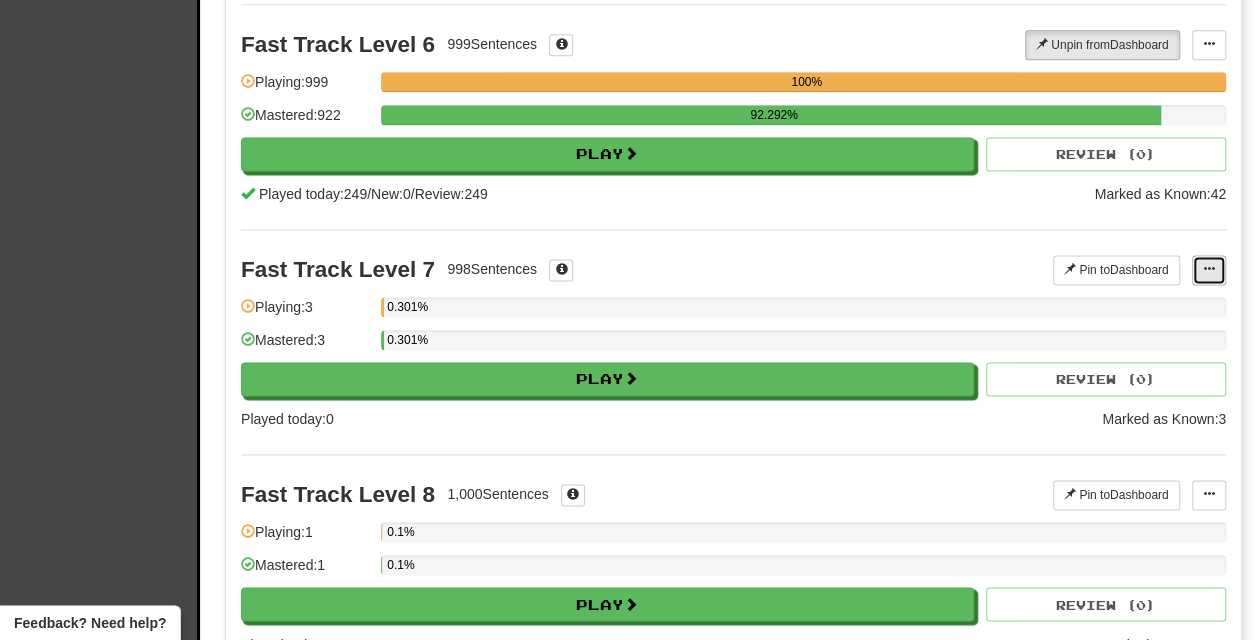 click at bounding box center [1209, 270] 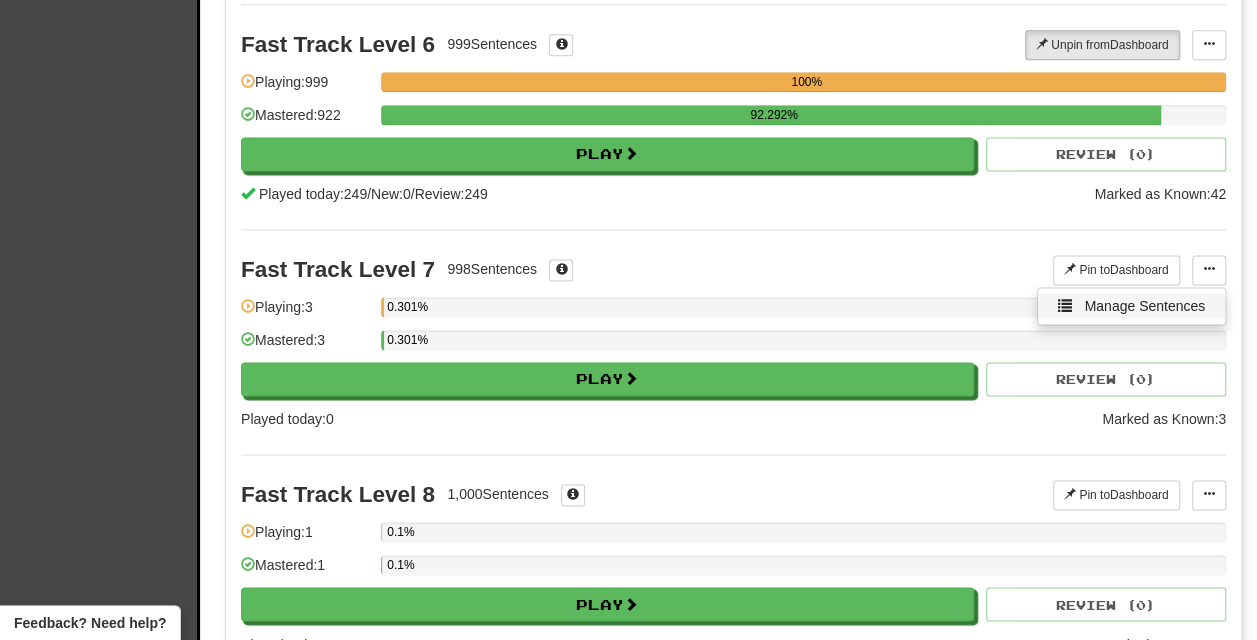 click on "Manage Sentences" at bounding box center [1144, 306] 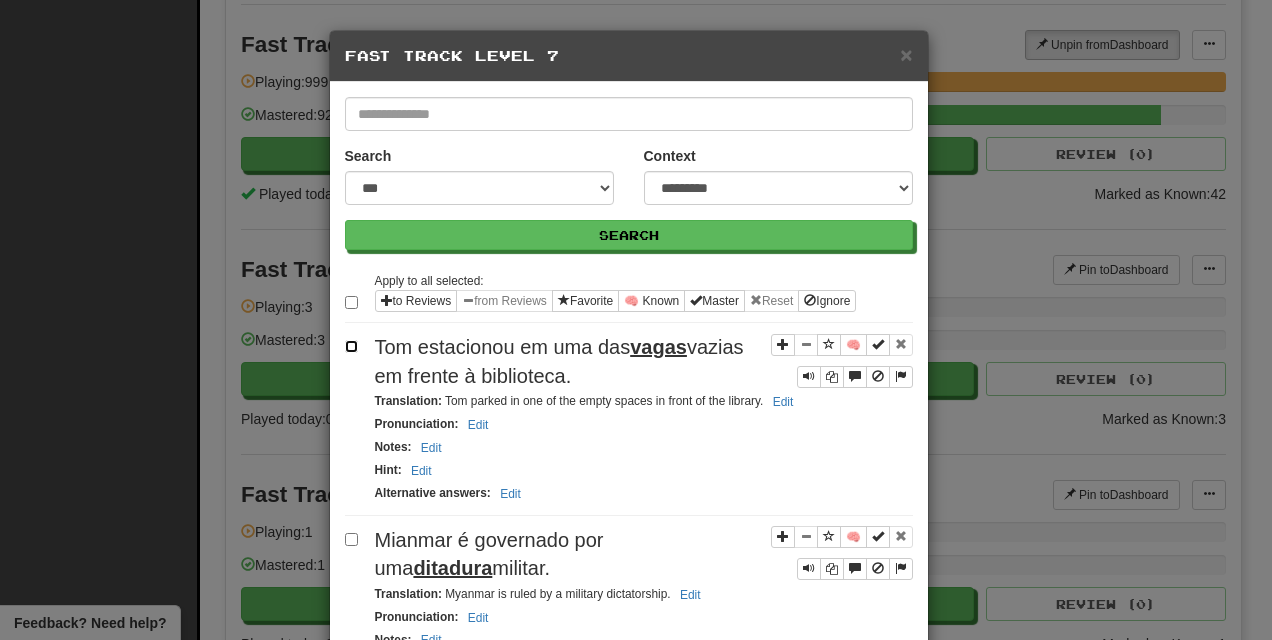 scroll, scrollTop: 133, scrollLeft: 0, axis: vertical 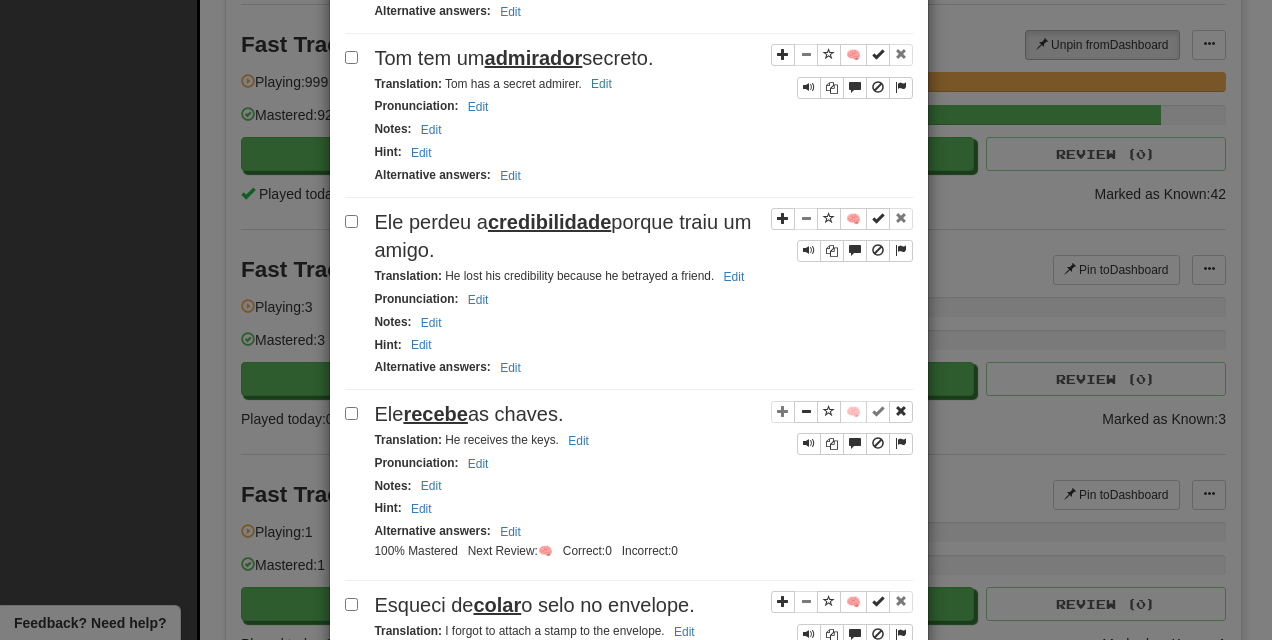 click at bounding box center [355, 413] 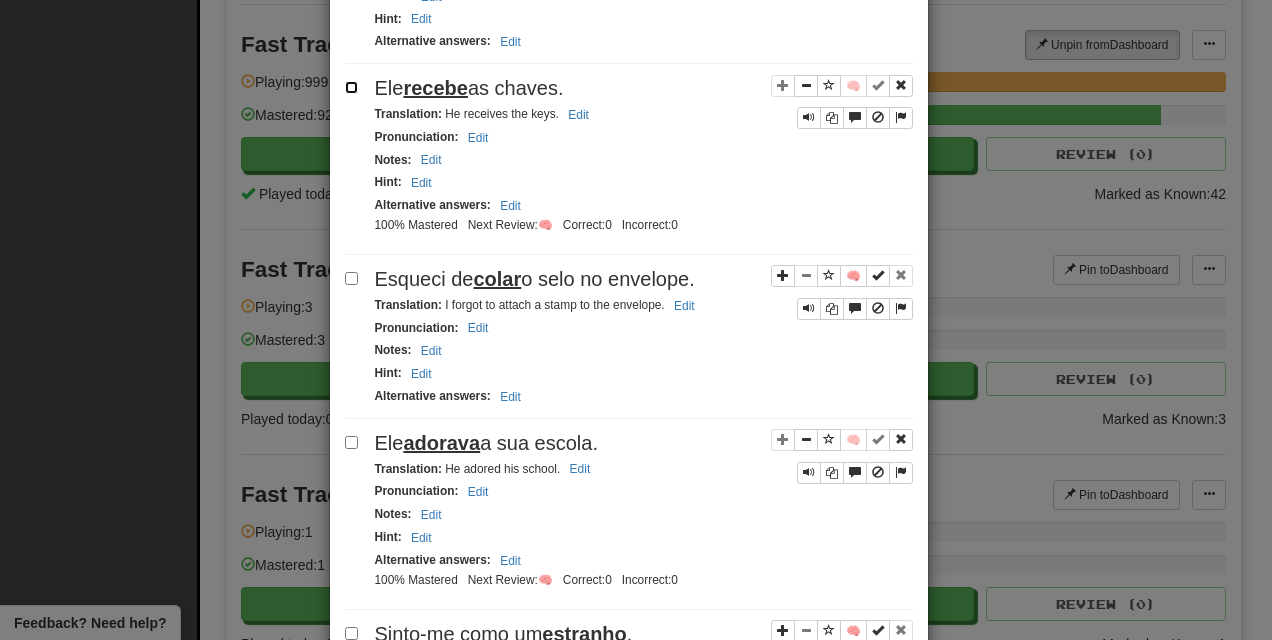scroll, scrollTop: 2942, scrollLeft: 0, axis: vertical 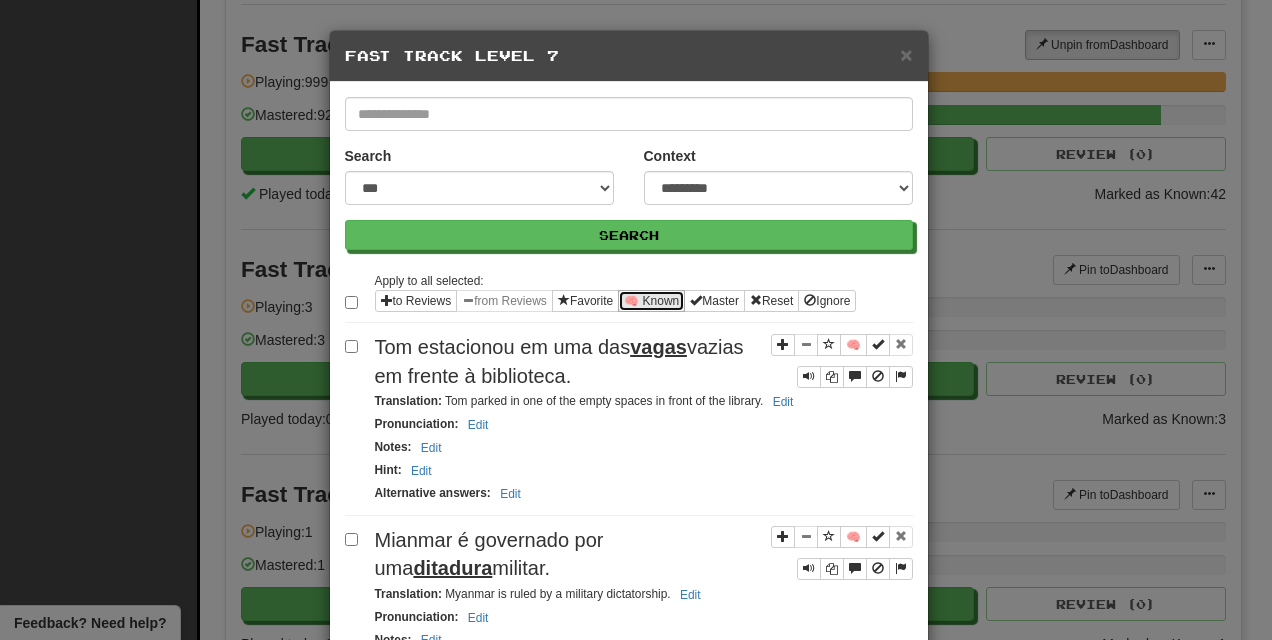 click on "🧠 Known" at bounding box center (651, 301) 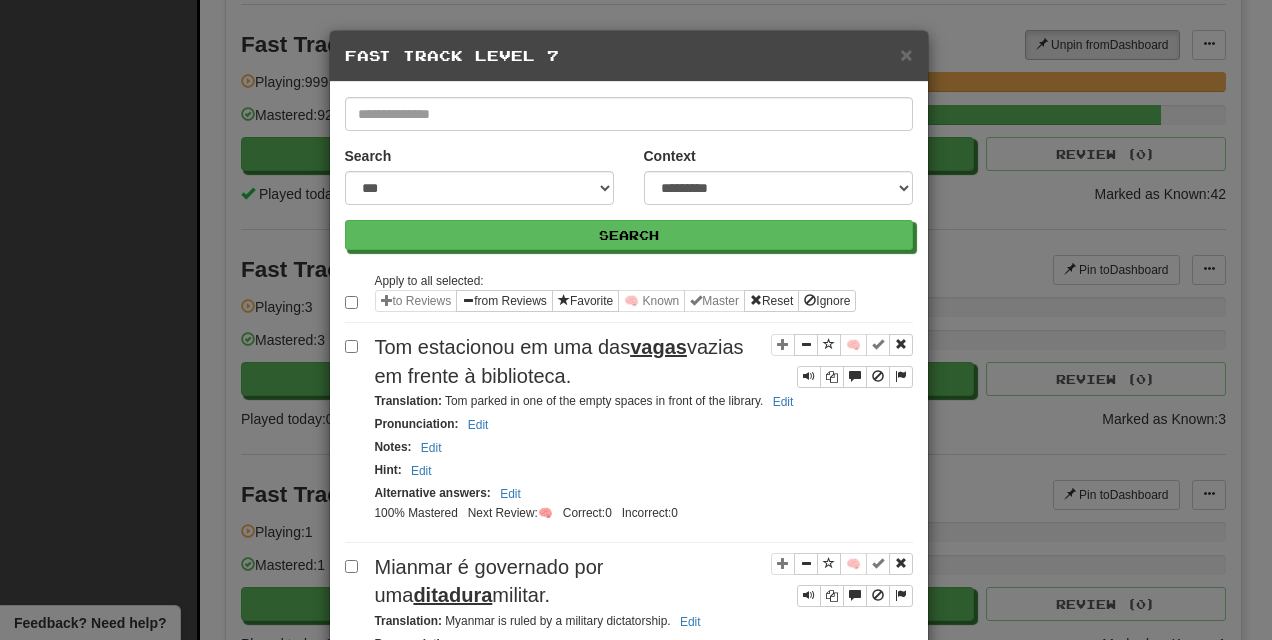 click at bounding box center (355, 302) 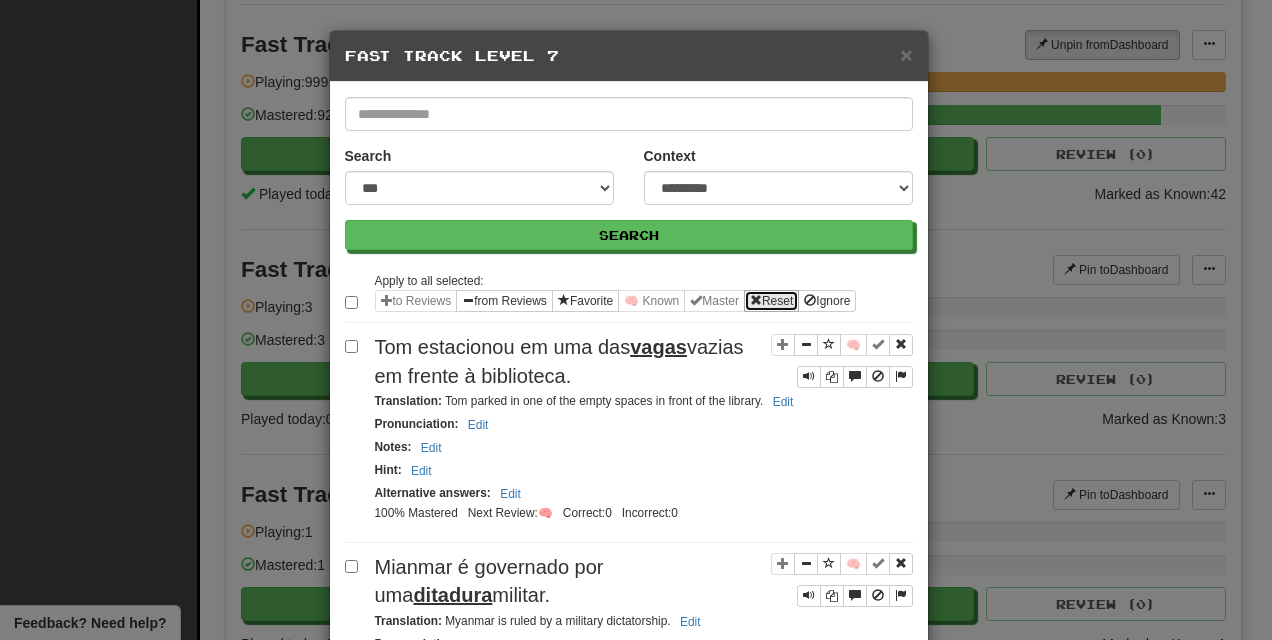 click on "Reset" at bounding box center [771, 301] 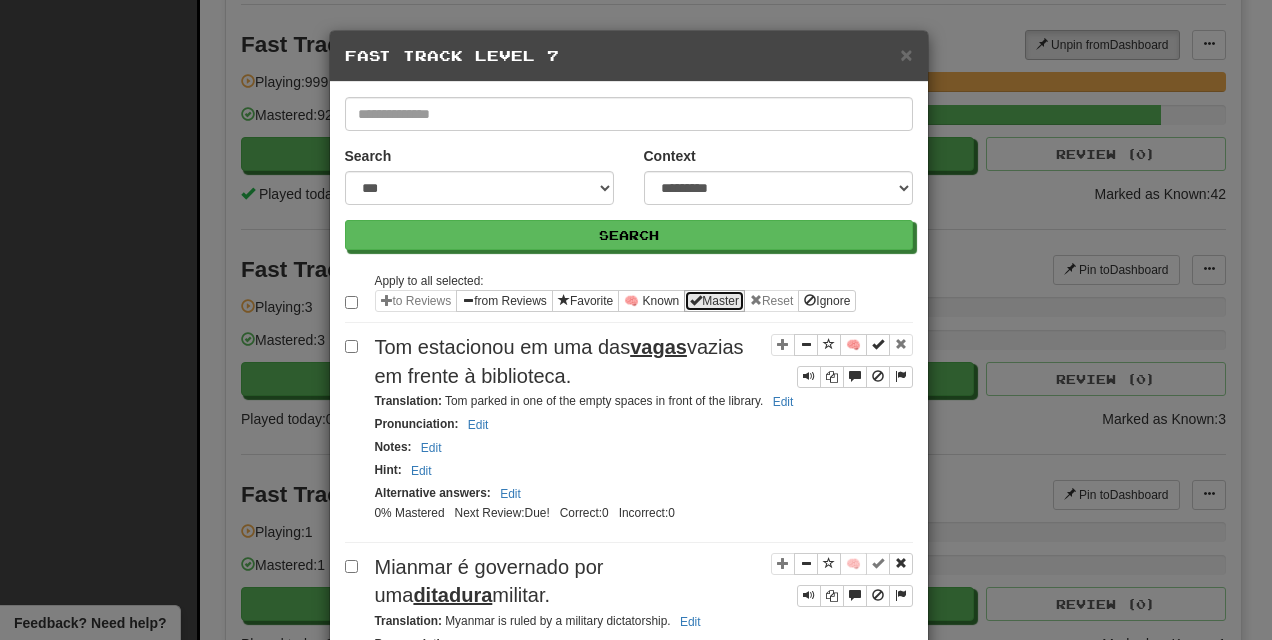 click on "Master" at bounding box center [714, 301] 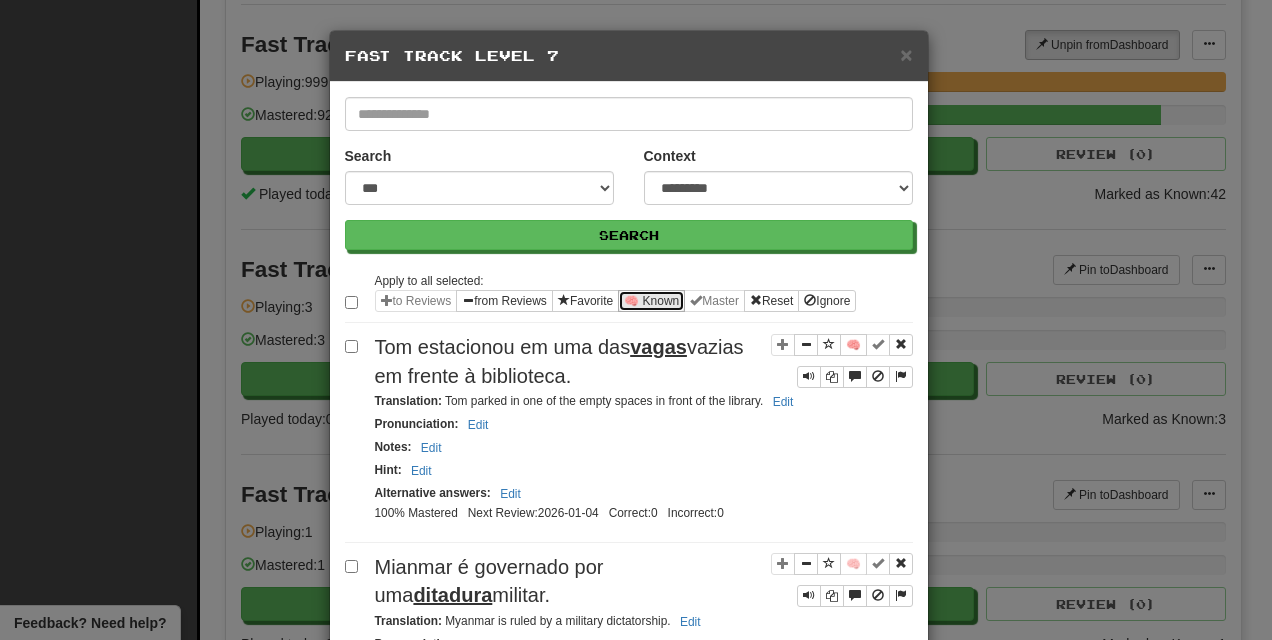 click on "🧠 Known" at bounding box center [651, 301] 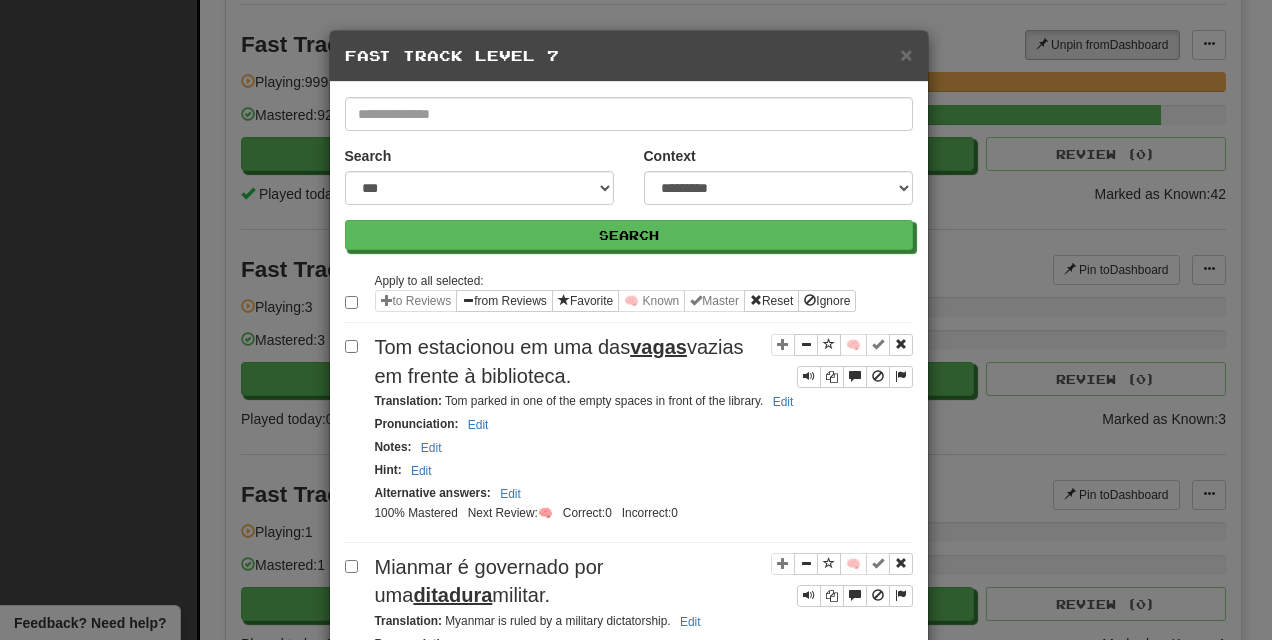 click on "× Fast Track Level 7" at bounding box center (629, 56) 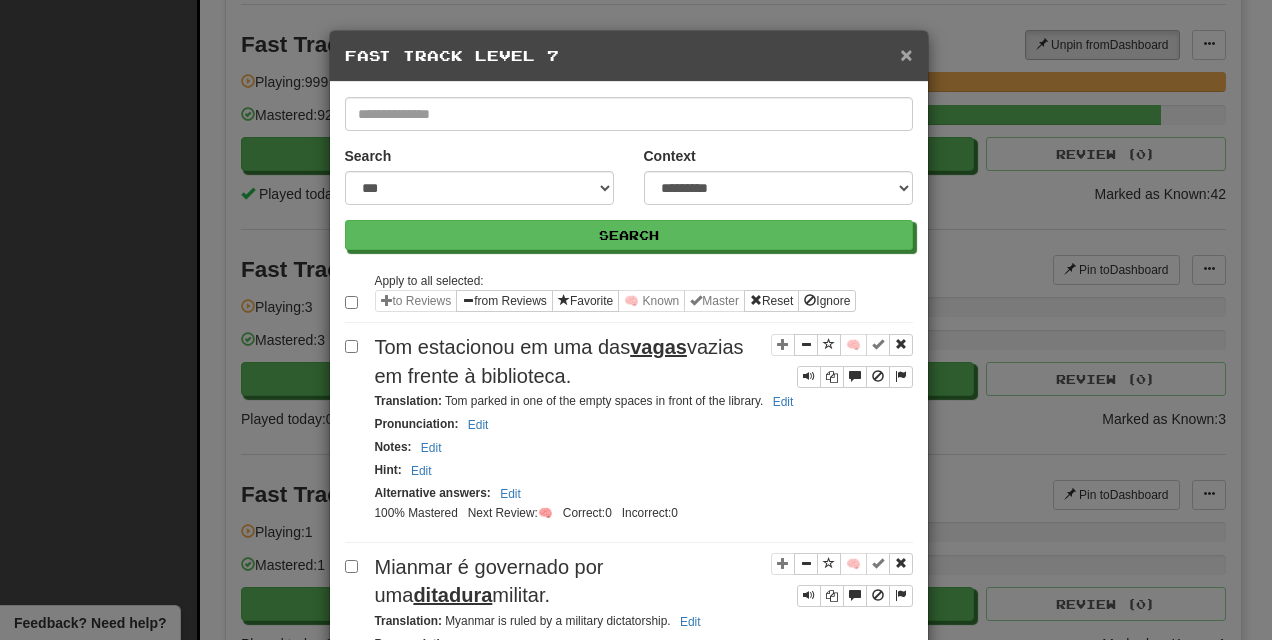 click on "×" at bounding box center (906, 54) 